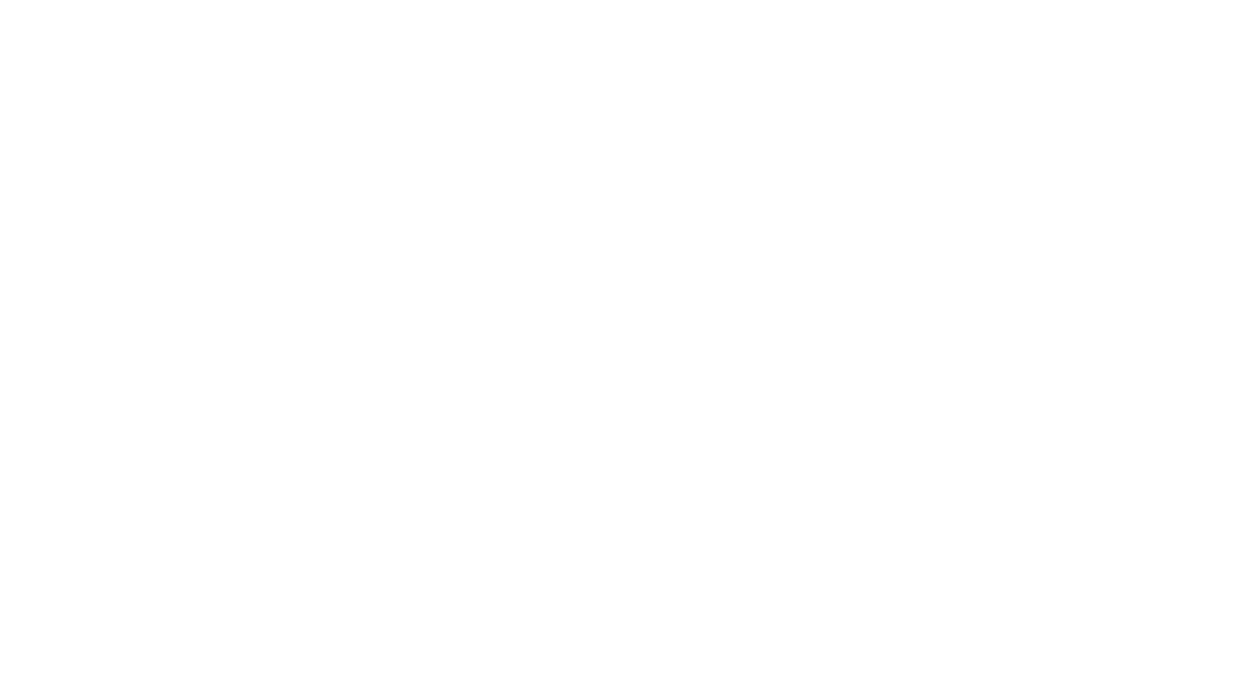 scroll, scrollTop: 0, scrollLeft: 0, axis: both 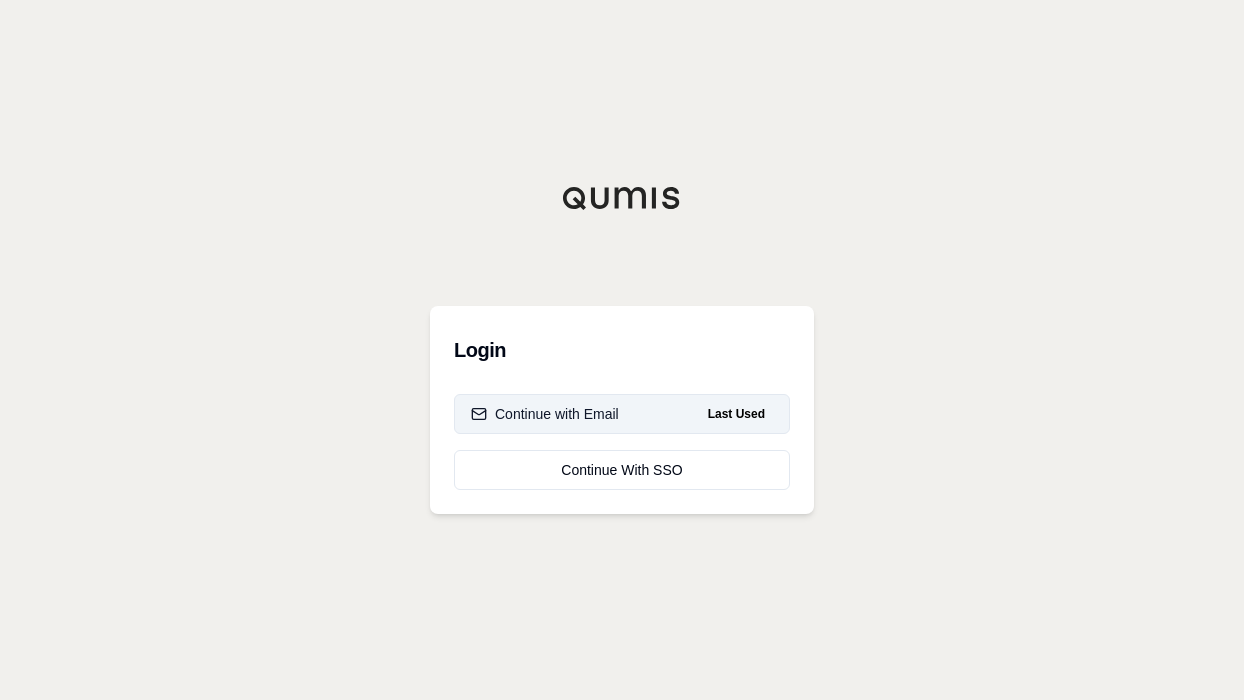 click on "Continue with Email Last Used" at bounding box center (622, 414) 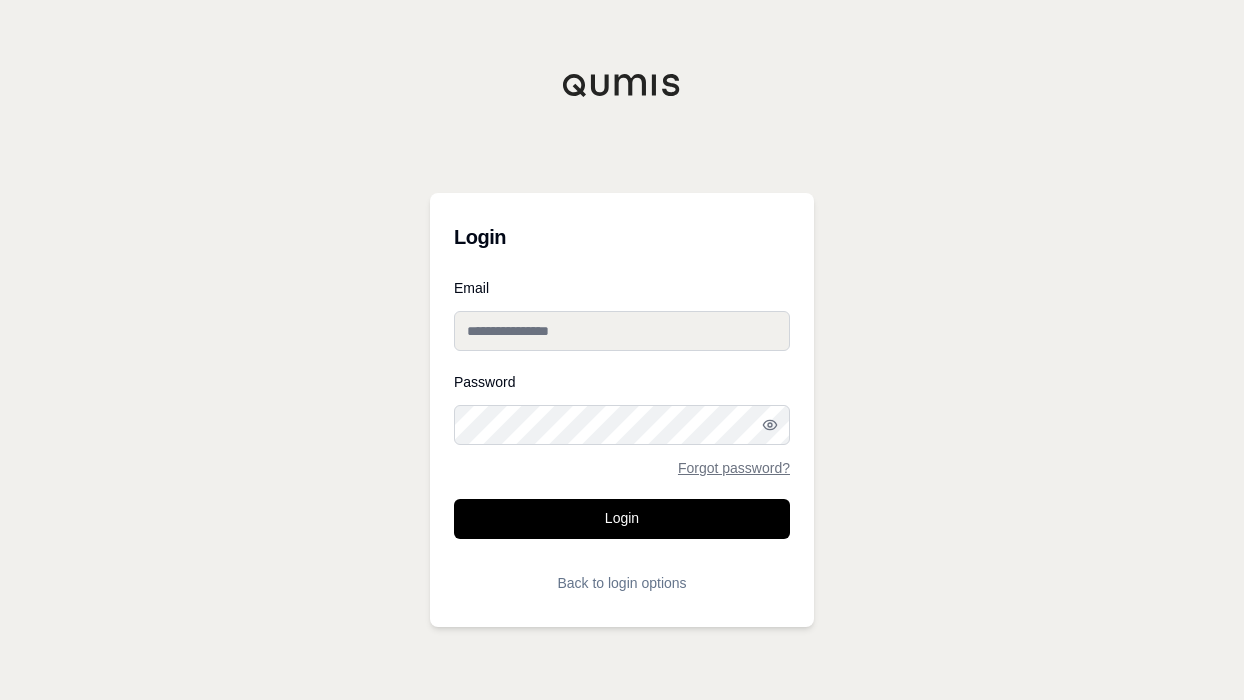 type on "**********" 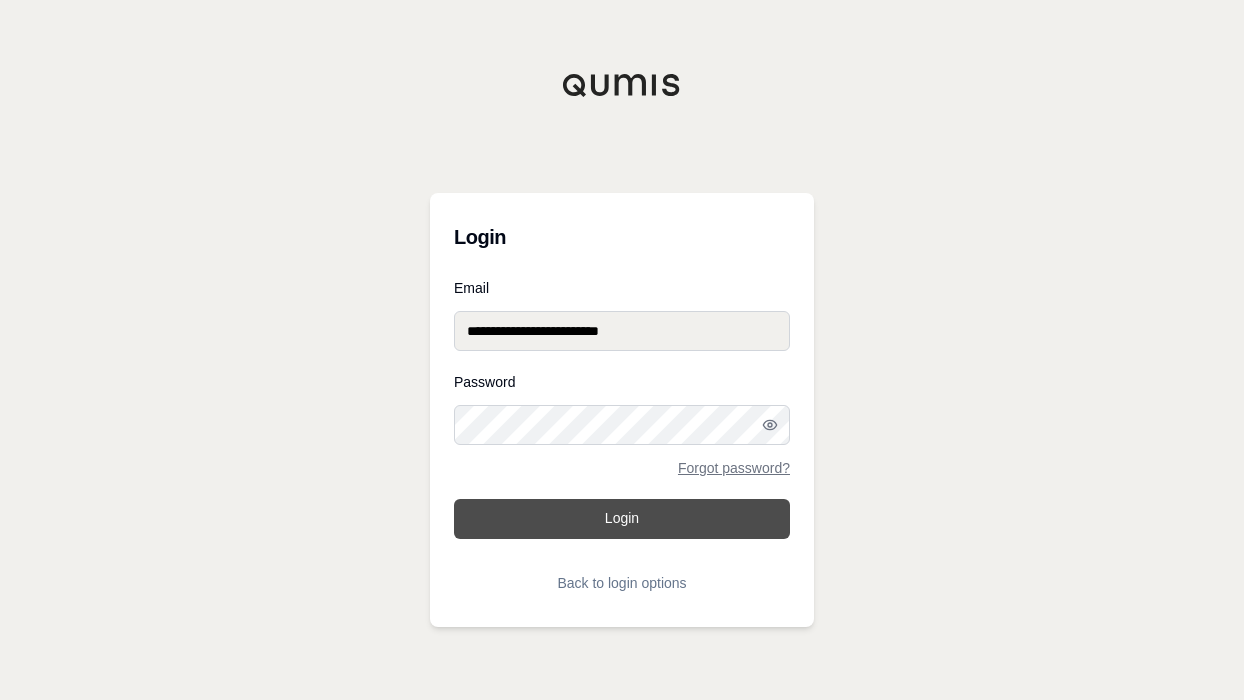 click on "Login" at bounding box center [622, 519] 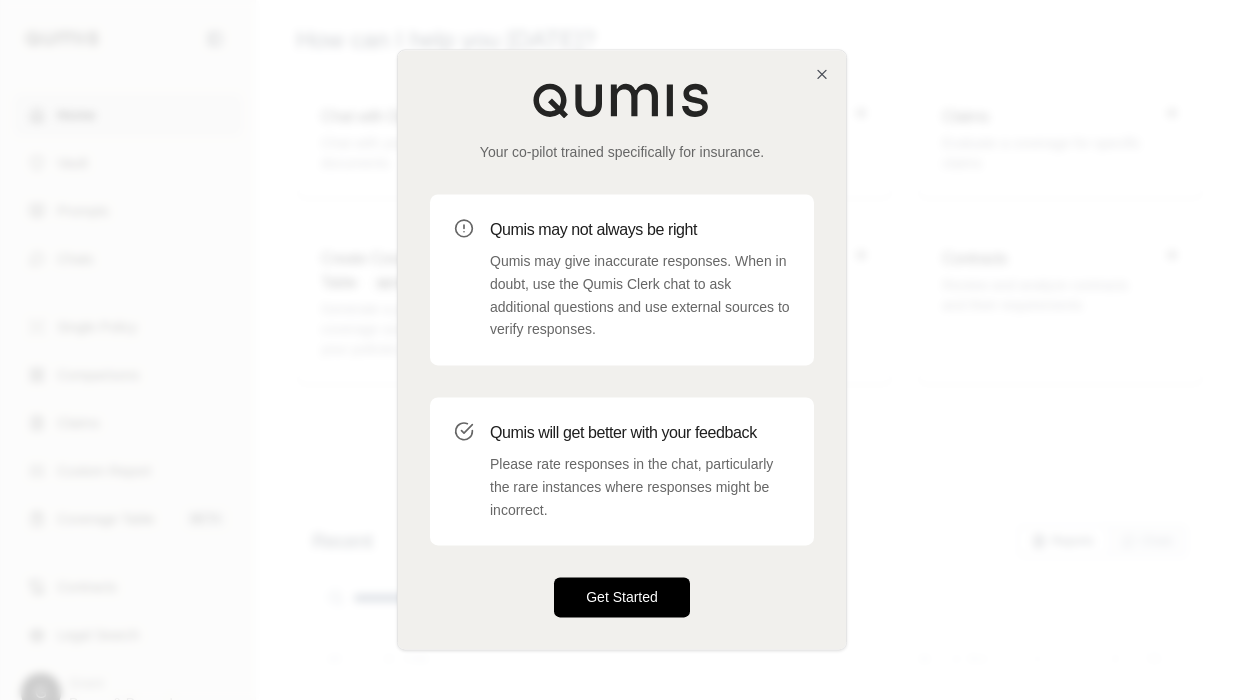 click on "Get Started" at bounding box center (622, 598) 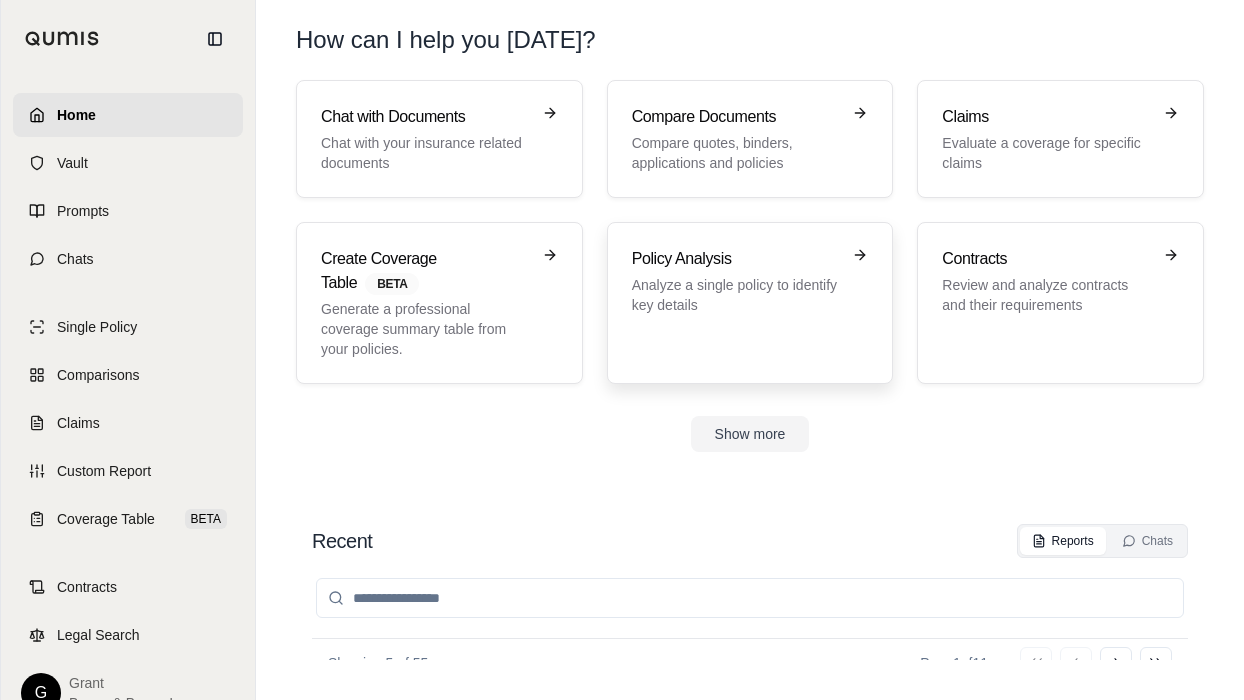 click on "Analyze a single policy to identify key details" at bounding box center (736, 295) 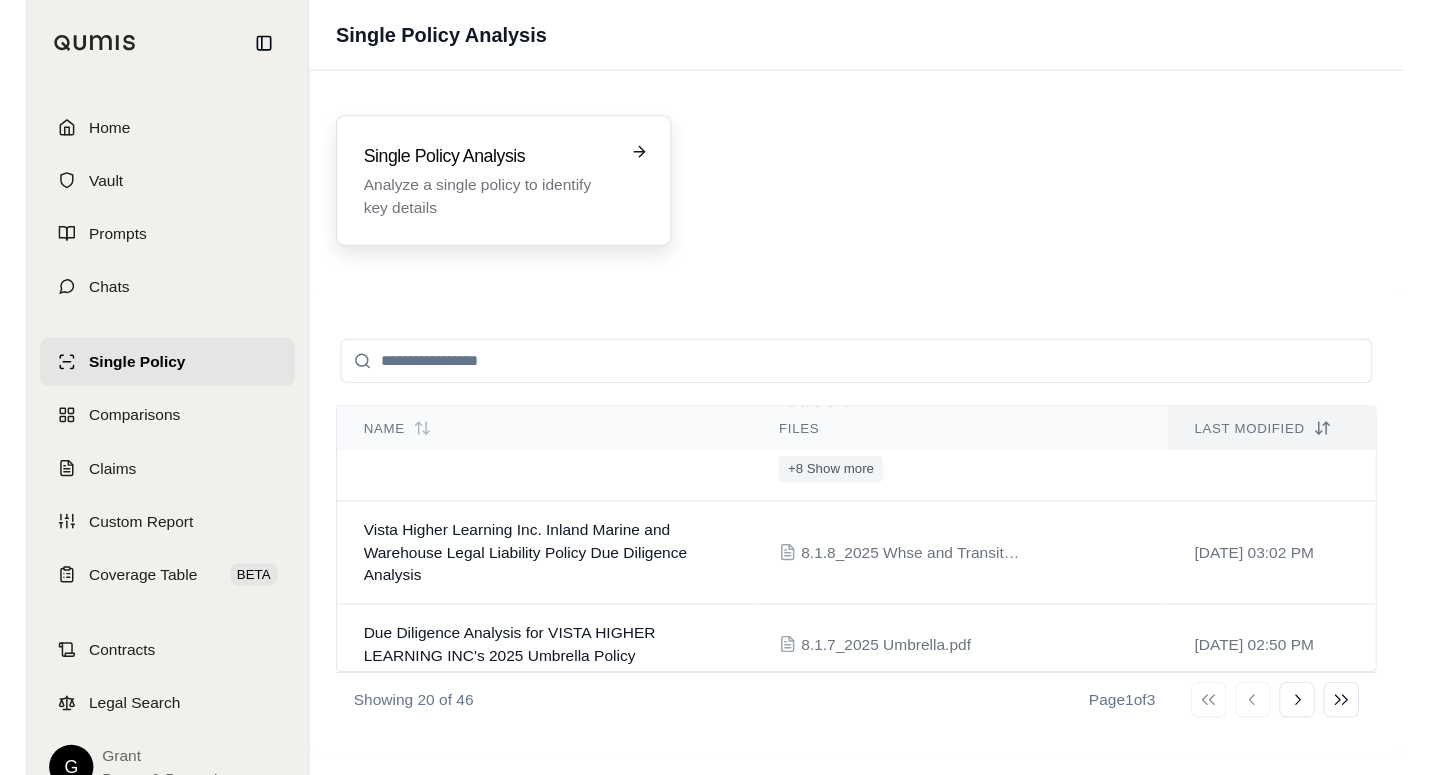 scroll, scrollTop: 100, scrollLeft: 0, axis: vertical 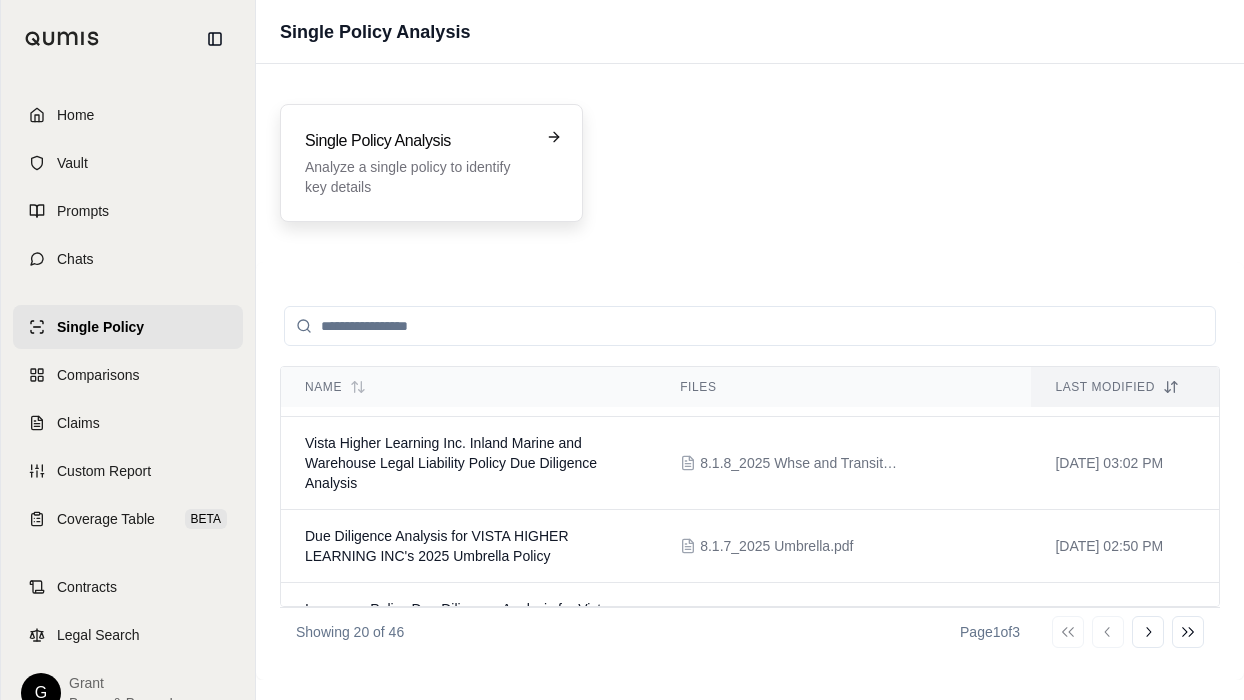 click on "Analyze a single policy to identify key details" at bounding box center [417, 177] 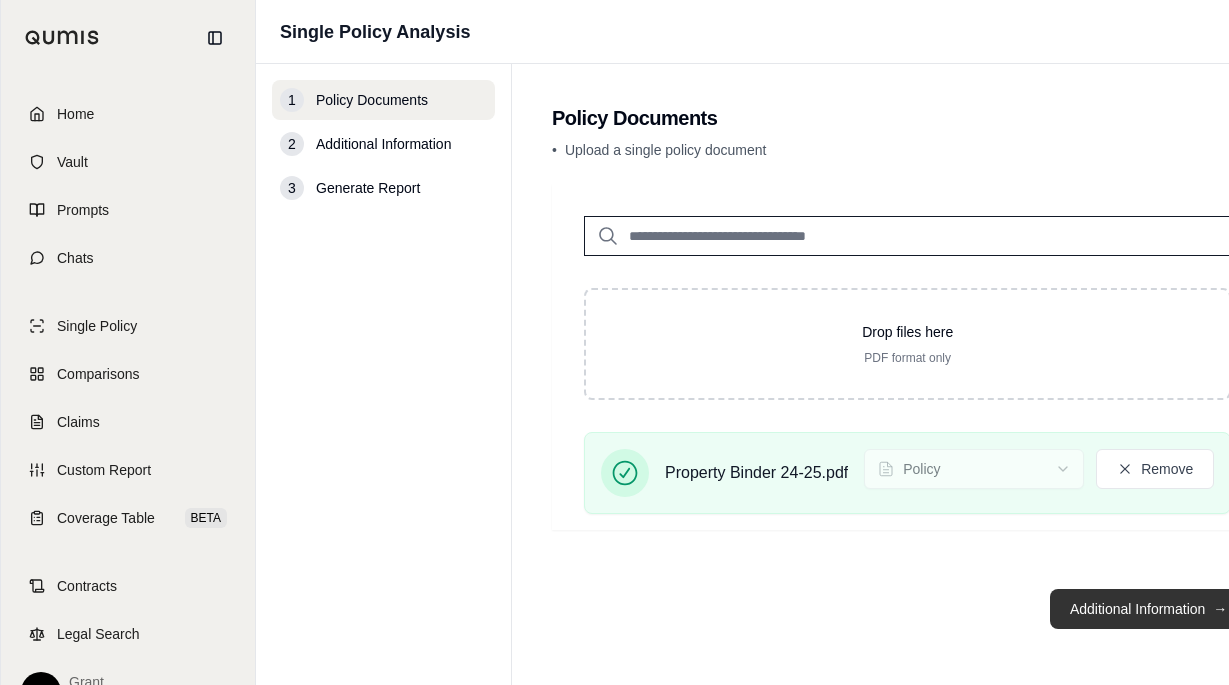 click on "Additional Information →" at bounding box center (1148, 609) 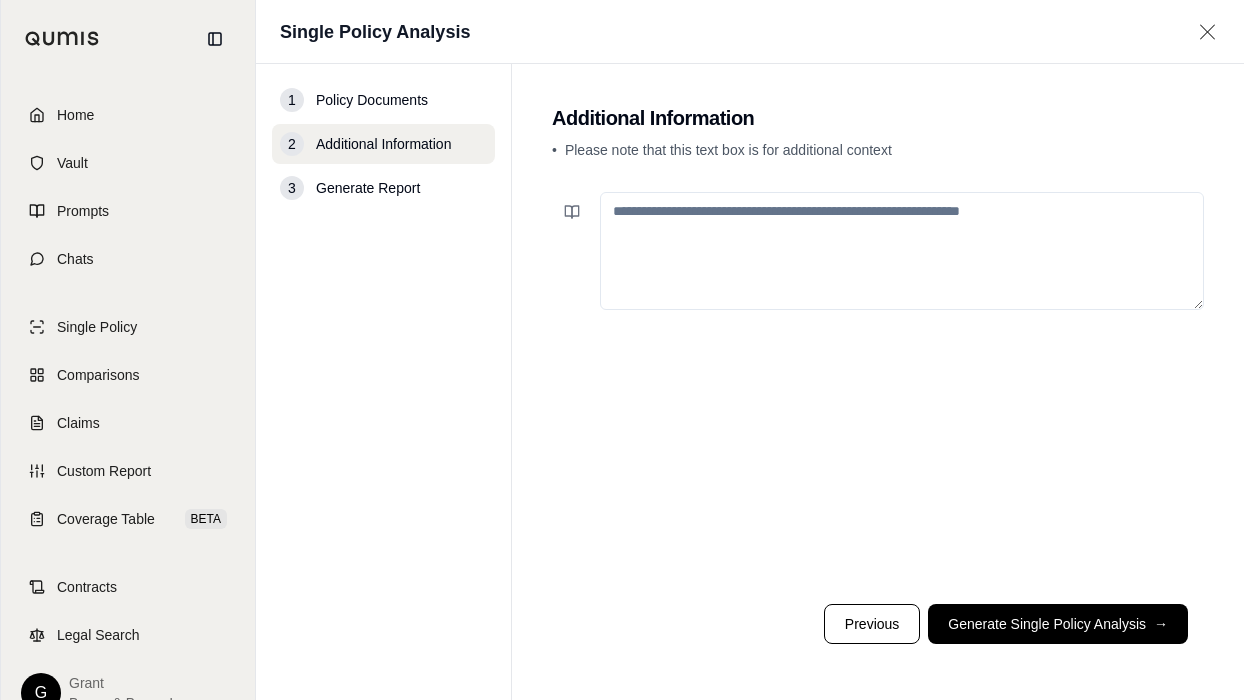 click at bounding box center (902, 251) 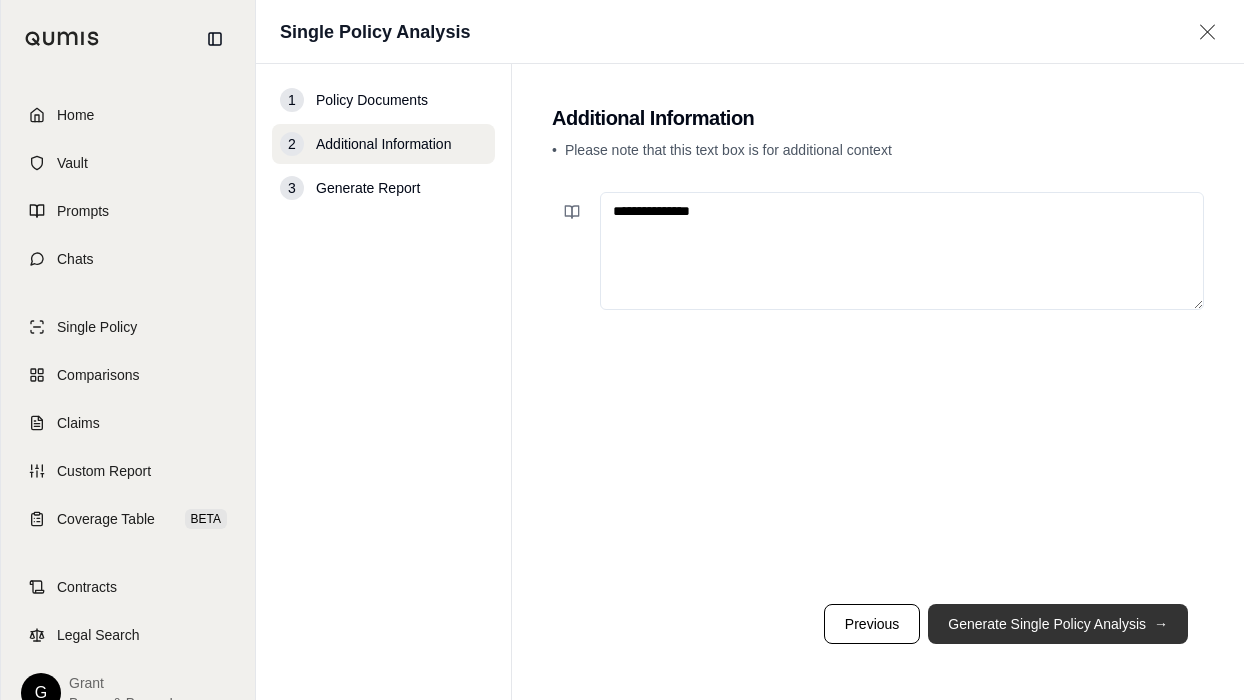 type on "**********" 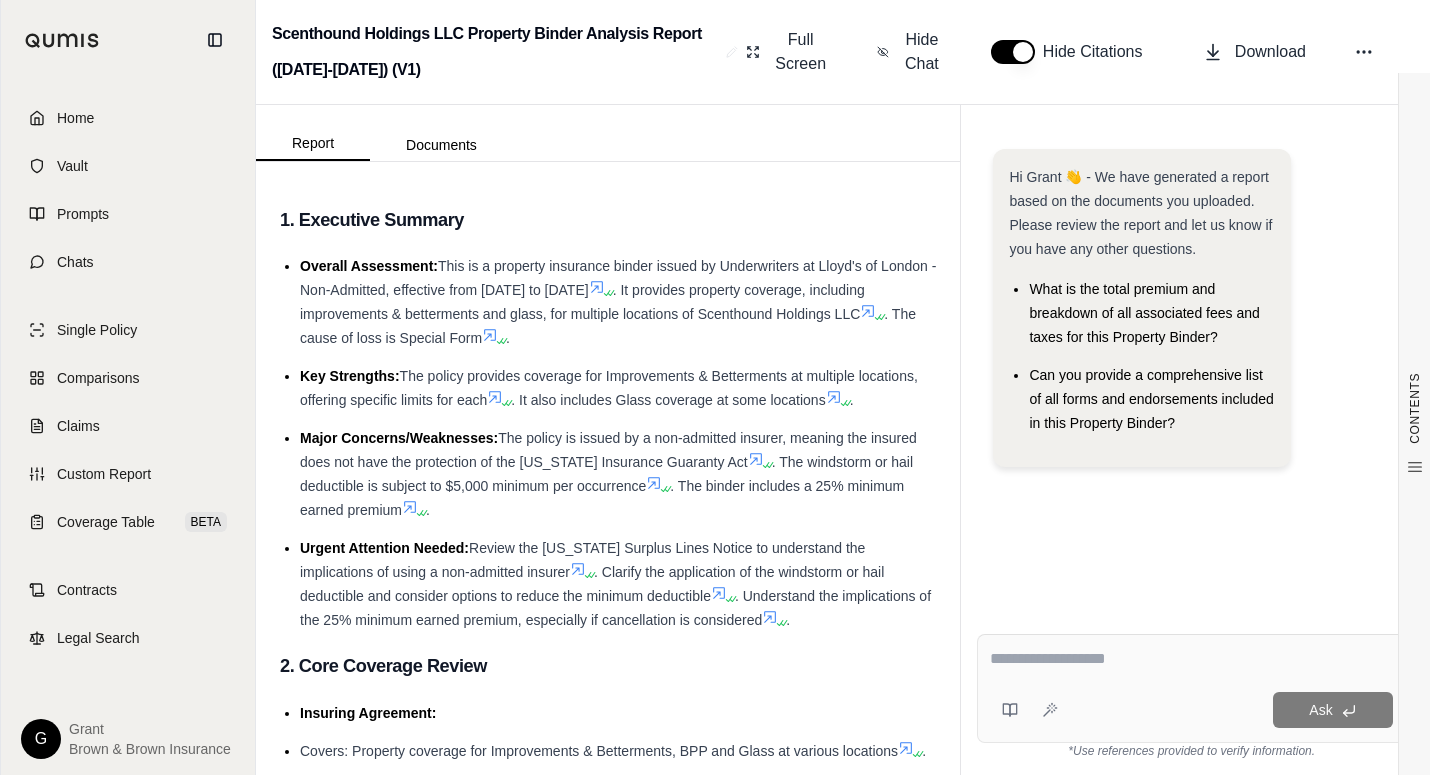 scroll, scrollTop: 0, scrollLeft: 0, axis: both 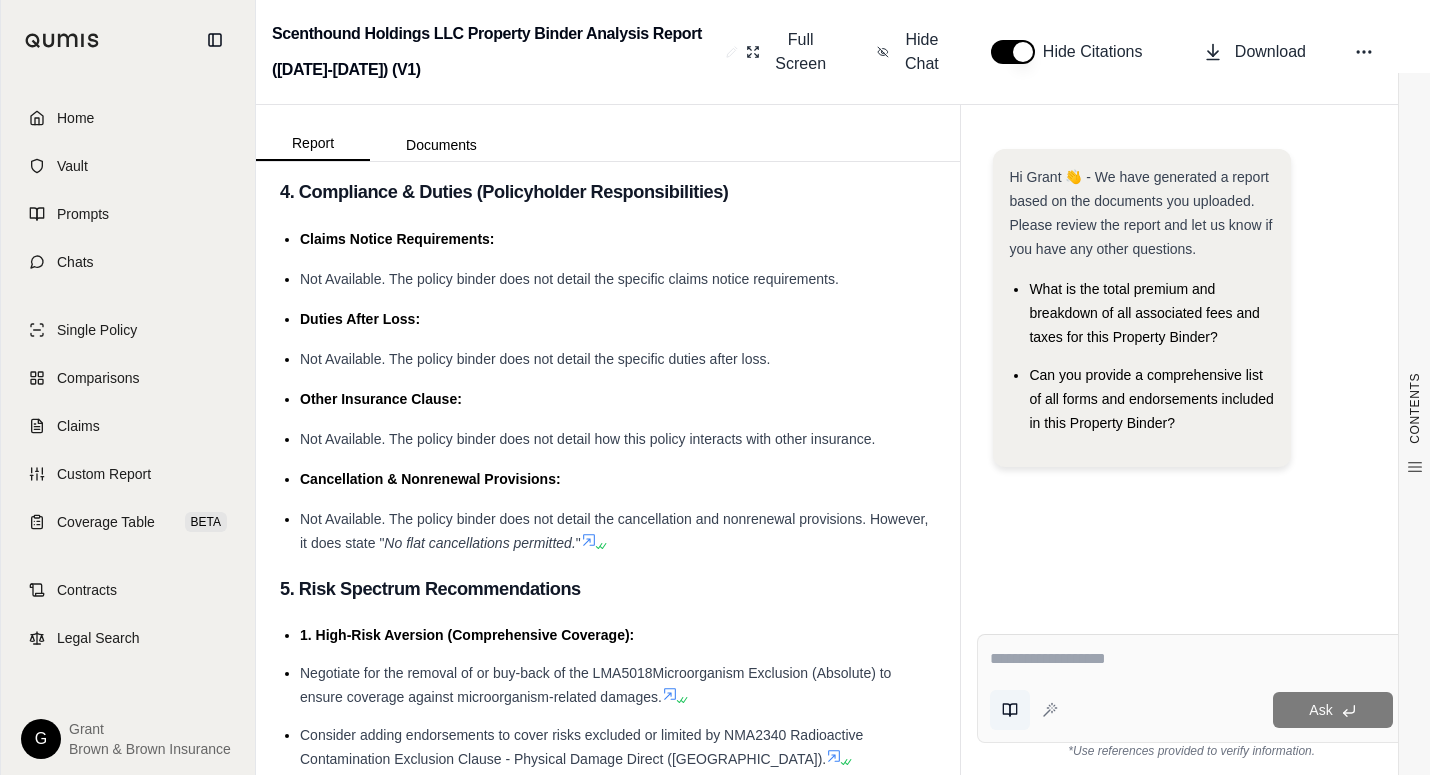 click 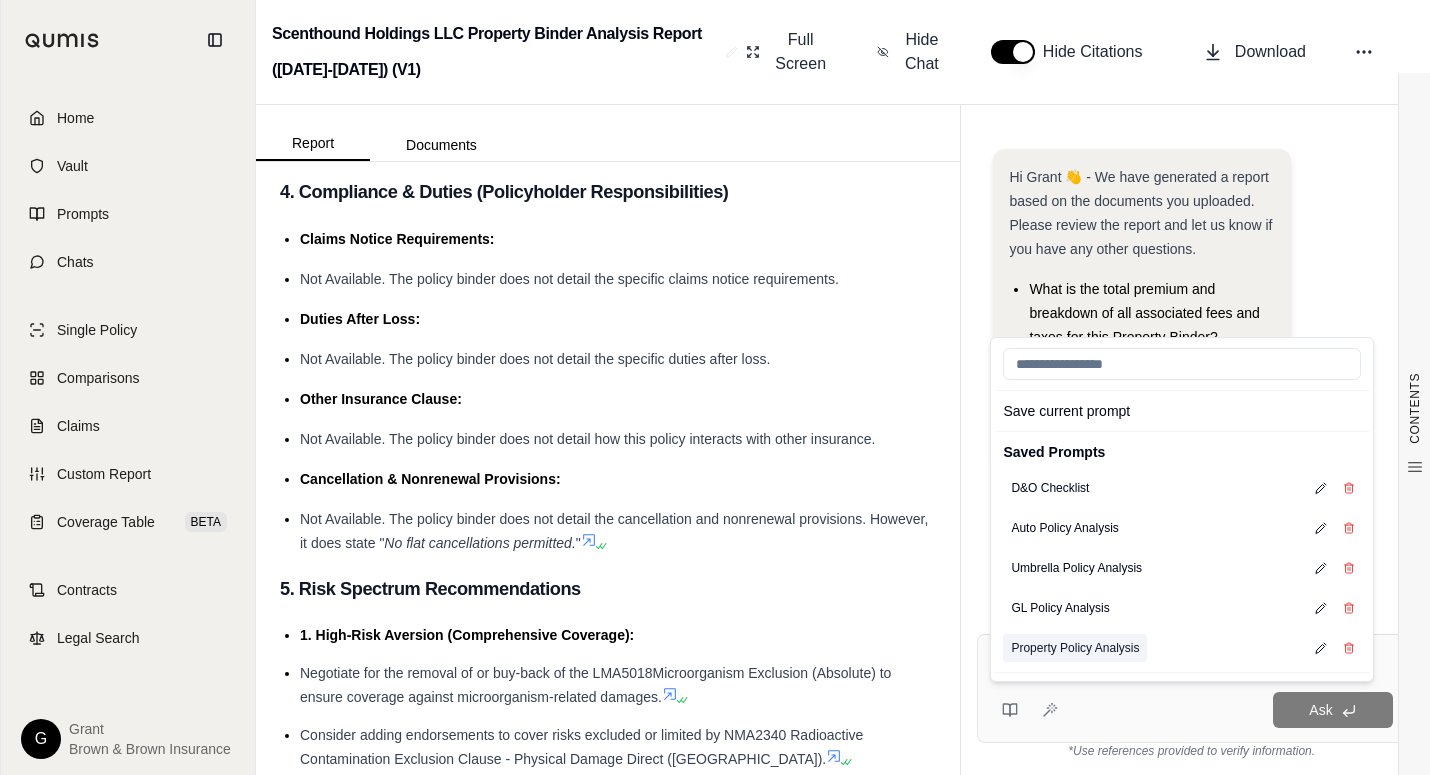 click on "Property Policy Analysis" at bounding box center [1075, 648] 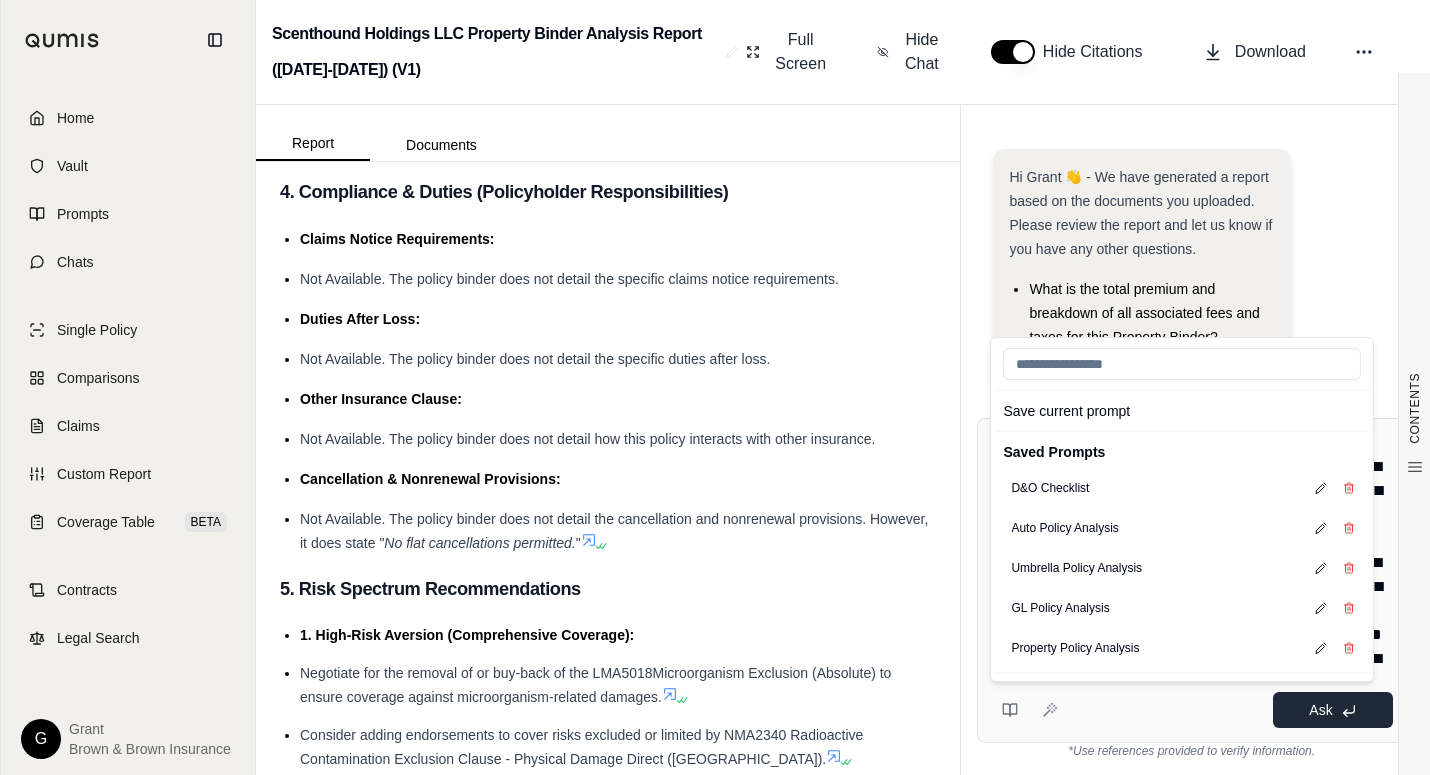 click on "Ask" at bounding box center [1333, 710] 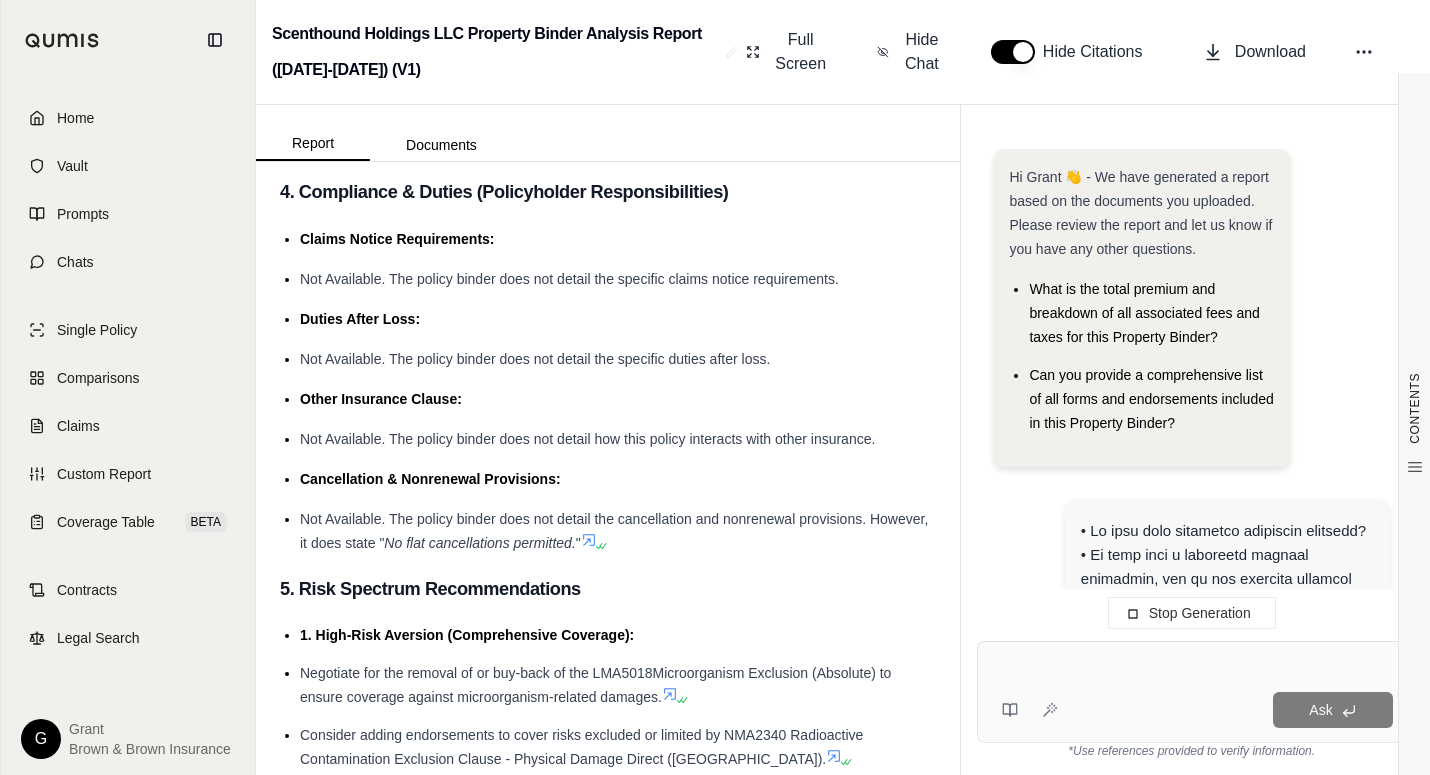 scroll, scrollTop: 0, scrollLeft: 0, axis: both 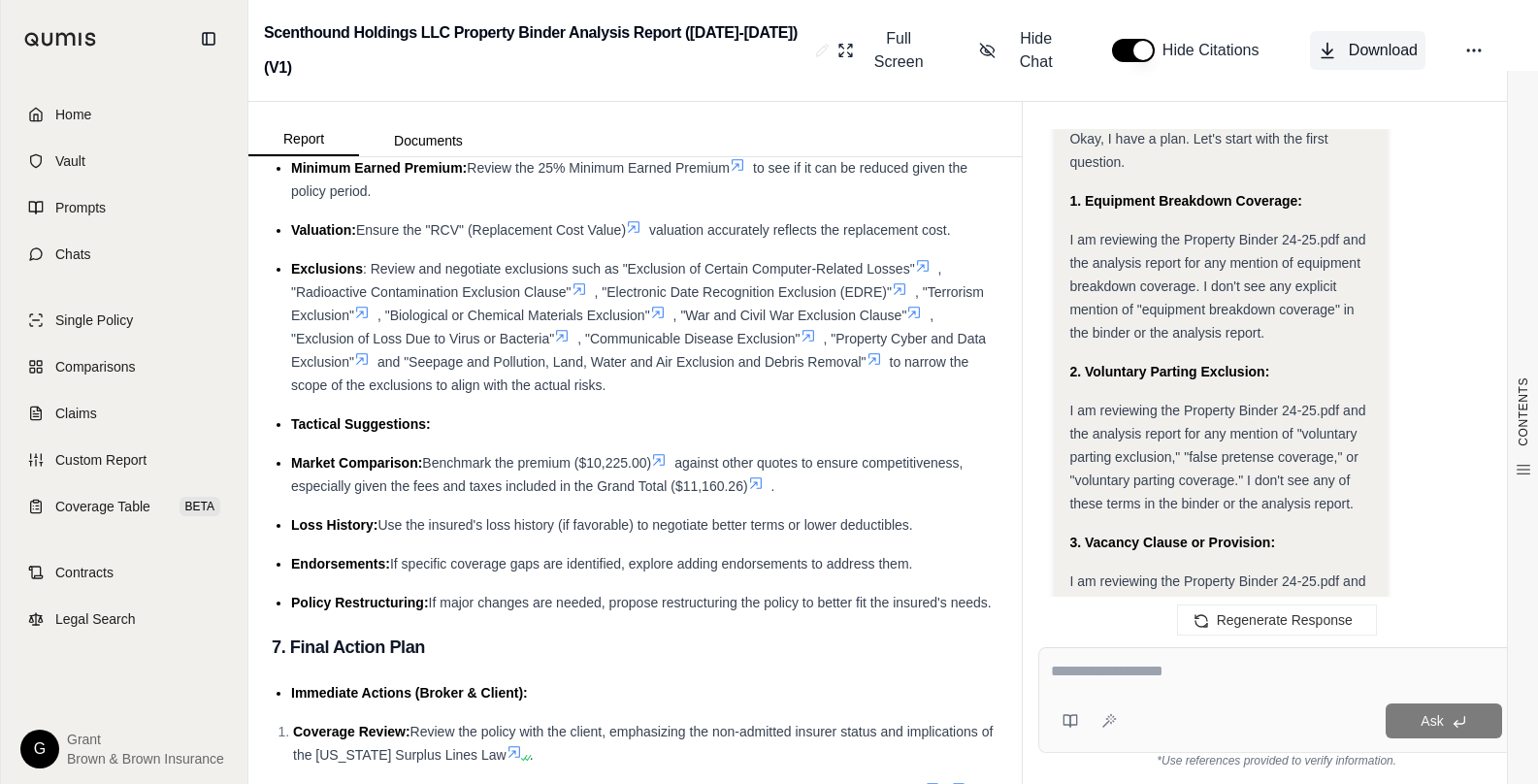 click 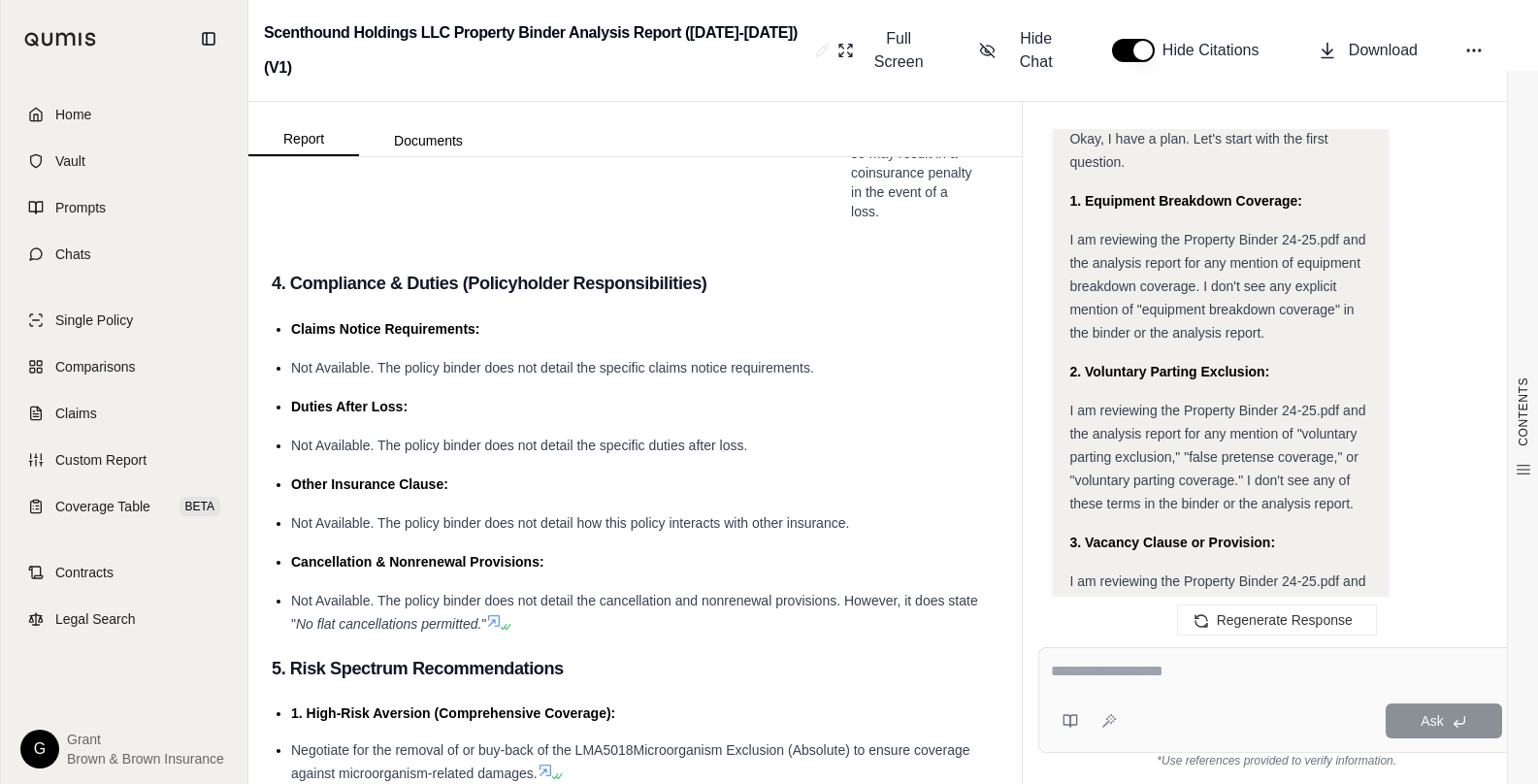scroll, scrollTop: 2509, scrollLeft: 0, axis: vertical 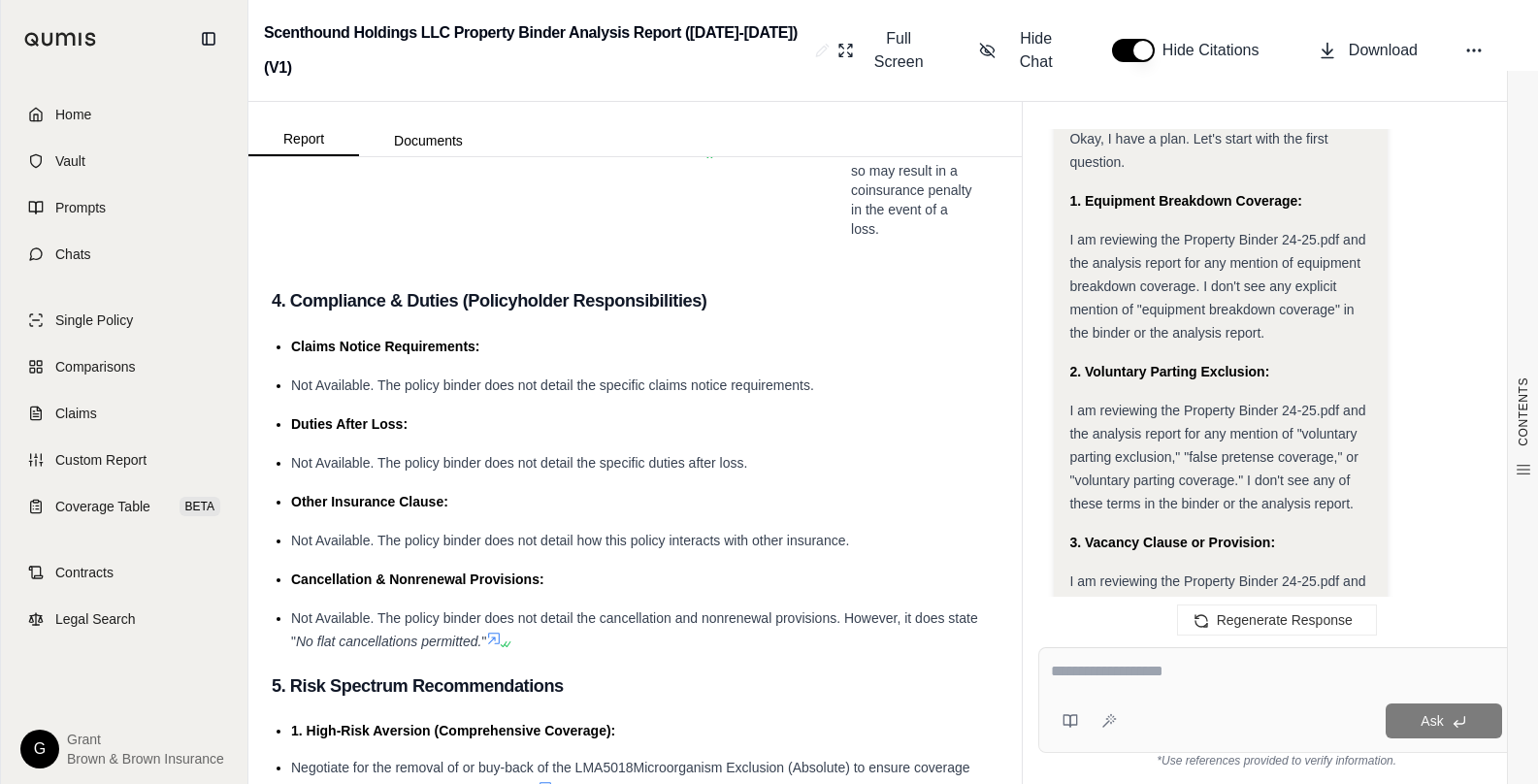 click on "G [PERSON_NAME] & Brown Insurance" at bounding box center (124, 741) 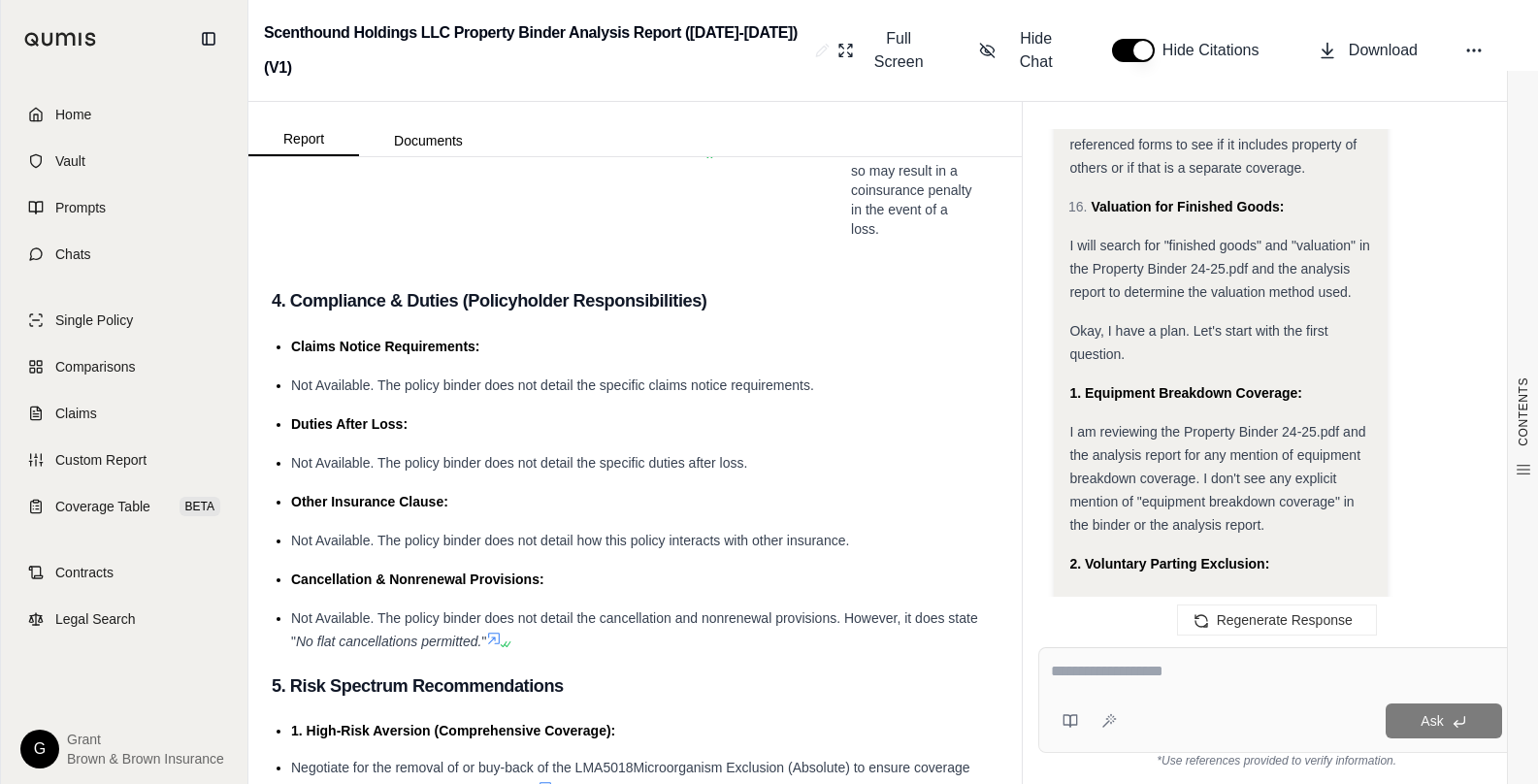 scroll, scrollTop: 3978, scrollLeft: 0, axis: vertical 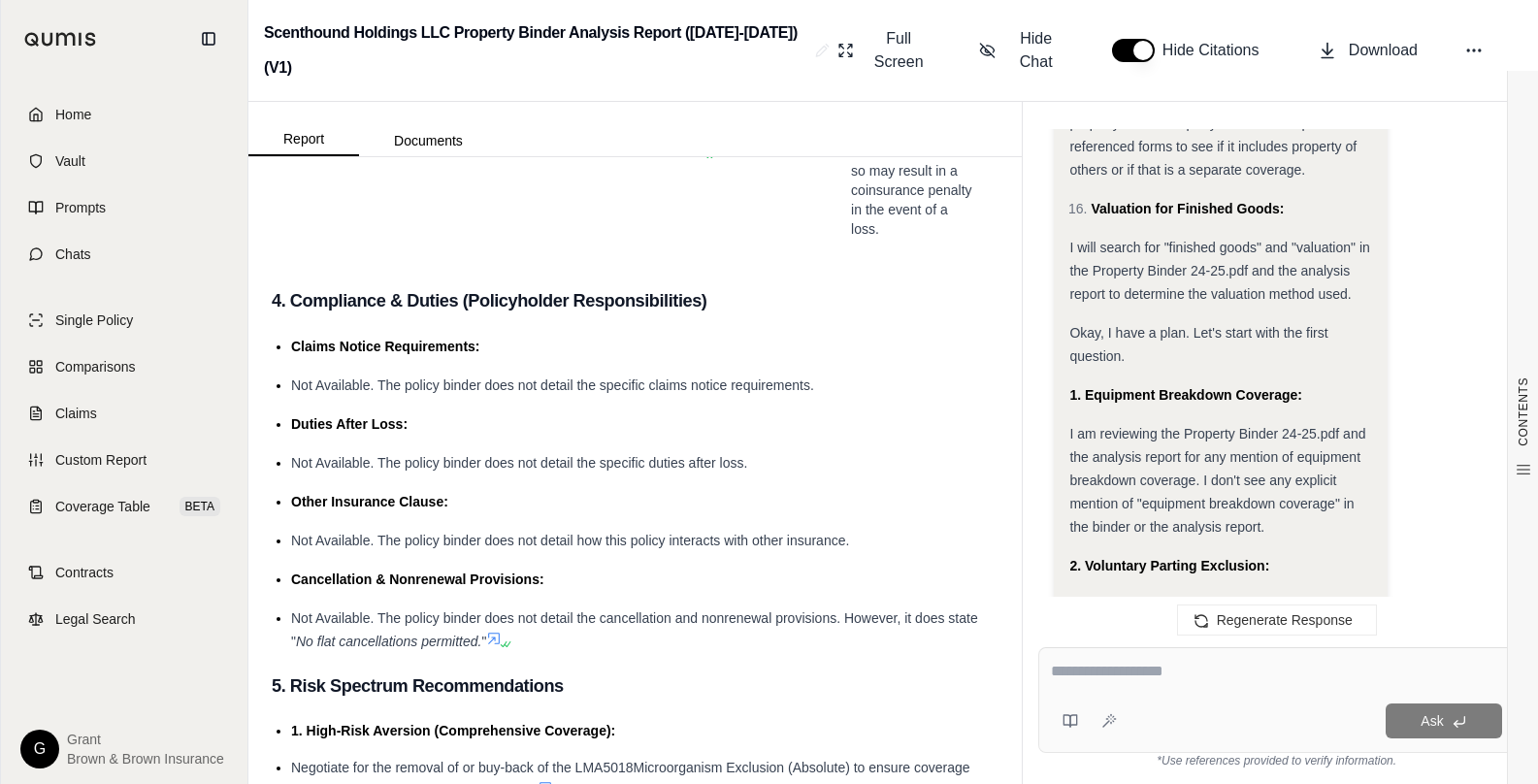 click on "1. Equipment Breakdown Coverage:" at bounding box center (1186, 395) 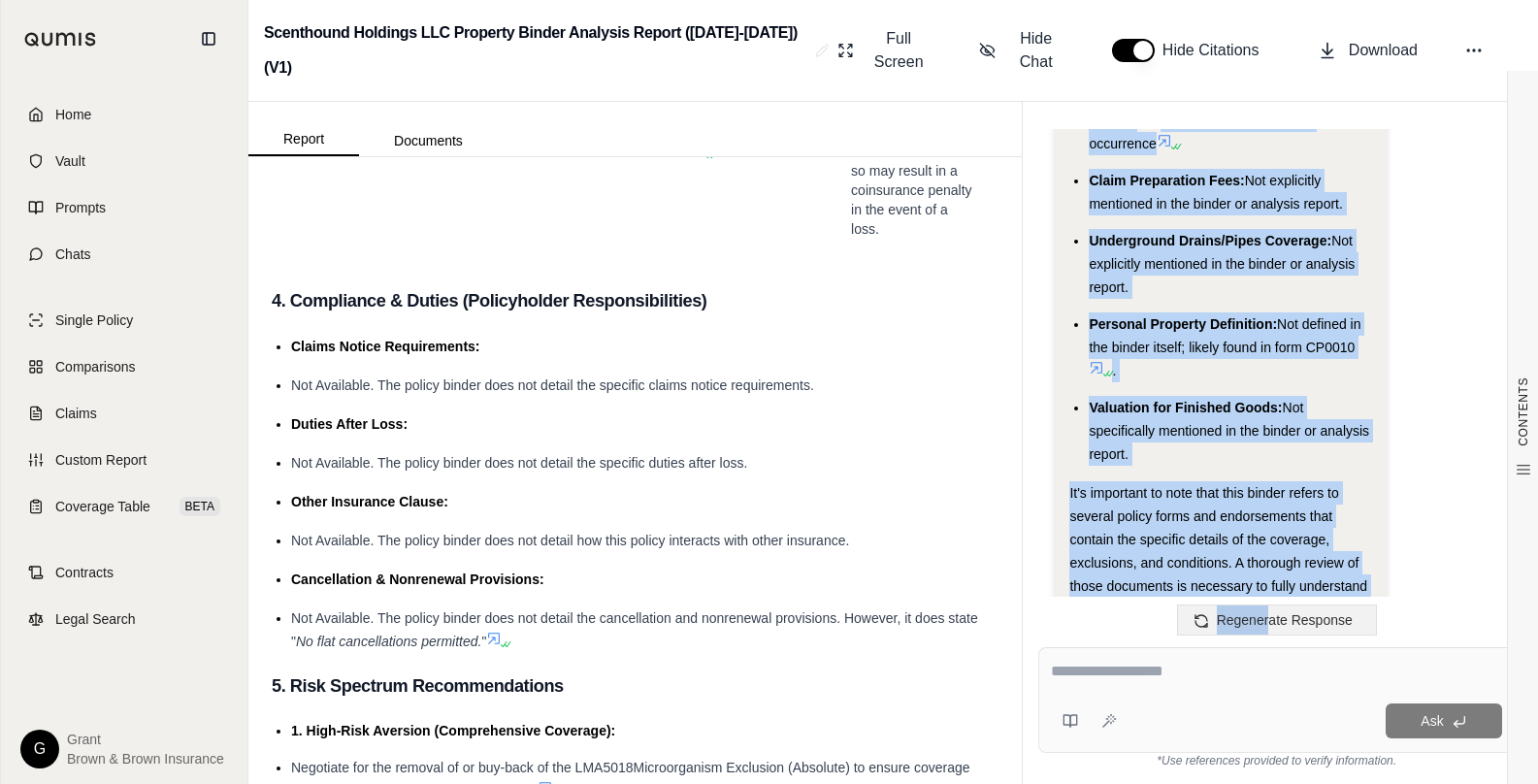 scroll, scrollTop: 12126, scrollLeft: 0, axis: vertical 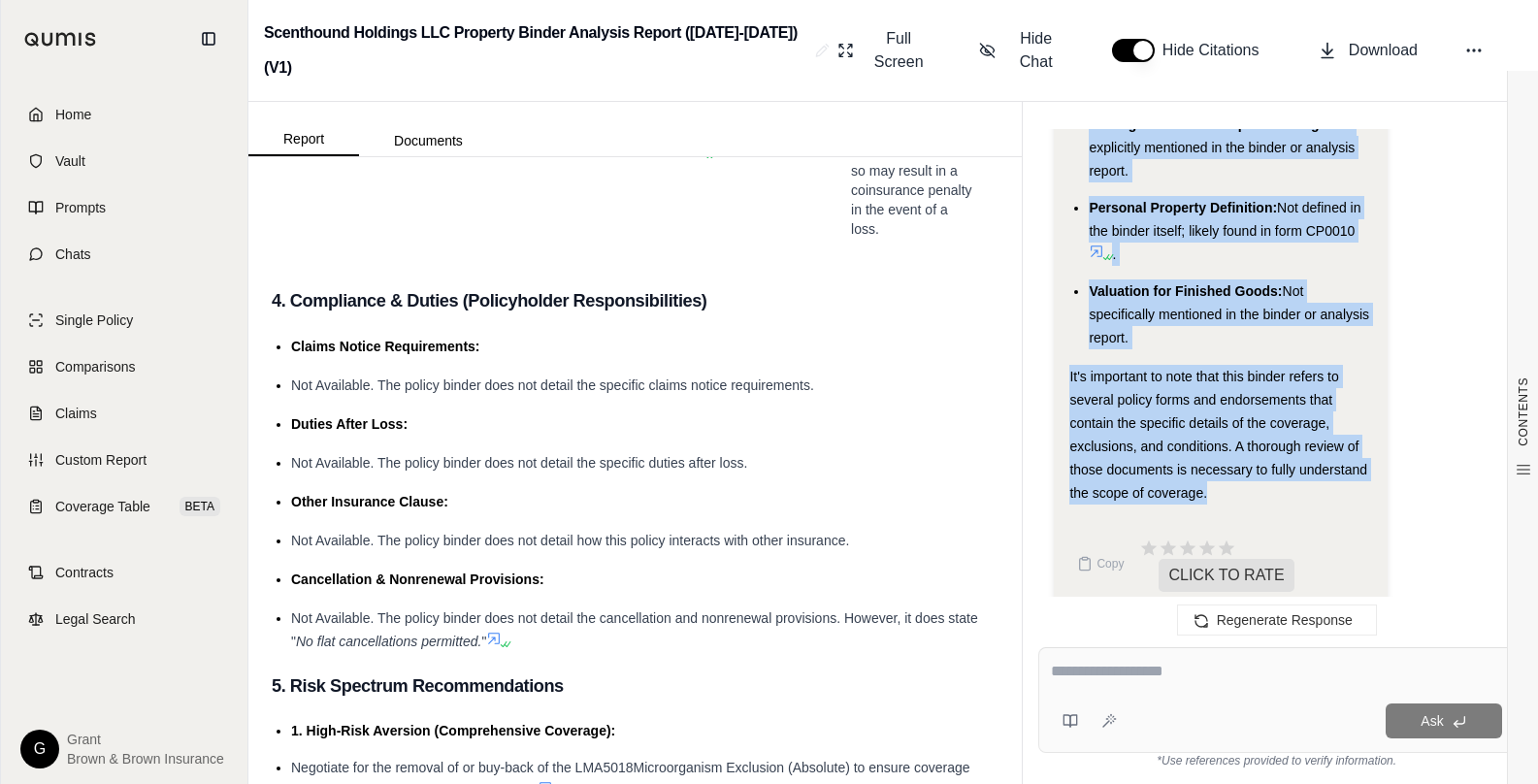 drag, startPoint x: 1070, startPoint y: 390, endPoint x: 1260, endPoint y: 480, distance: 210.23796 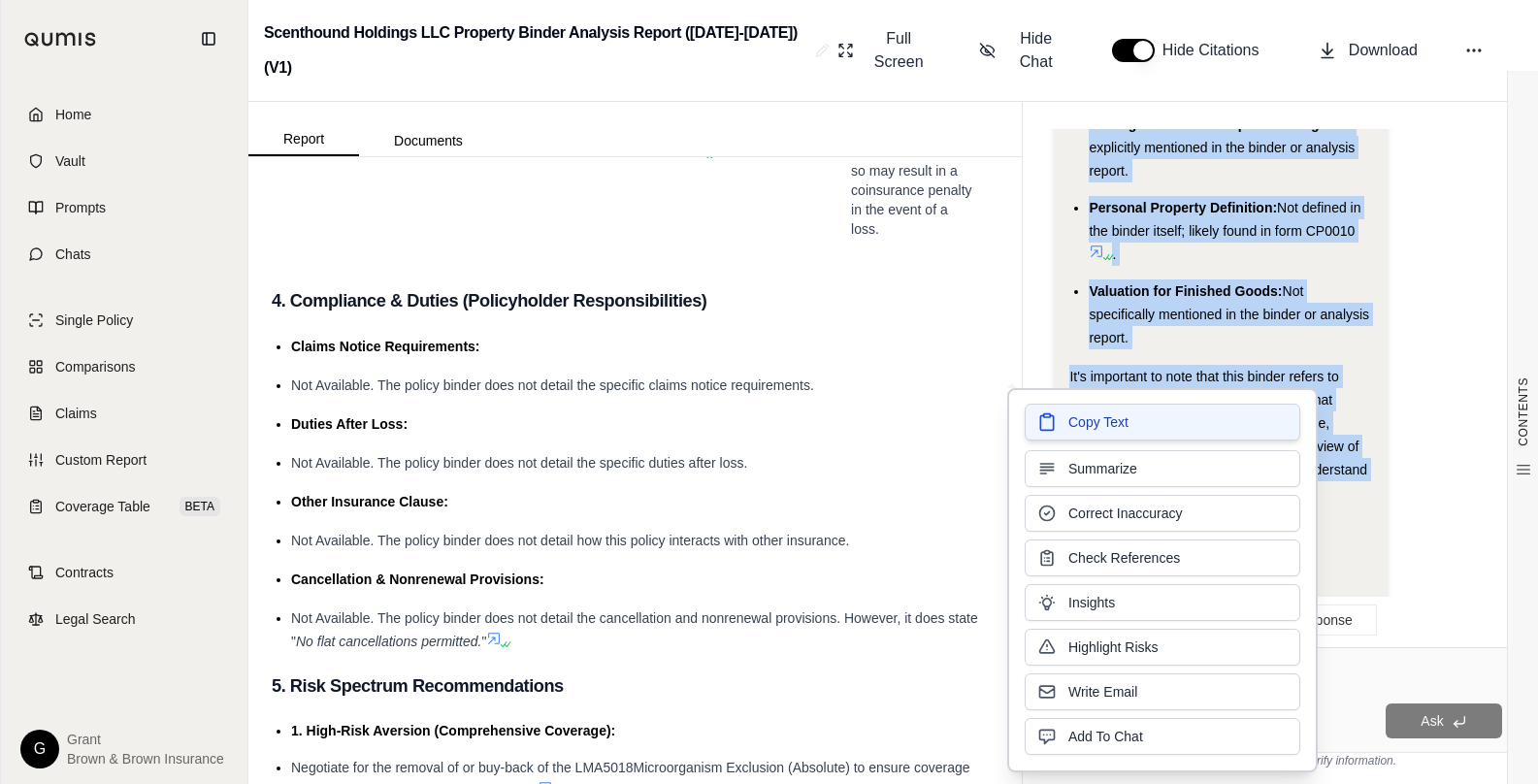 click on "Copy Text" at bounding box center (1162, 422) 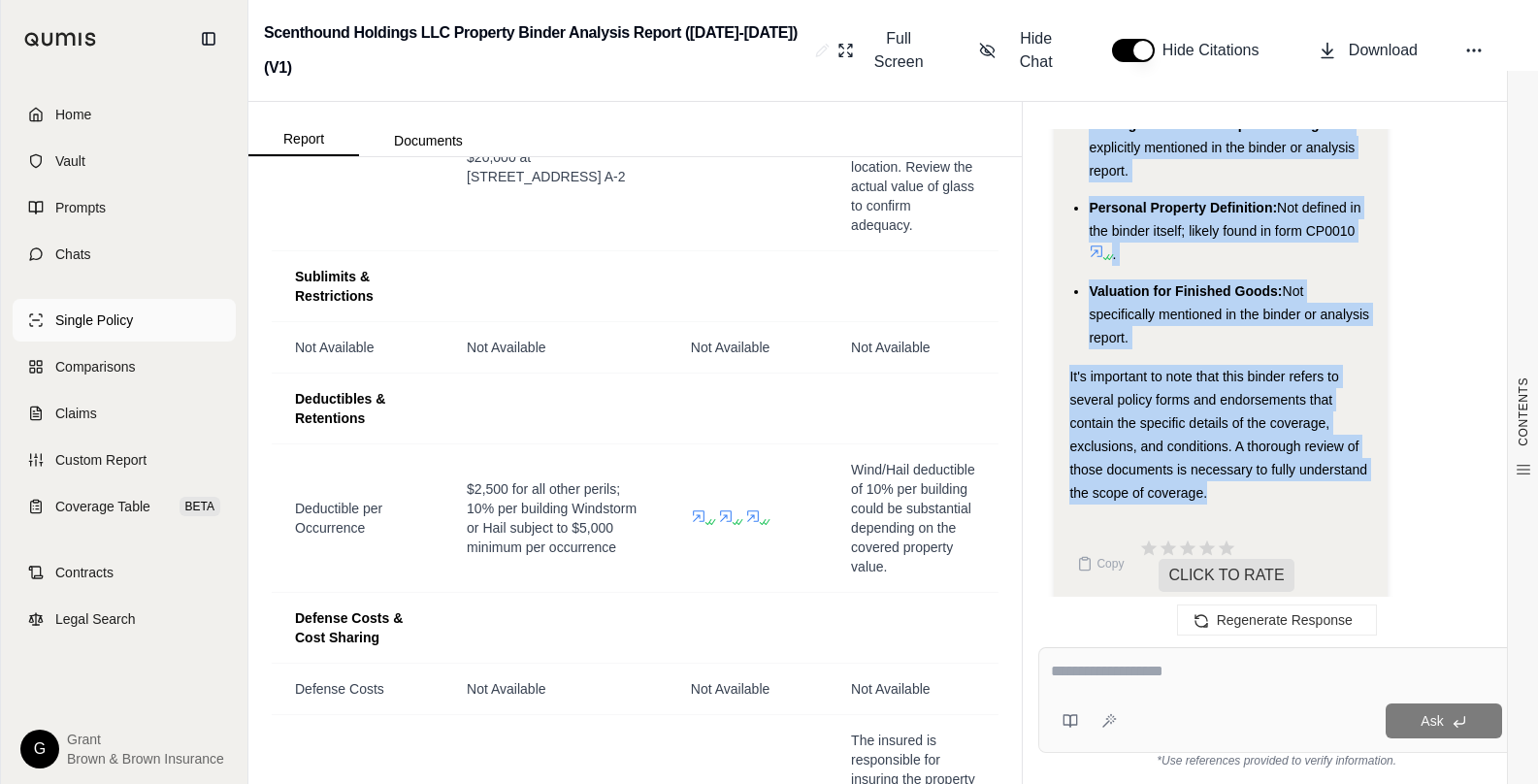 scroll, scrollTop: 1830, scrollLeft: 0, axis: vertical 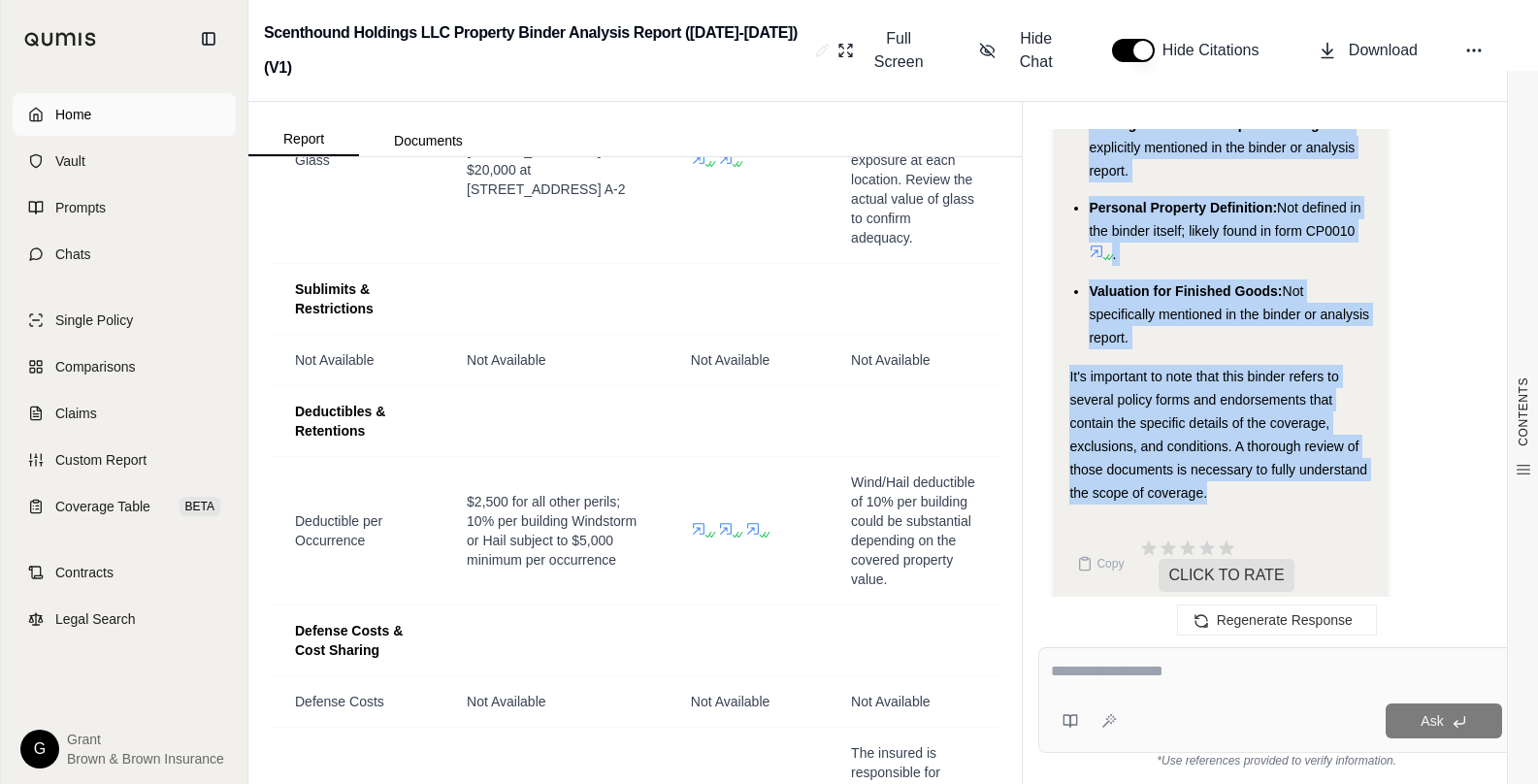 click on "Home" at bounding box center (124, 114) 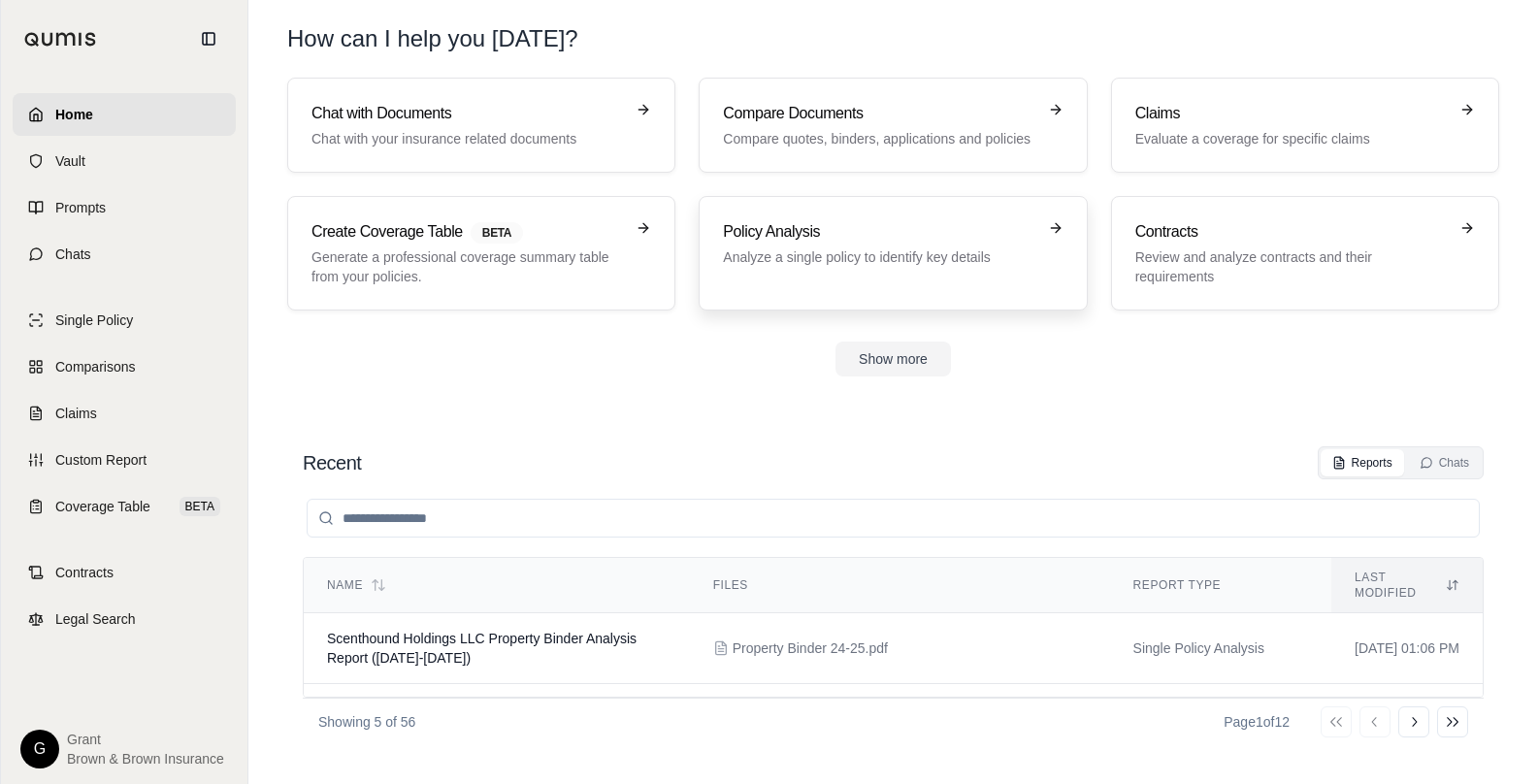 click on "Policy Analysis Analyze a single policy to identify key details" at bounding box center [893, 253] 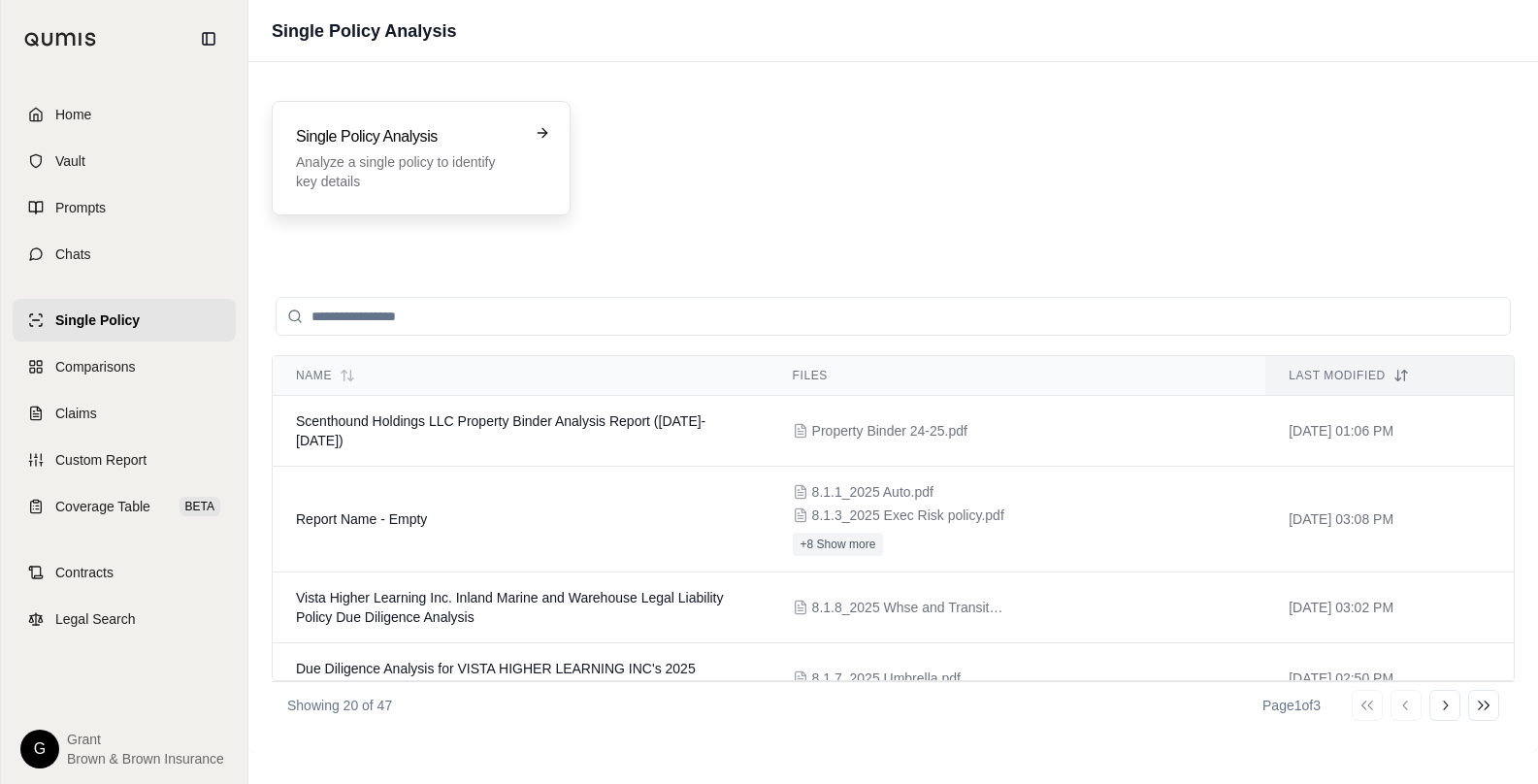 click on "Analyze a single policy to identify key details" at bounding box center [408, 172] 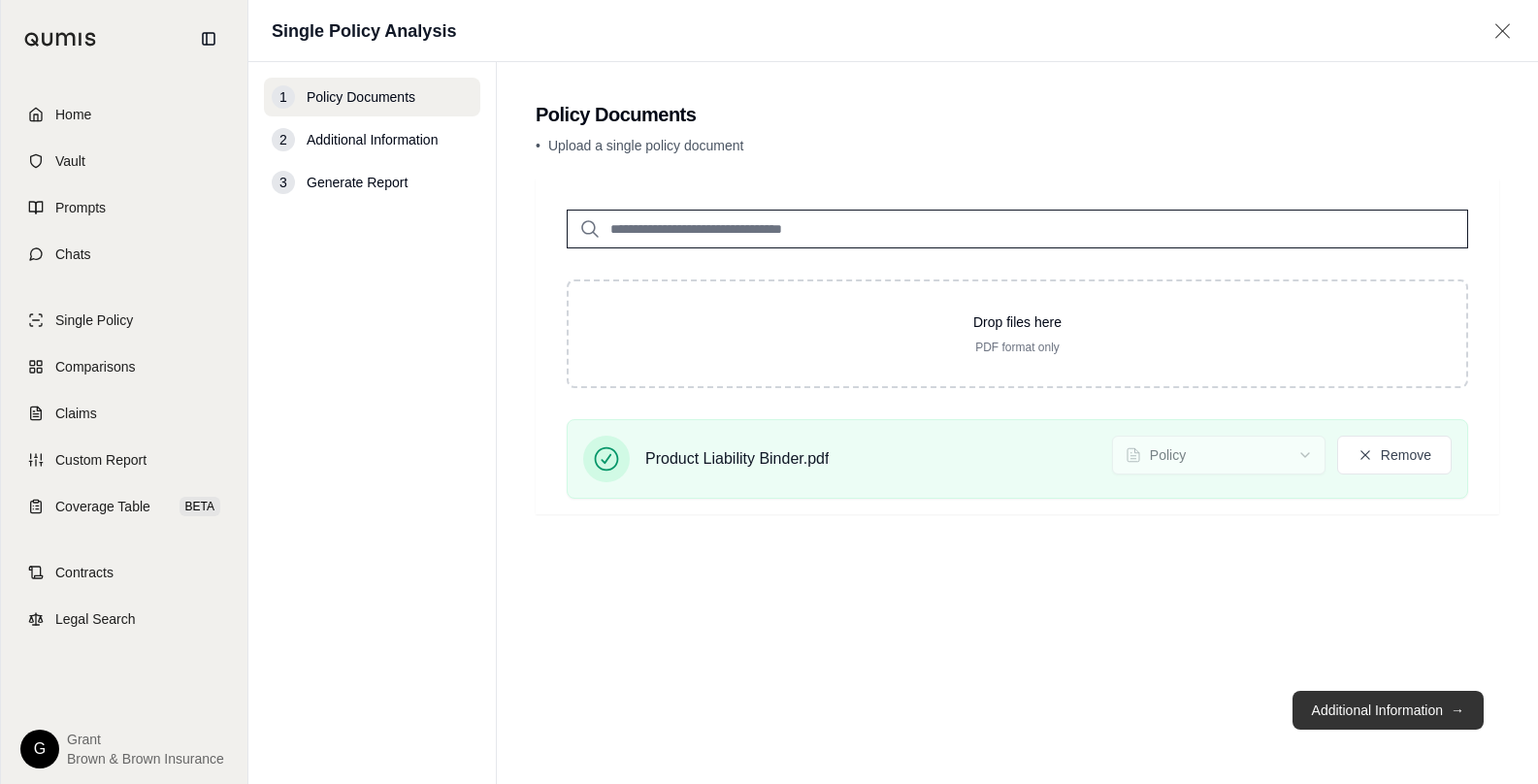 click on "Additional Information →" at bounding box center [1388, 710] 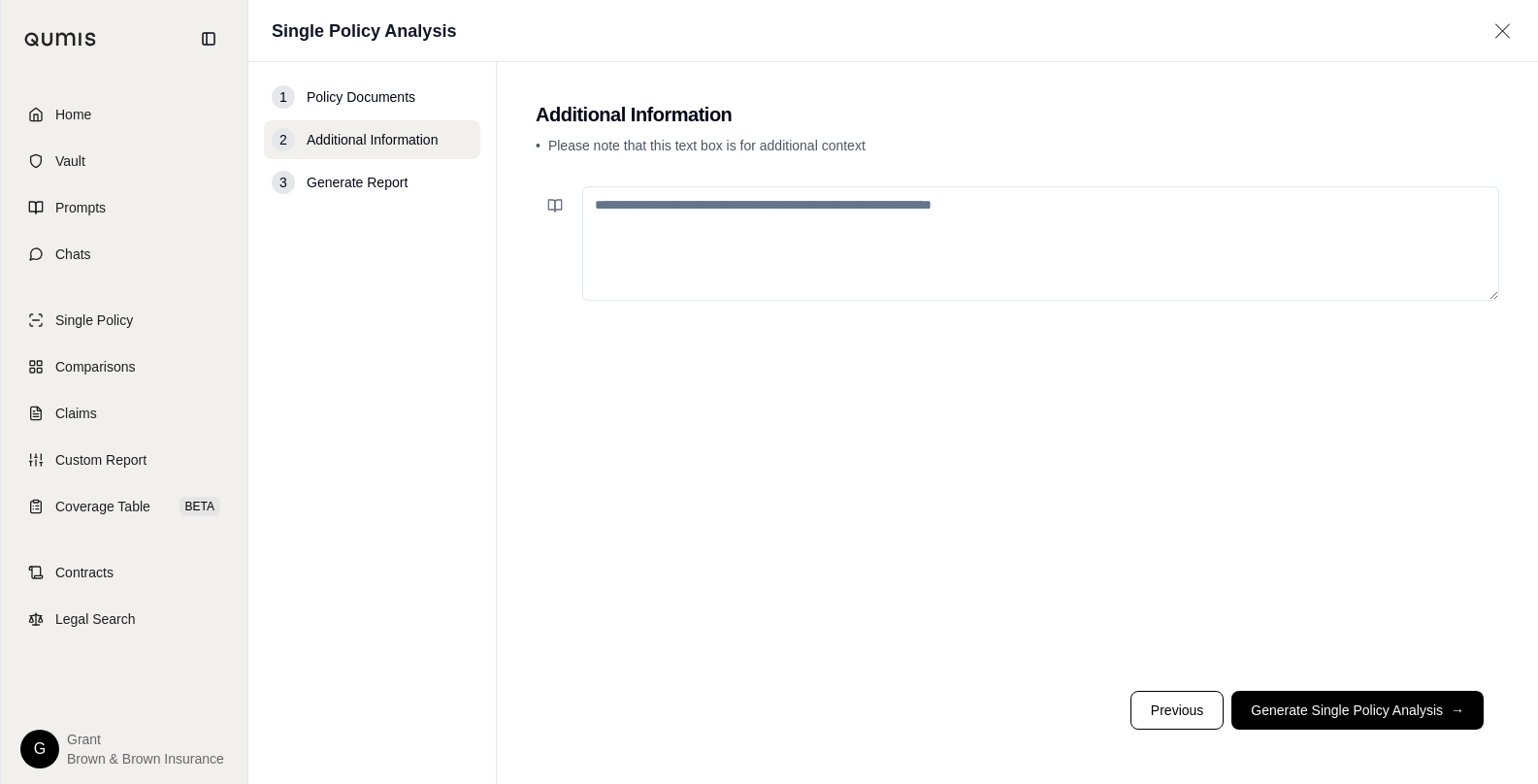 click at bounding box center [1040, 244] 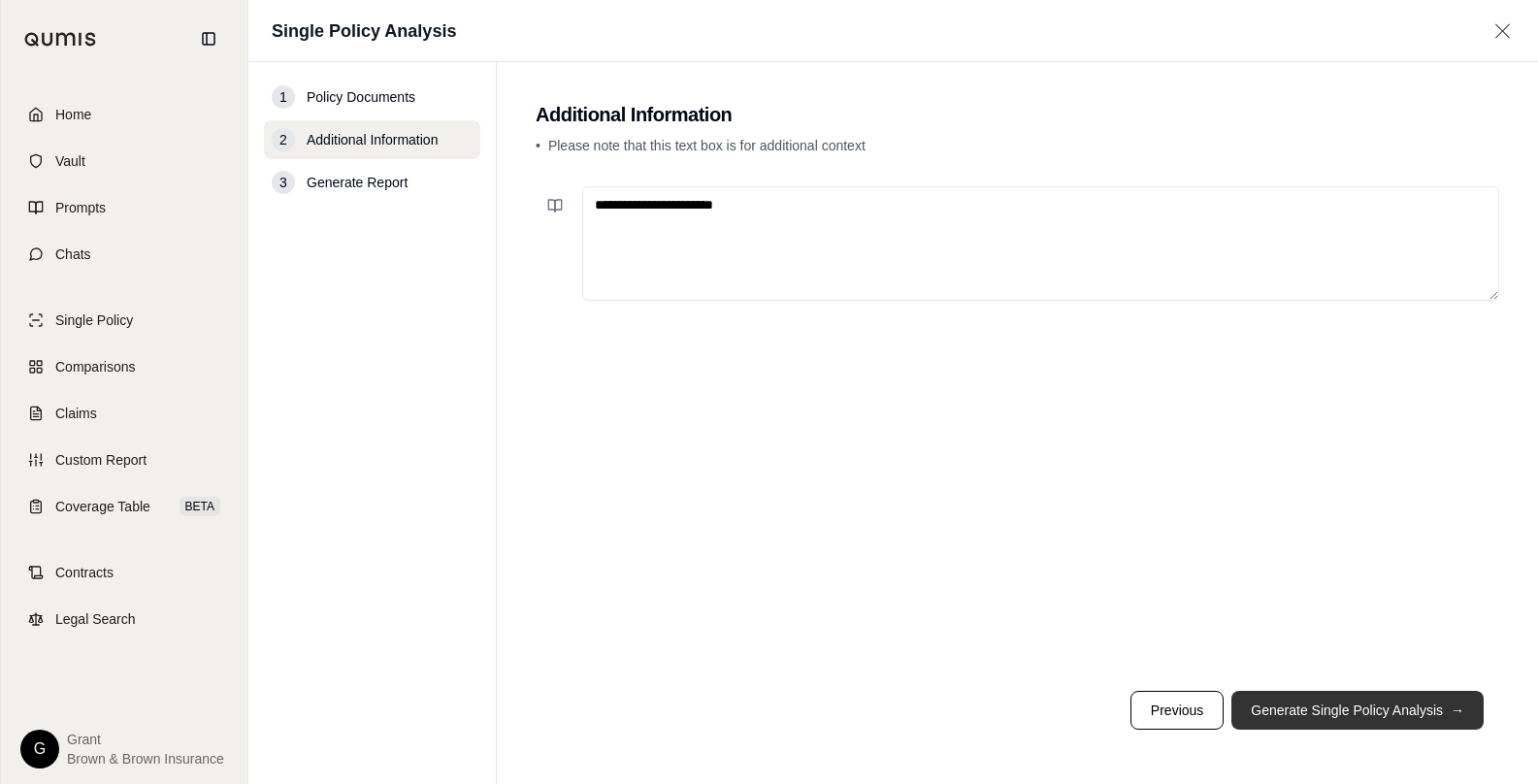 type on "**********" 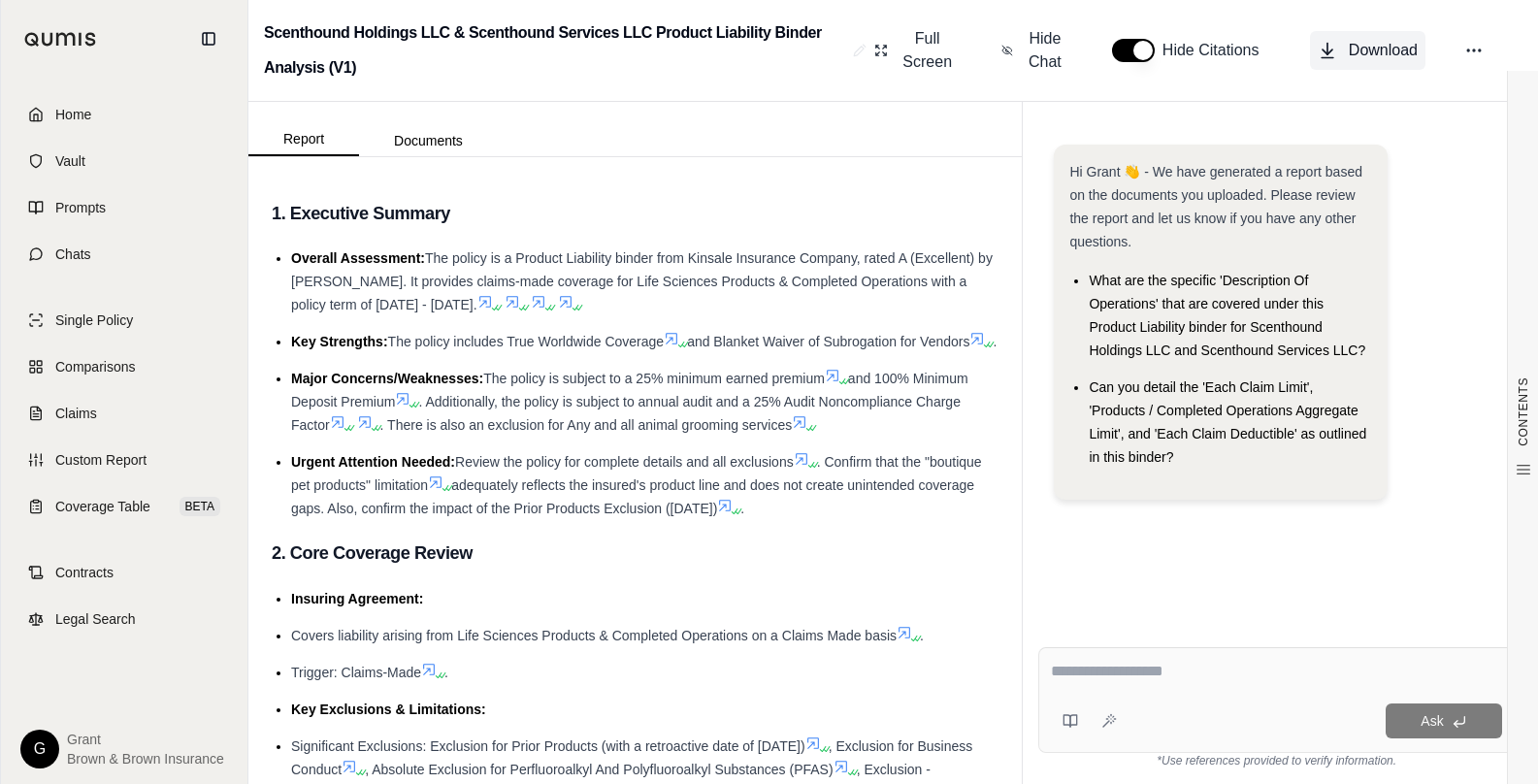 click on "Download" at bounding box center (1383, 50) 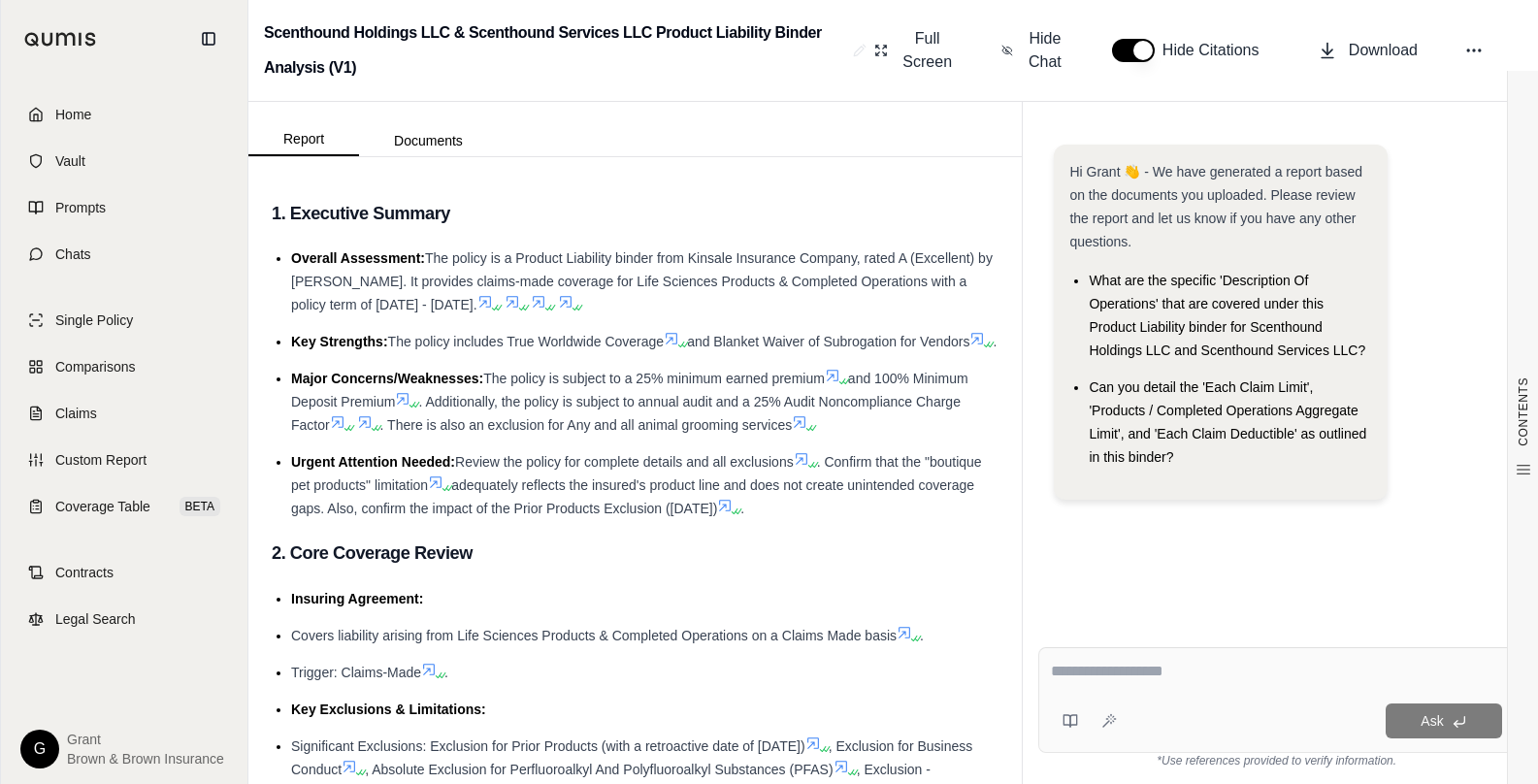 click on "Ask" at bounding box center (1276, 700) 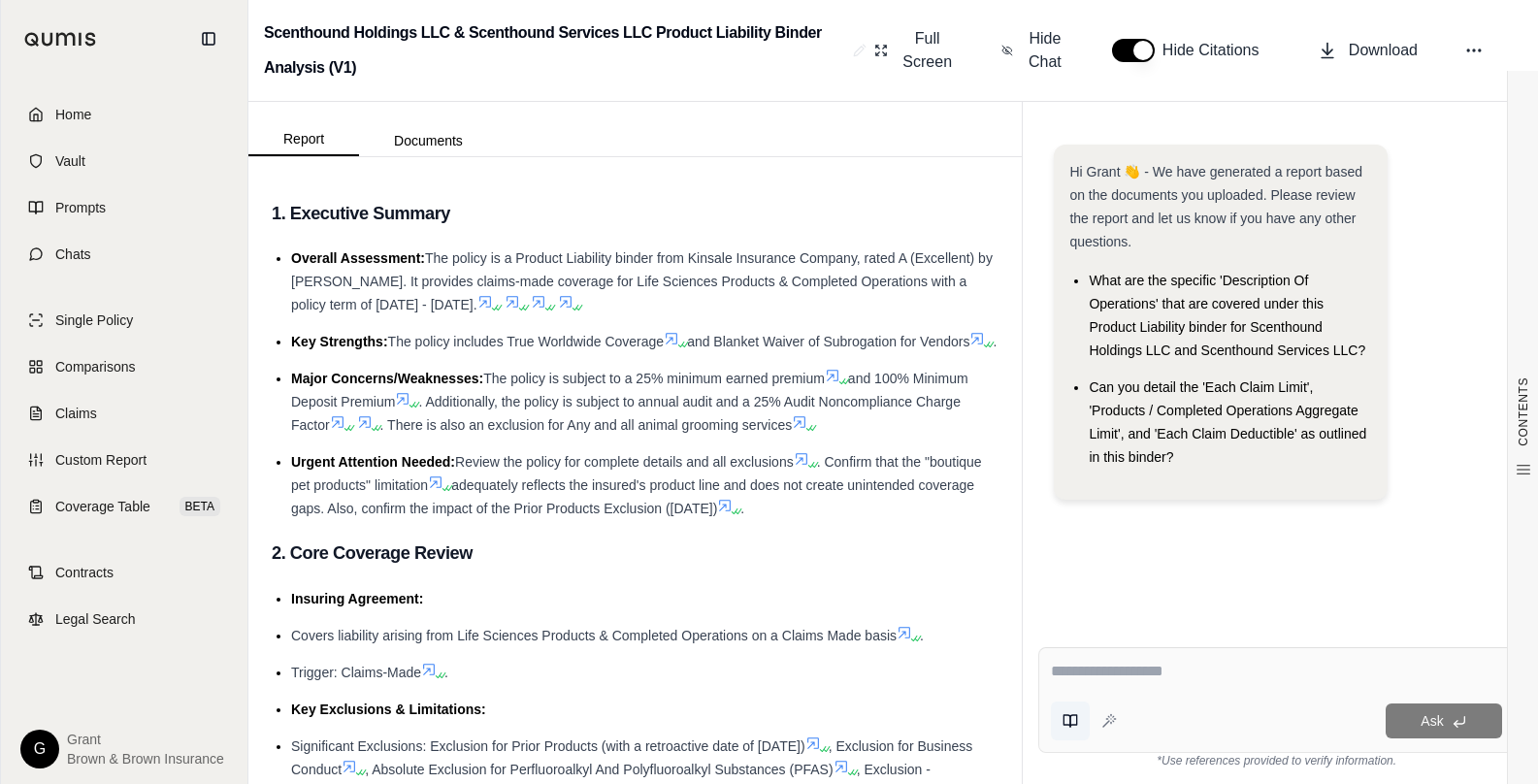 click 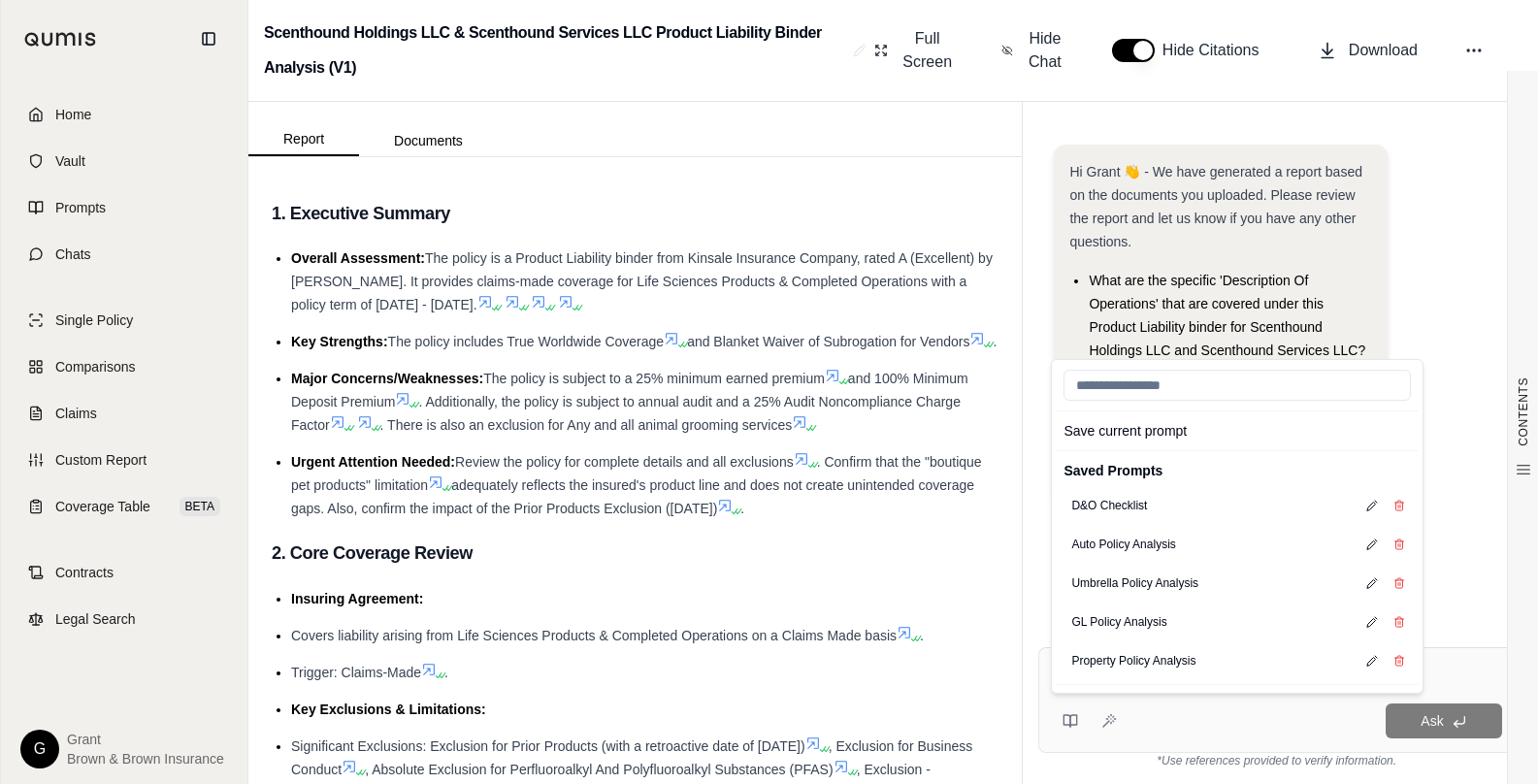 click on "Hi Grant 👋 - We have generated a report based on the documents you uploaded. Please review the report and let us know if you have any other questions.
What are the specific 'Description Of Operations' that are covered under this Product Liability binder for Scenthound Holdings LLC and Scenthound Services LLC?
Can you detail the 'Each Claim Limit', 'Products / Completed Operations Aggregate Limit', and 'Each Claim Deductible' as outlined in this binder?" at bounding box center (1276, 330) 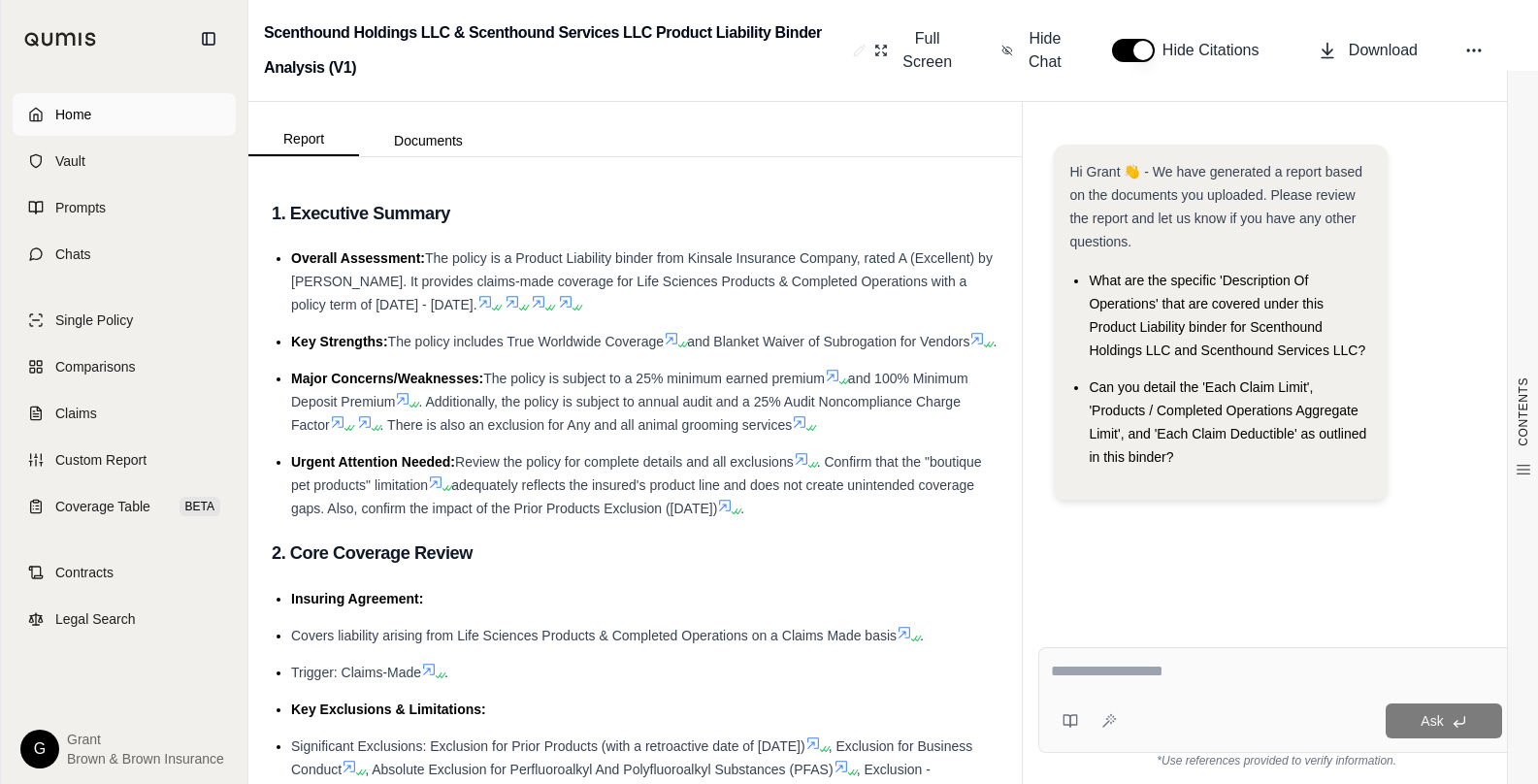 click on "Home" at bounding box center [124, 114] 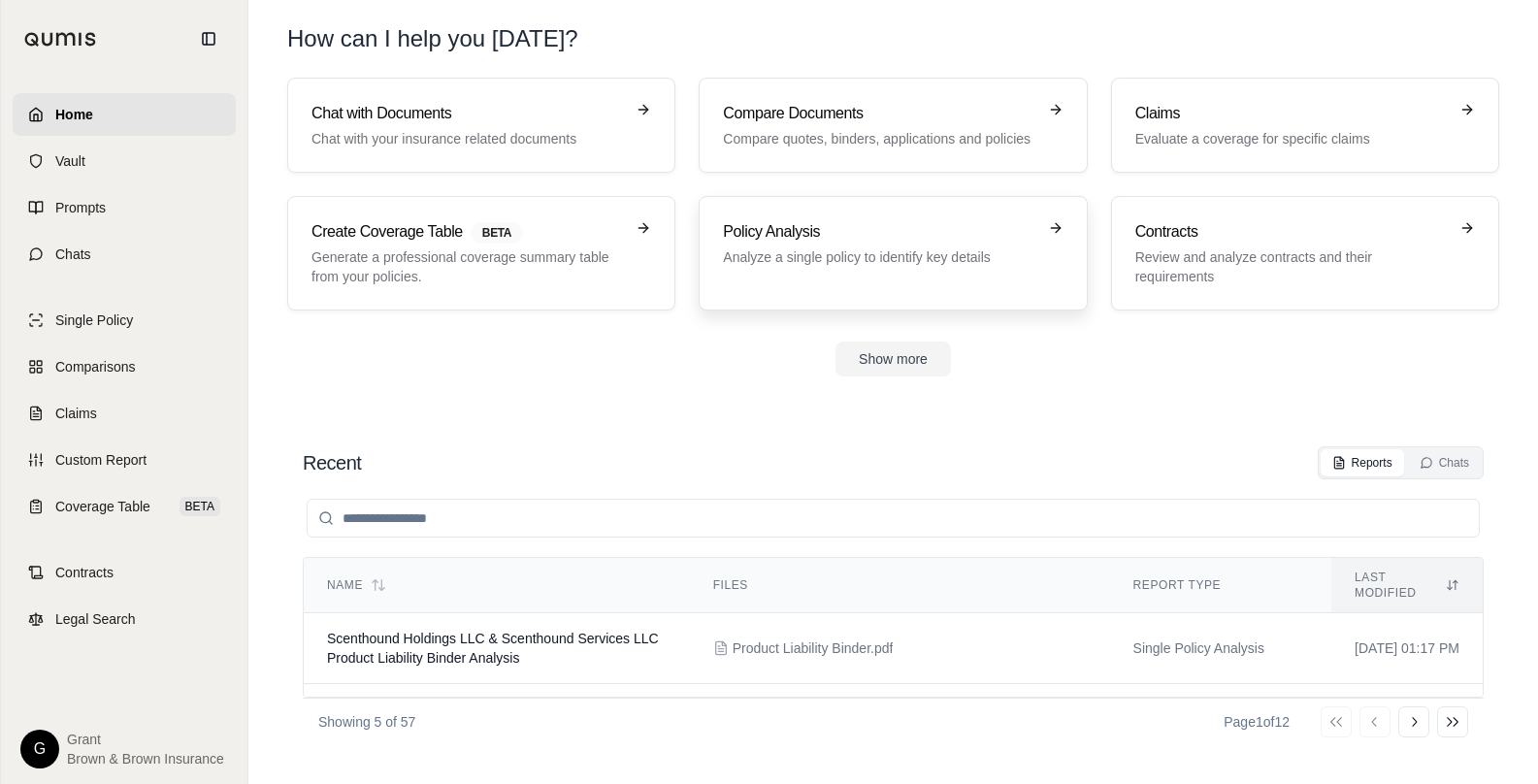 click on "Policy Analysis" at bounding box center (879, 232) 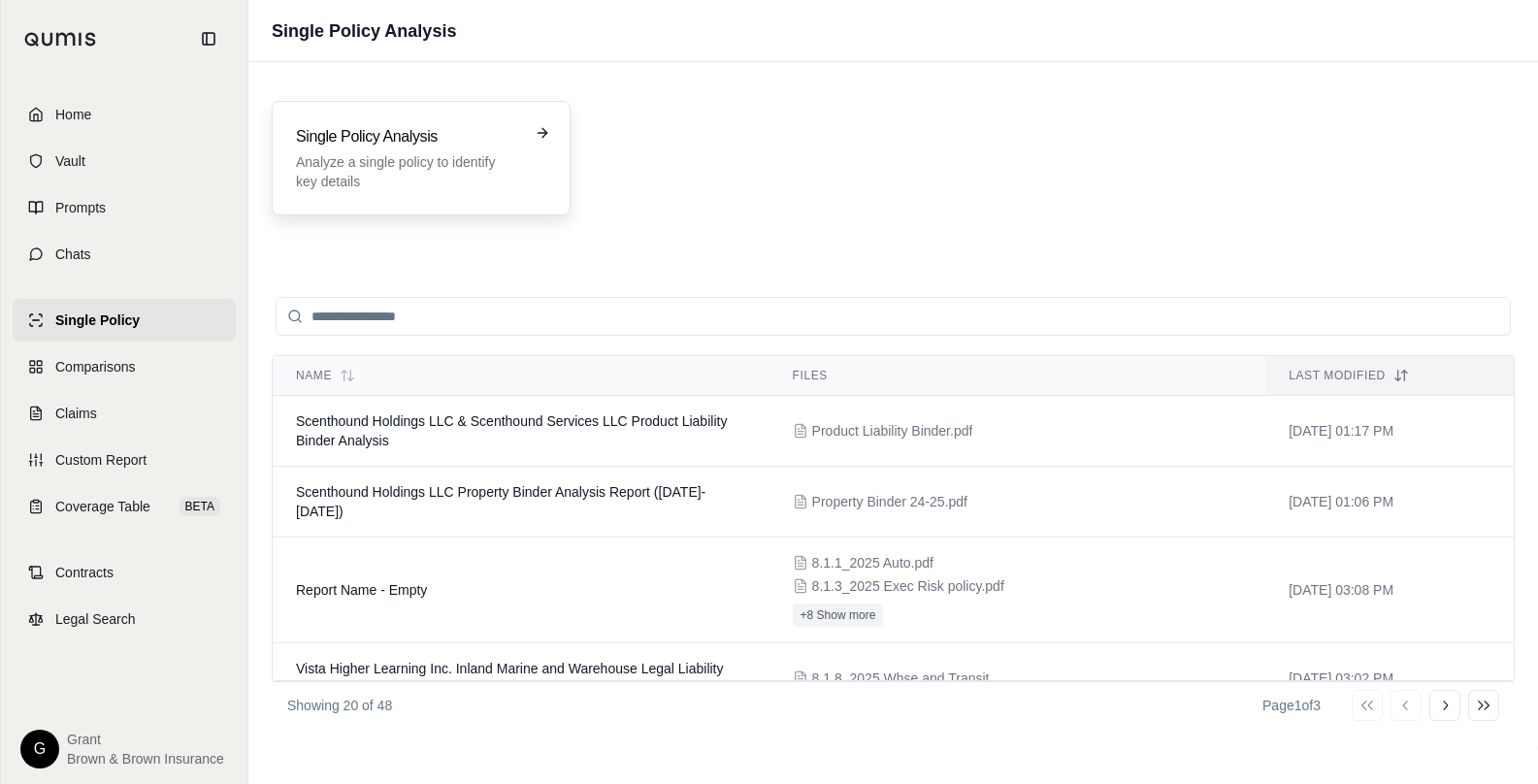 click on "Single Policy Analysis Analyze a single policy to identify key details" at bounding box center [421, 158] 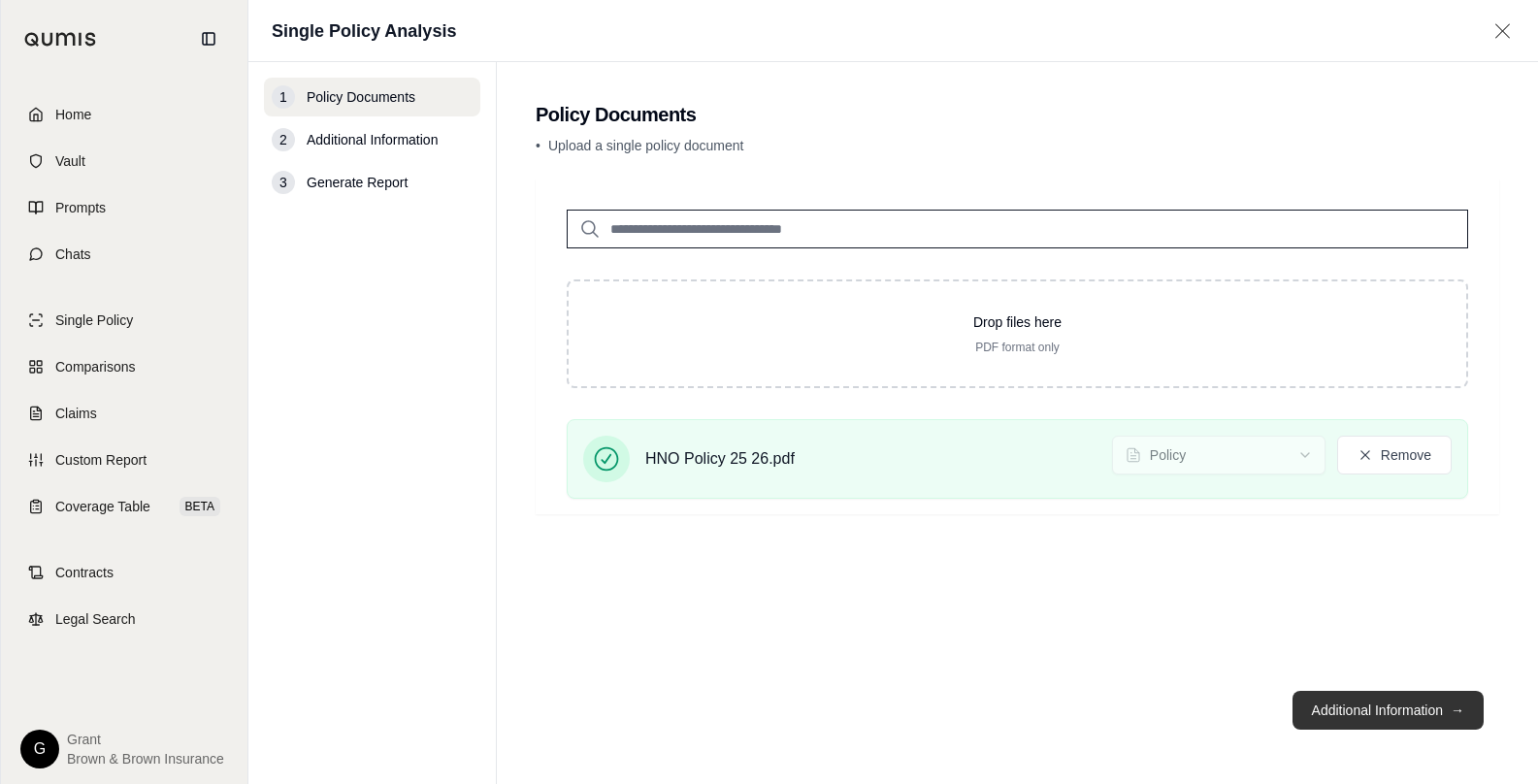 click on "Additional Information →" at bounding box center [1388, 710] 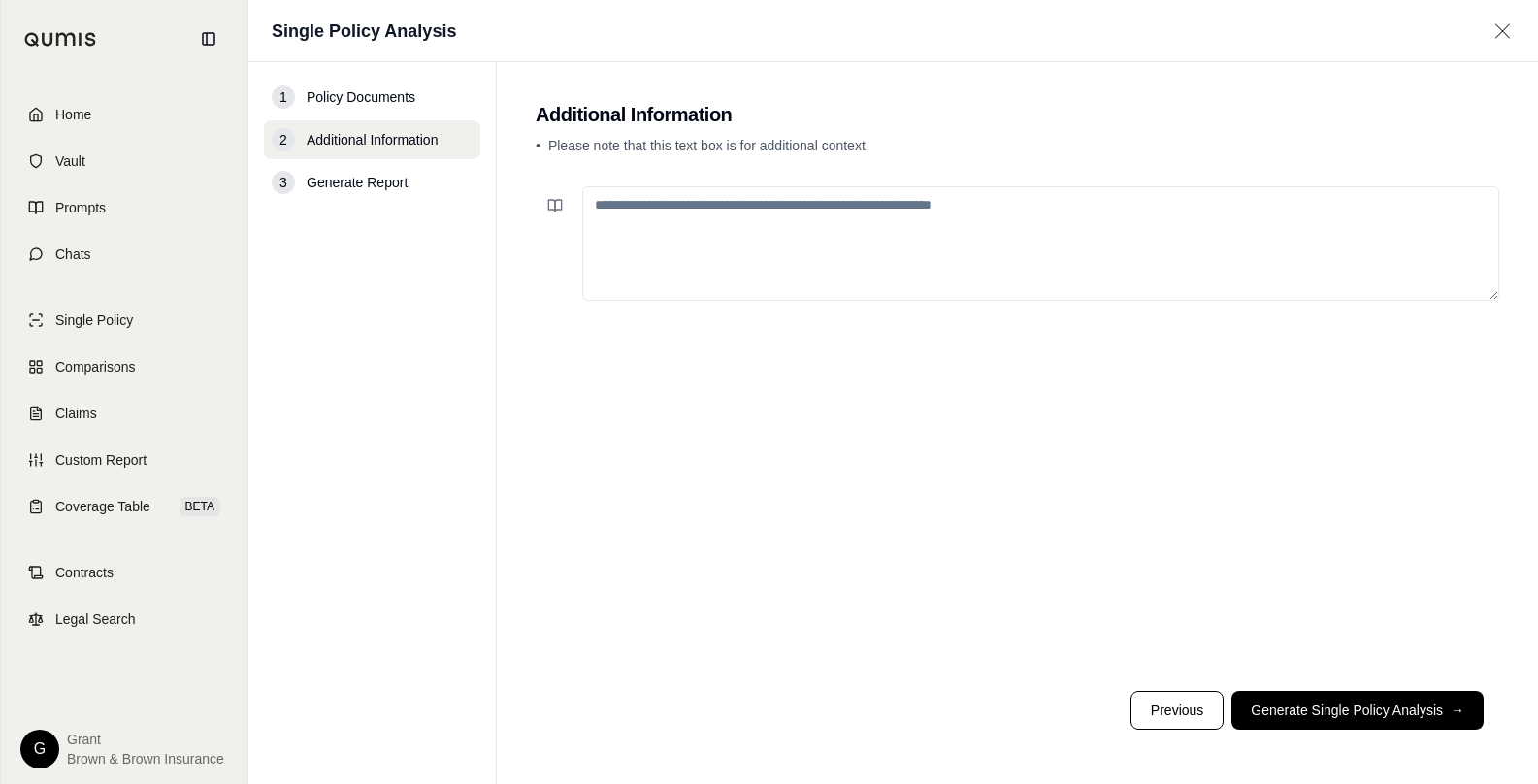click at bounding box center (1040, 244) 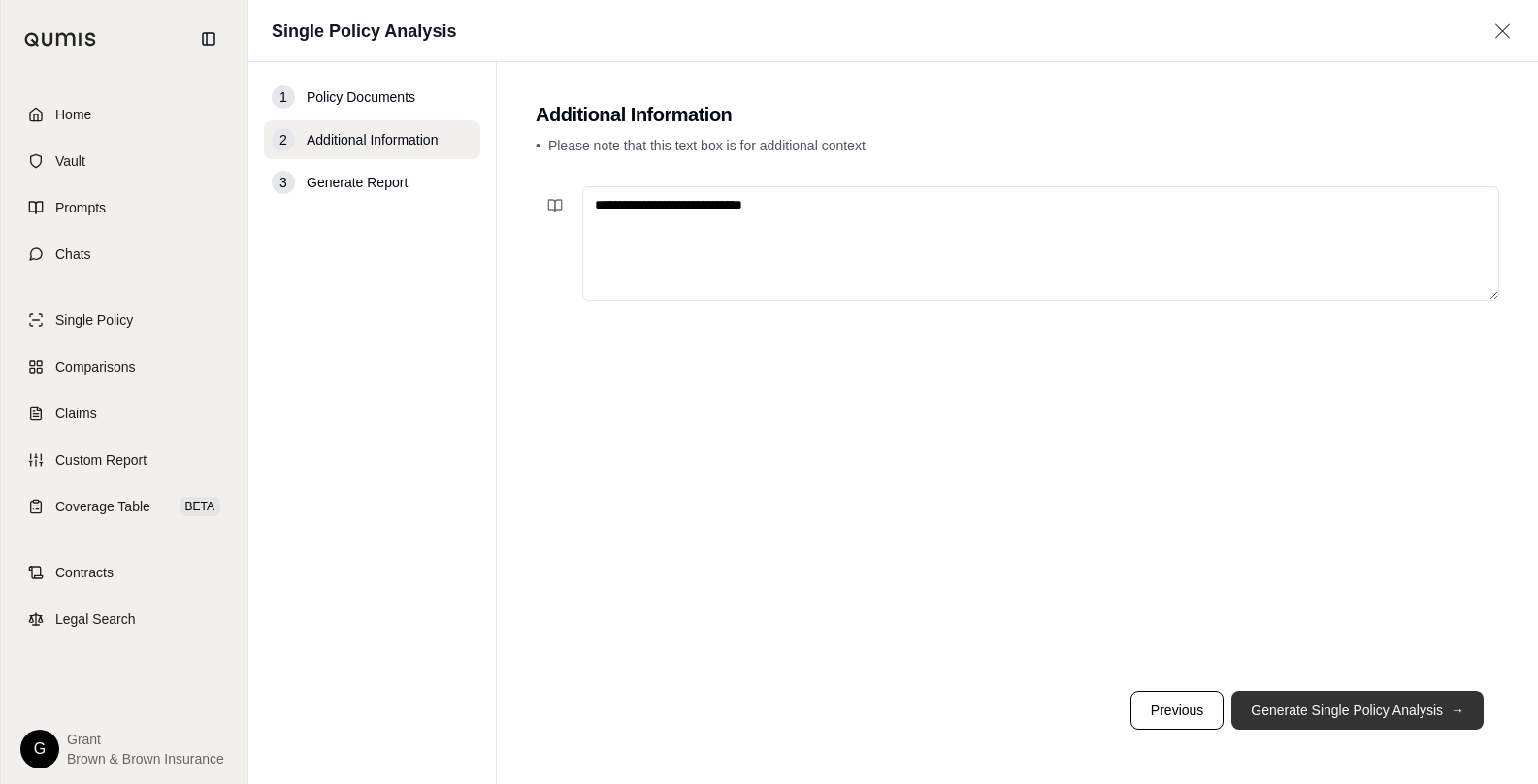 type on "**********" 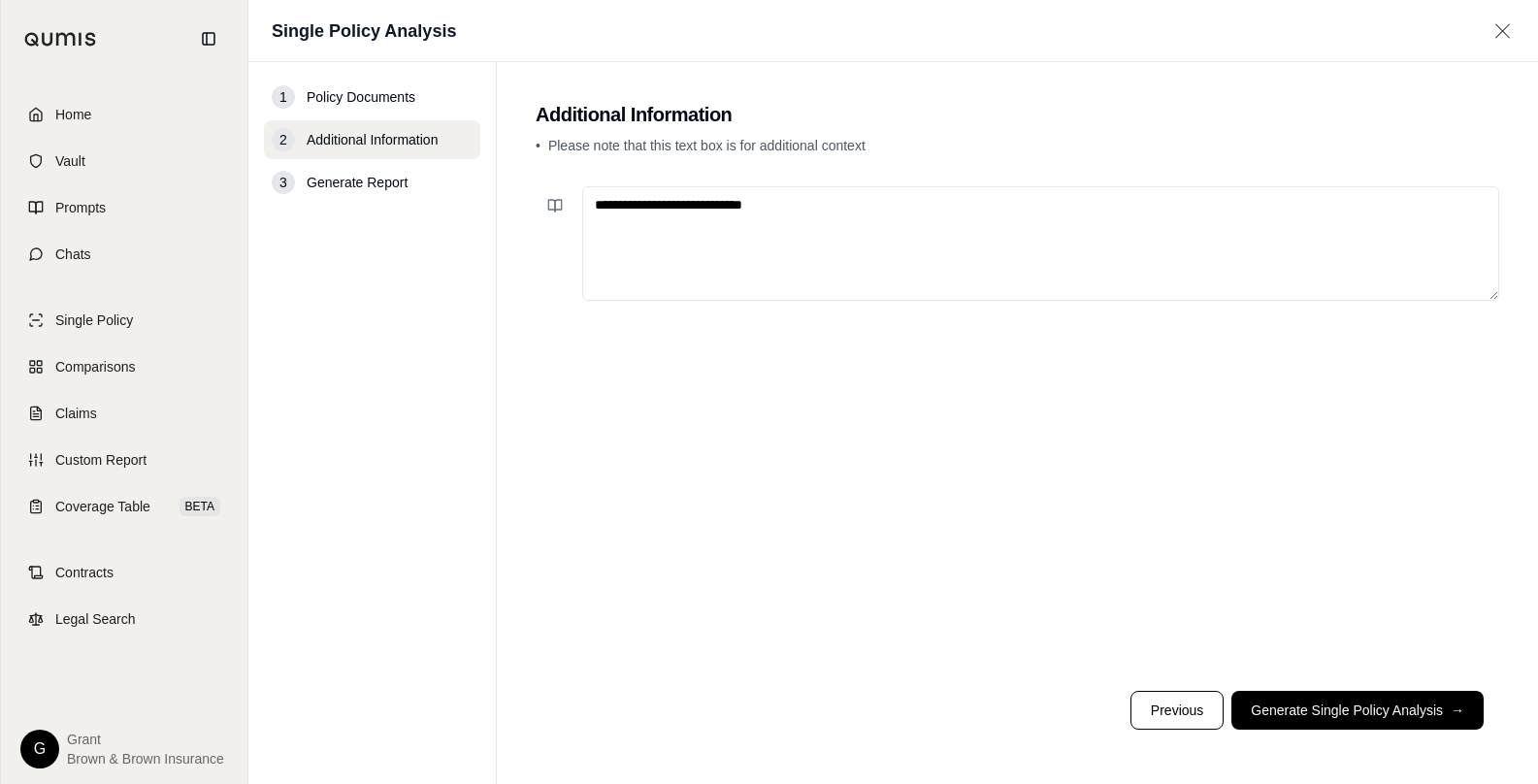 click on "Generate Single Policy Analysis →" at bounding box center [1358, 710] 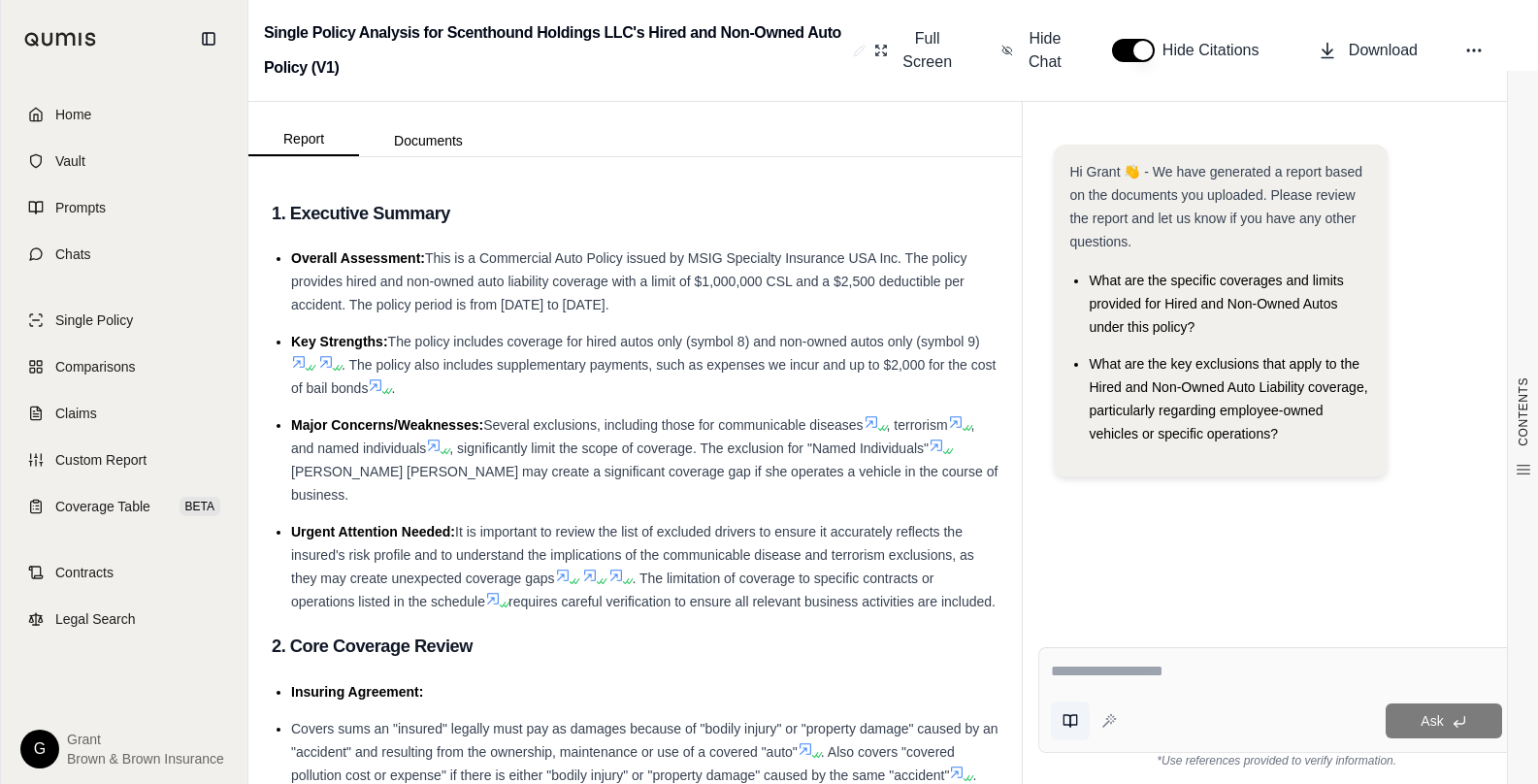 click at bounding box center [1070, 721] 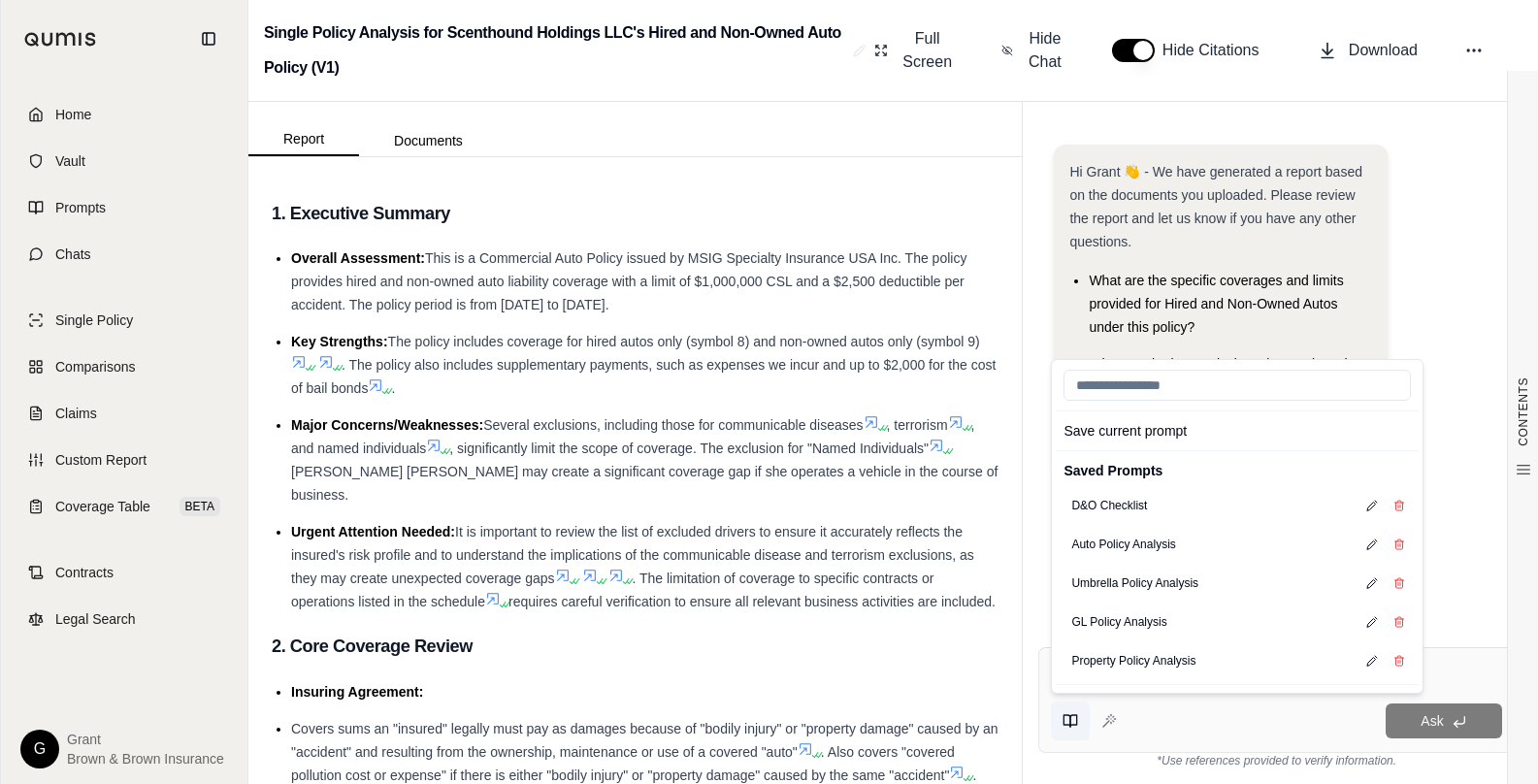 click at bounding box center (1070, 721) 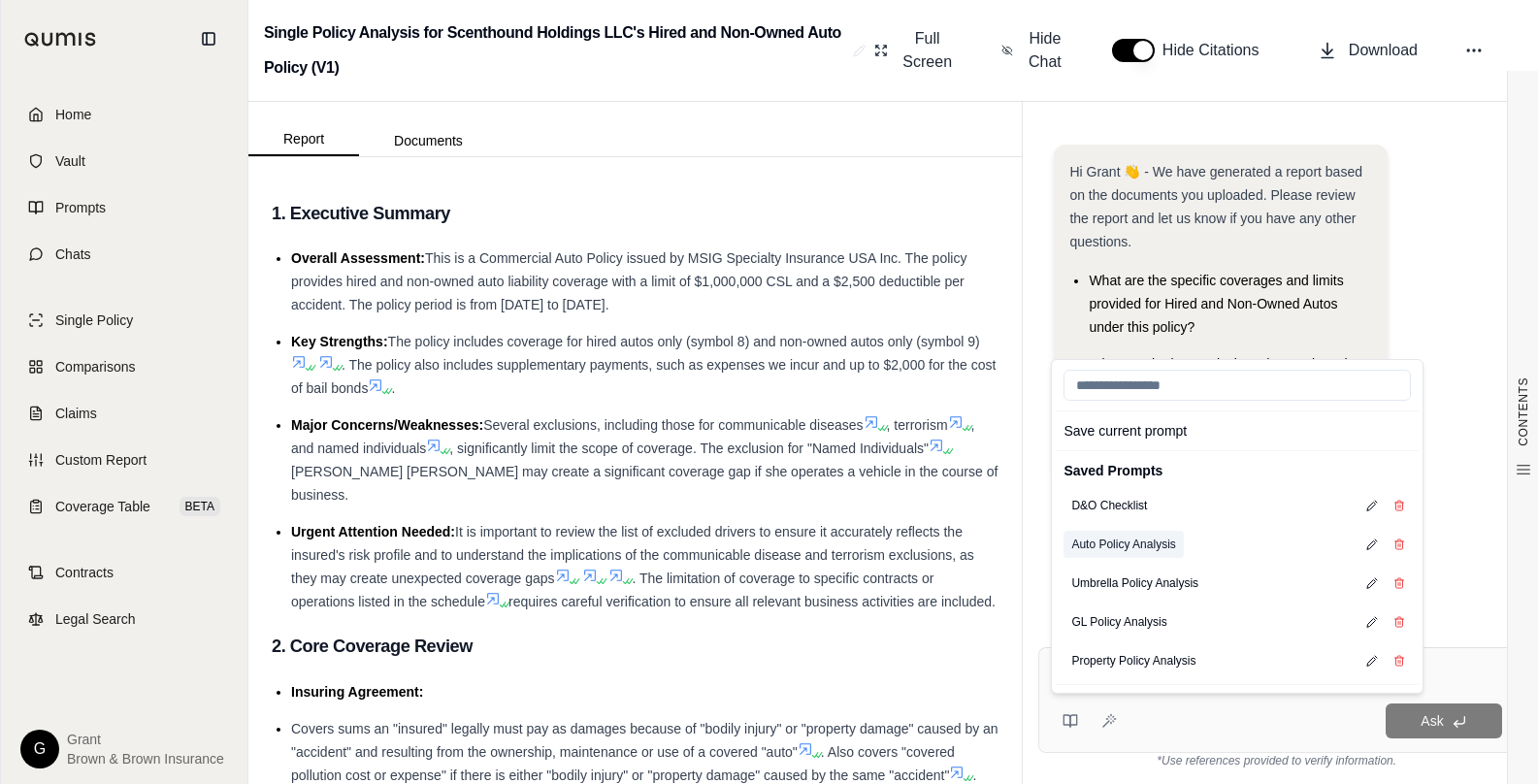 click on "Auto Policy Analysis" at bounding box center [1123, 544] 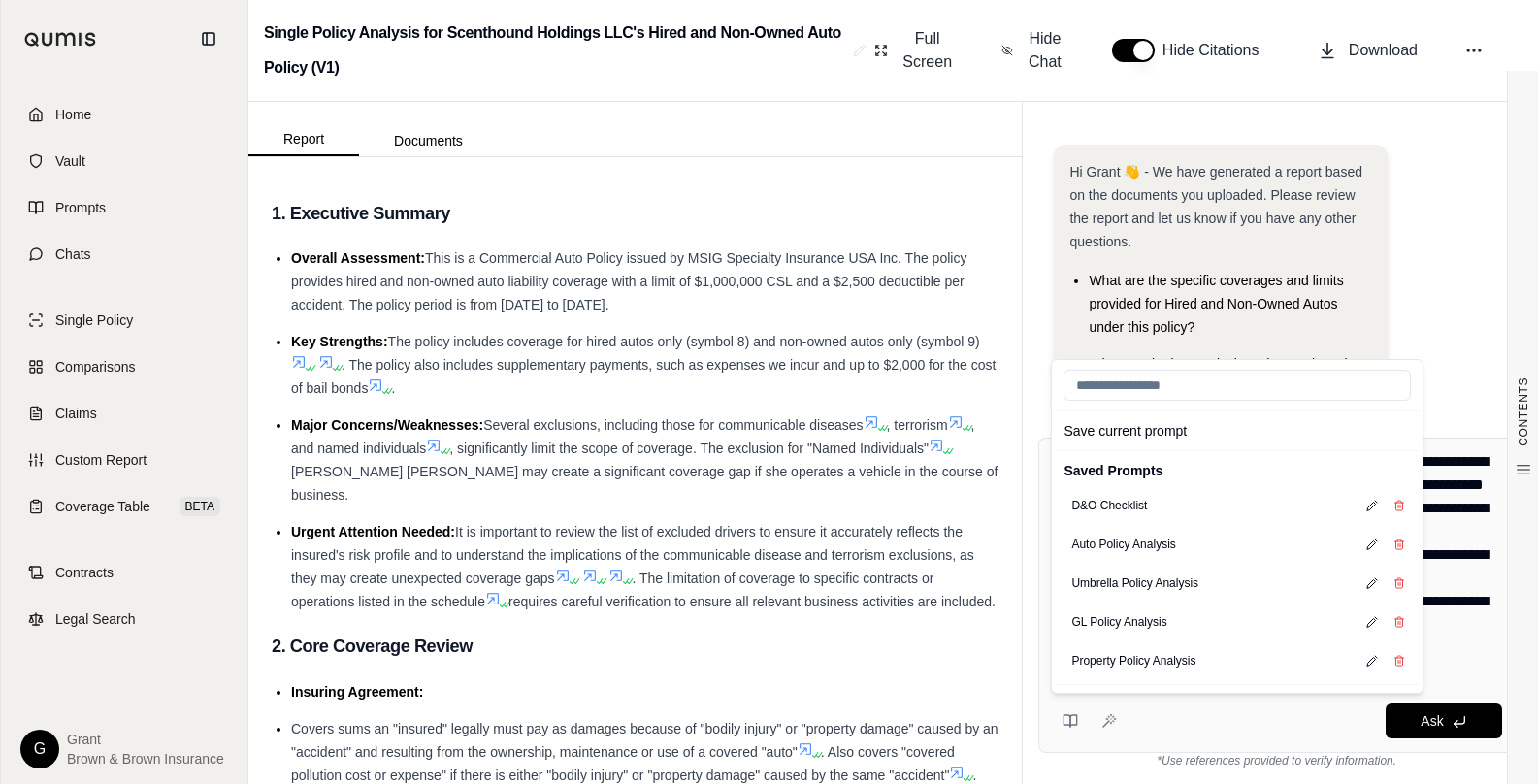 click on "Hi Grant 👋 - We have generated a report based on the documents you uploaded. Please review the report and let us know if you have any other questions.
What are the specific coverages and limits provided for Hired and Non-Owned Autos under this policy?
What are the key exclusions that apply to the Hired and Non-Owned Auto Liability coverage, particularly regarding employee-owned vehicles or specific operations?" at bounding box center (1276, 268) 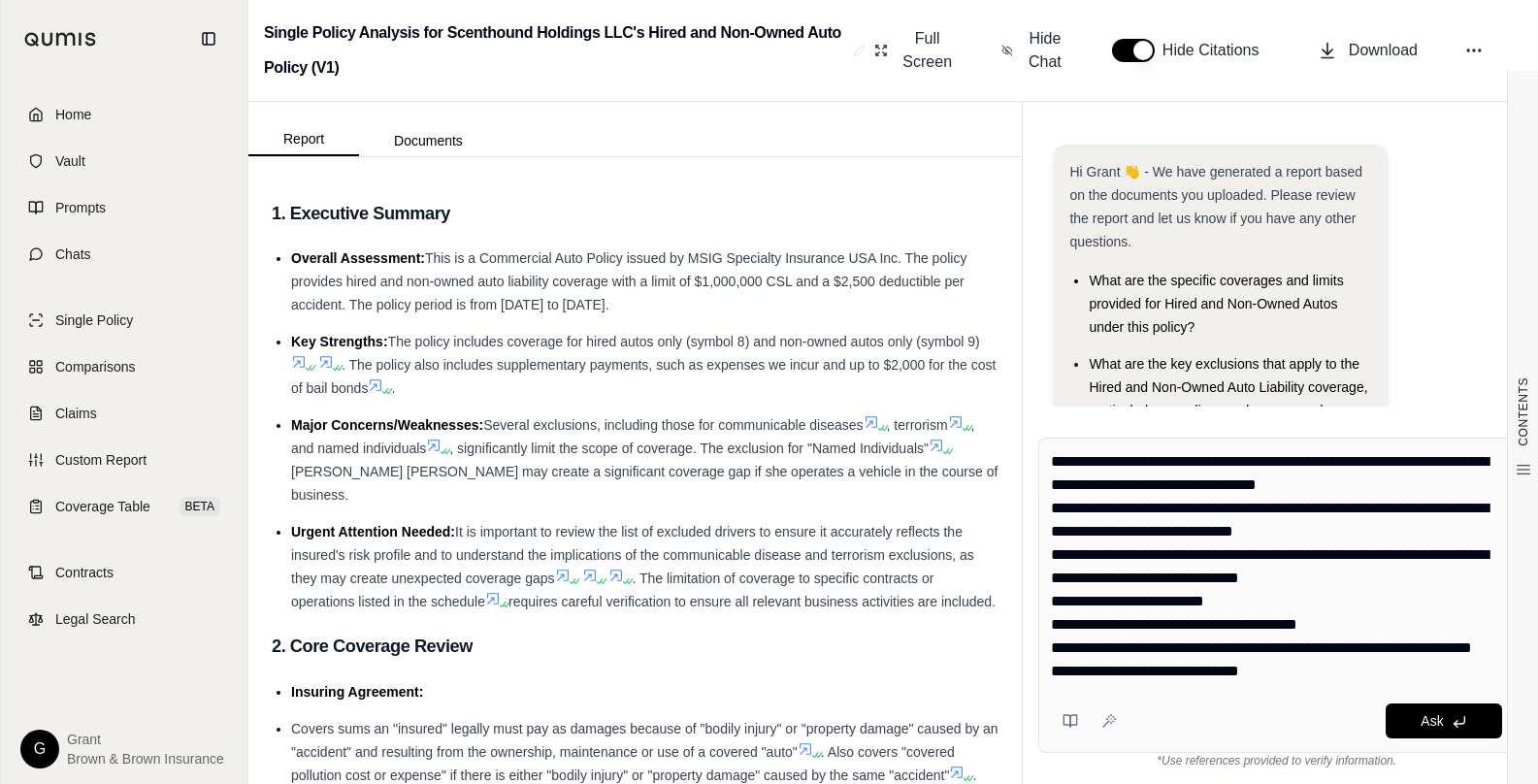 scroll, scrollTop: 0, scrollLeft: 0, axis: both 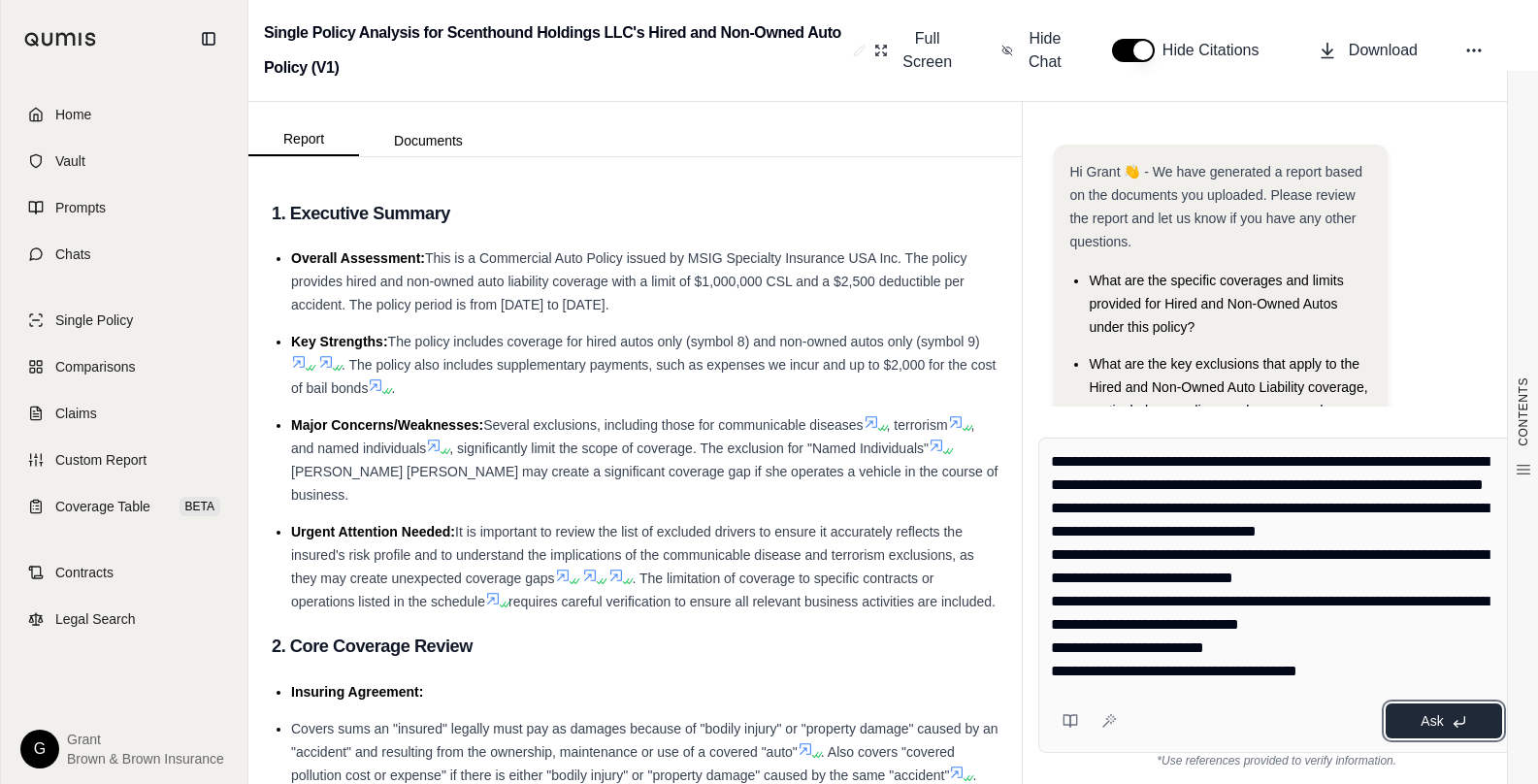 click 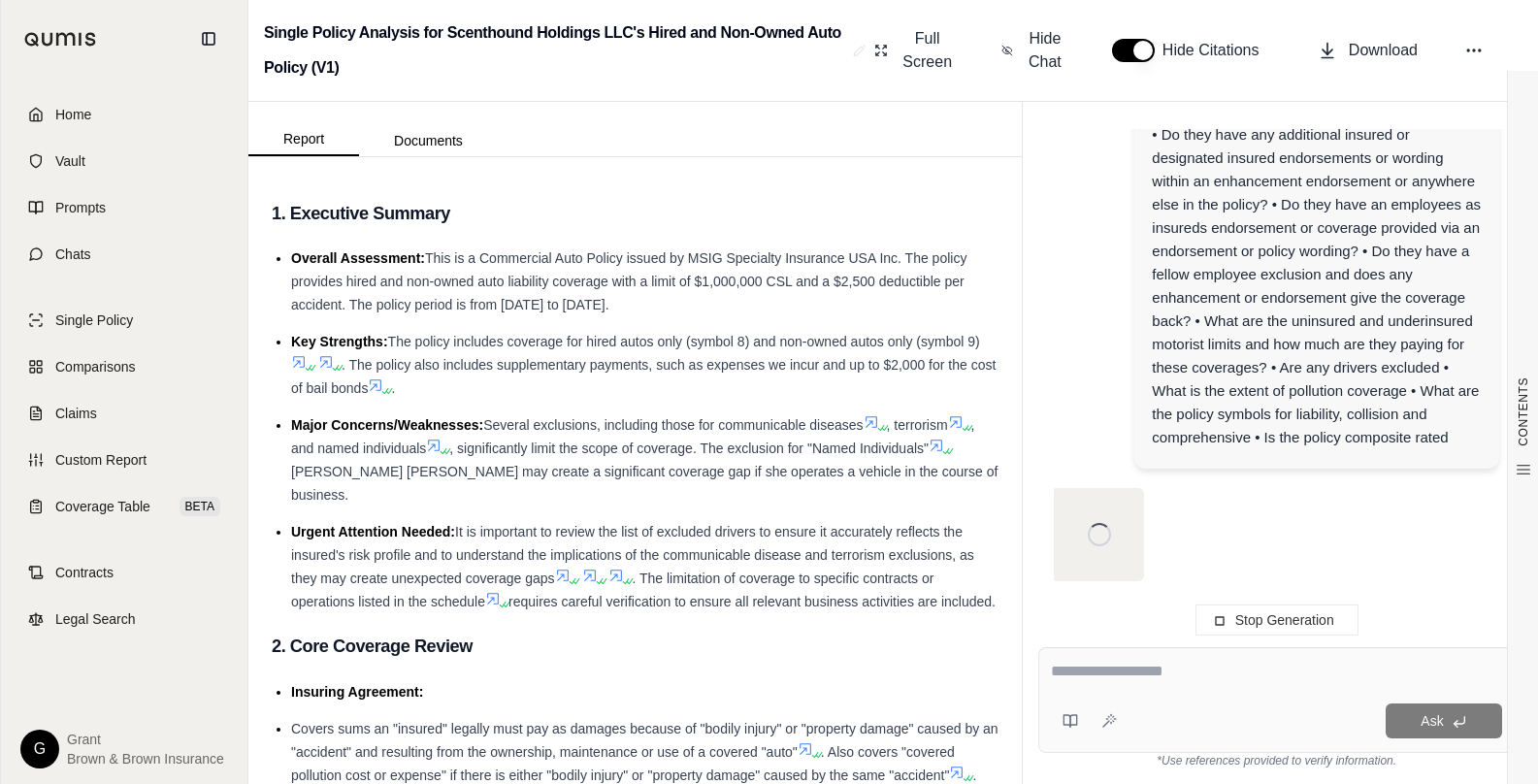 scroll, scrollTop: 404, scrollLeft: 0, axis: vertical 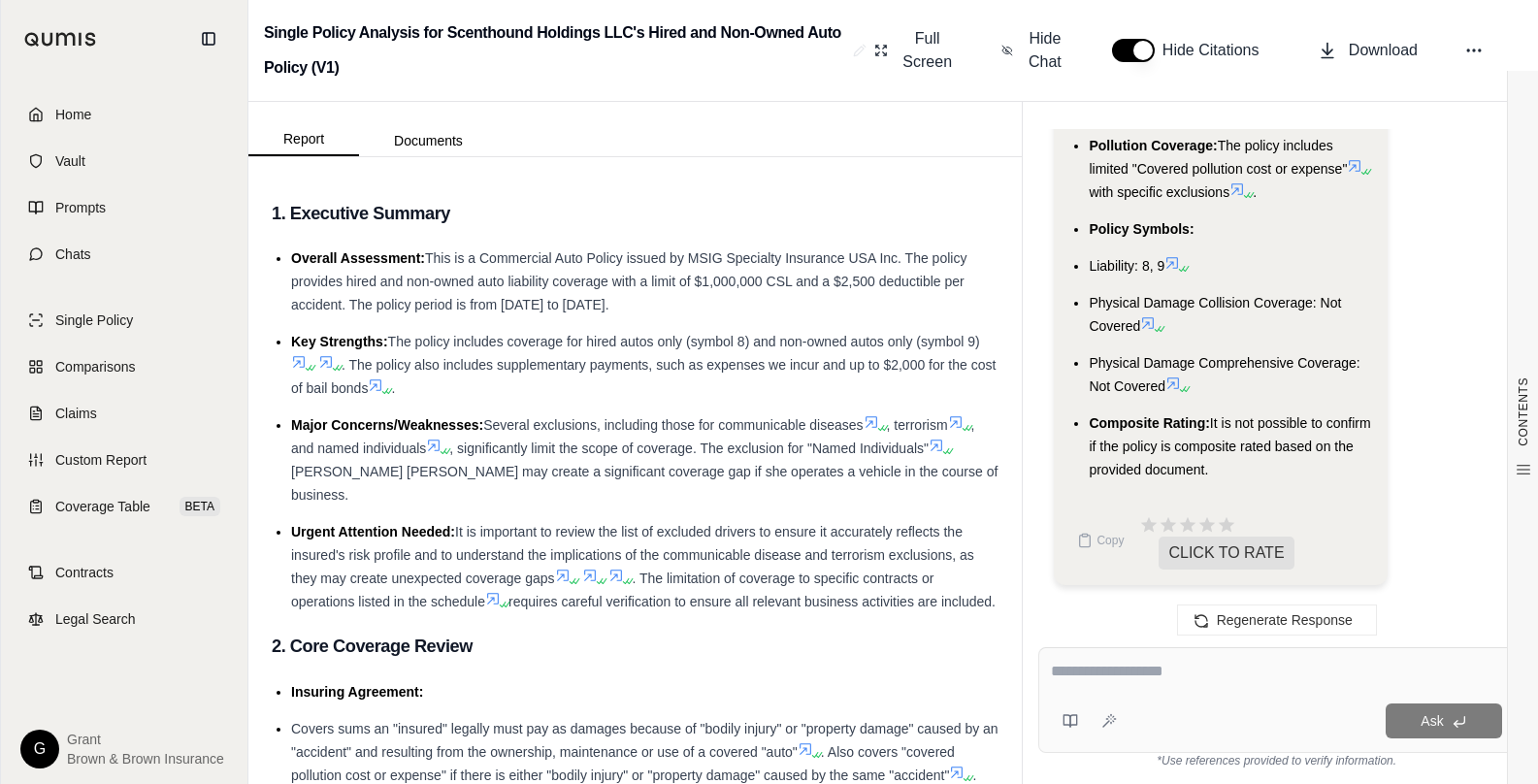 click on "Full Screen Hide Chat Hide Citations Download" at bounding box center (1194, 50) 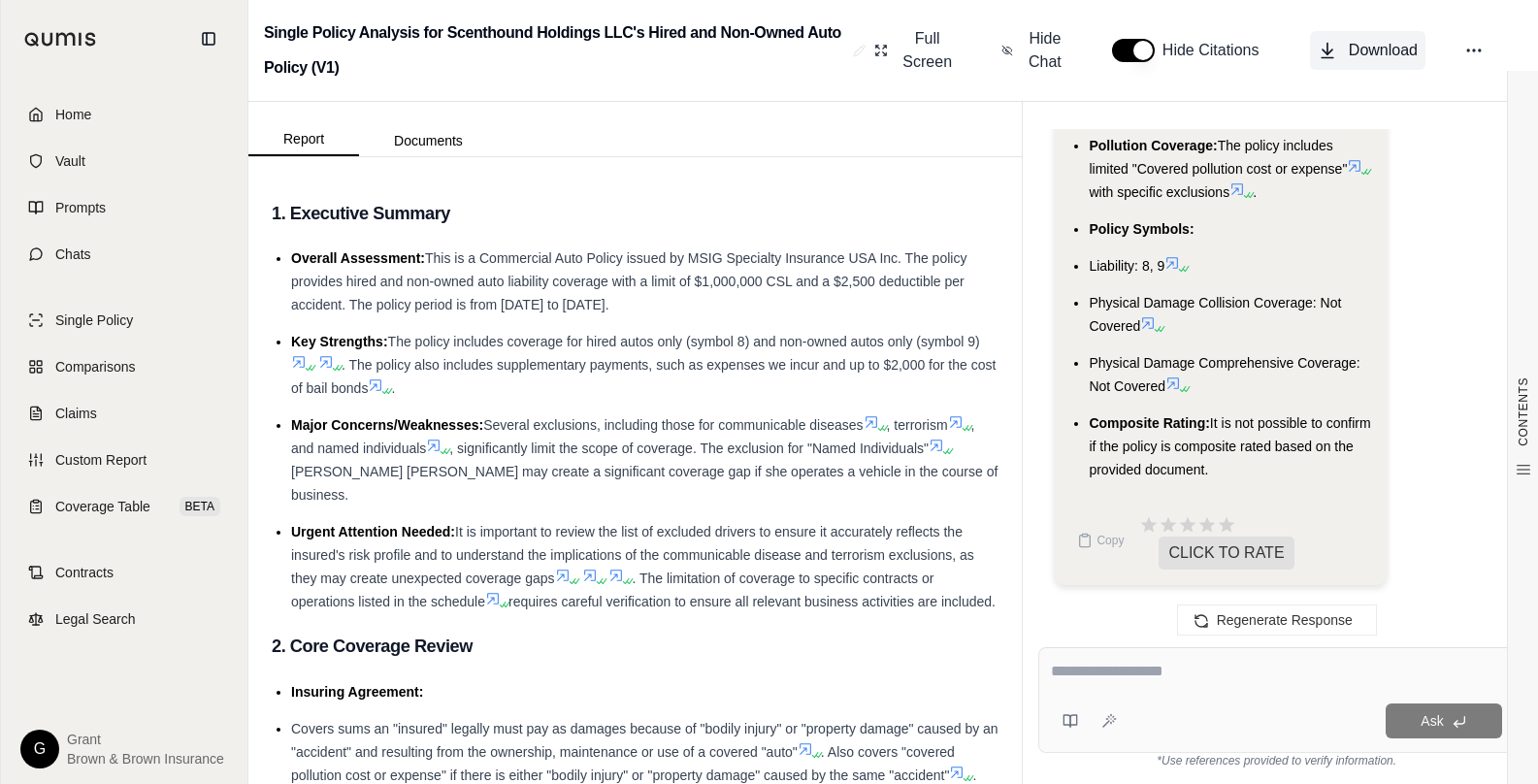 click 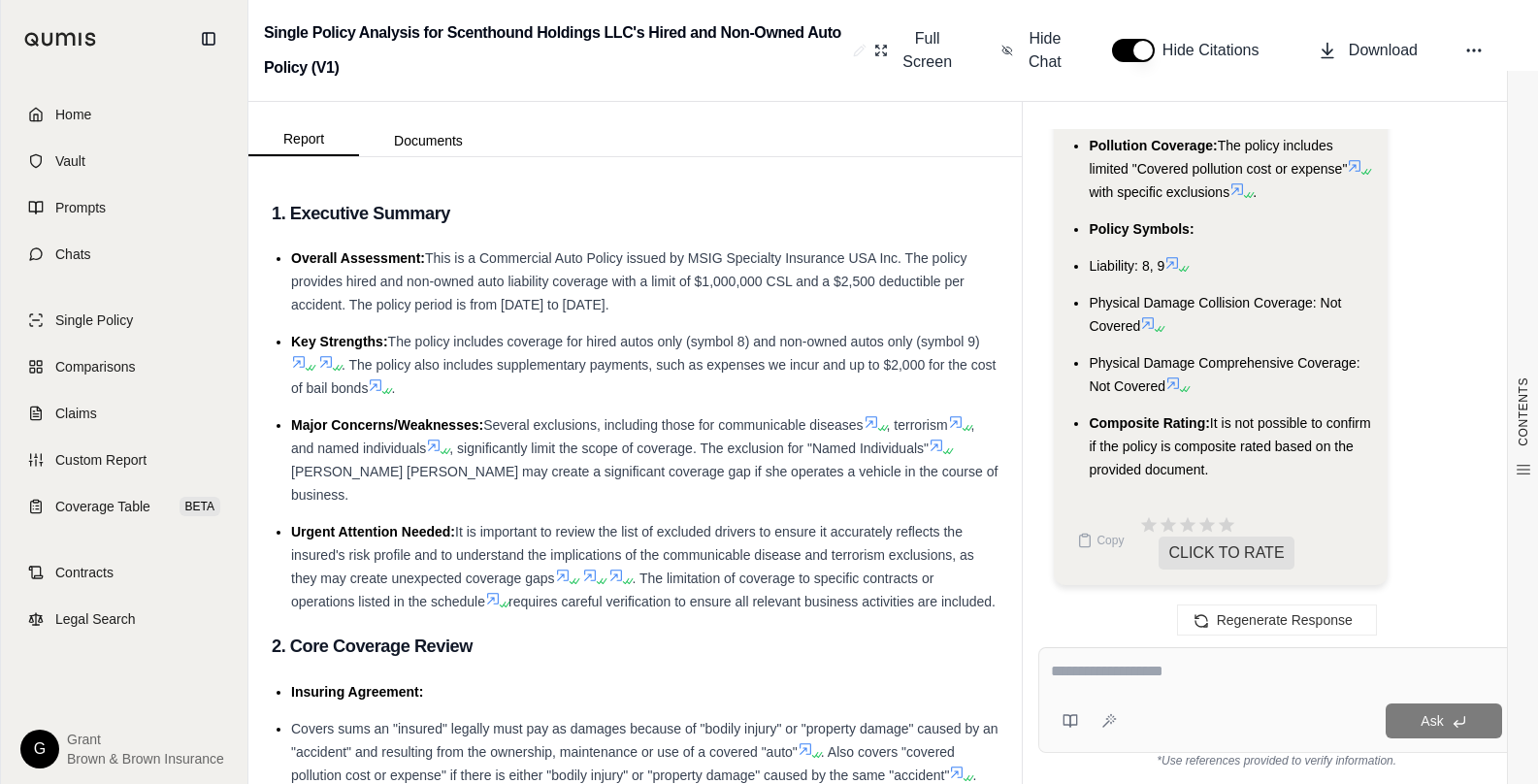 drag, startPoint x: 385, startPoint y: 274, endPoint x: 554, endPoint y: 284, distance: 169.2956 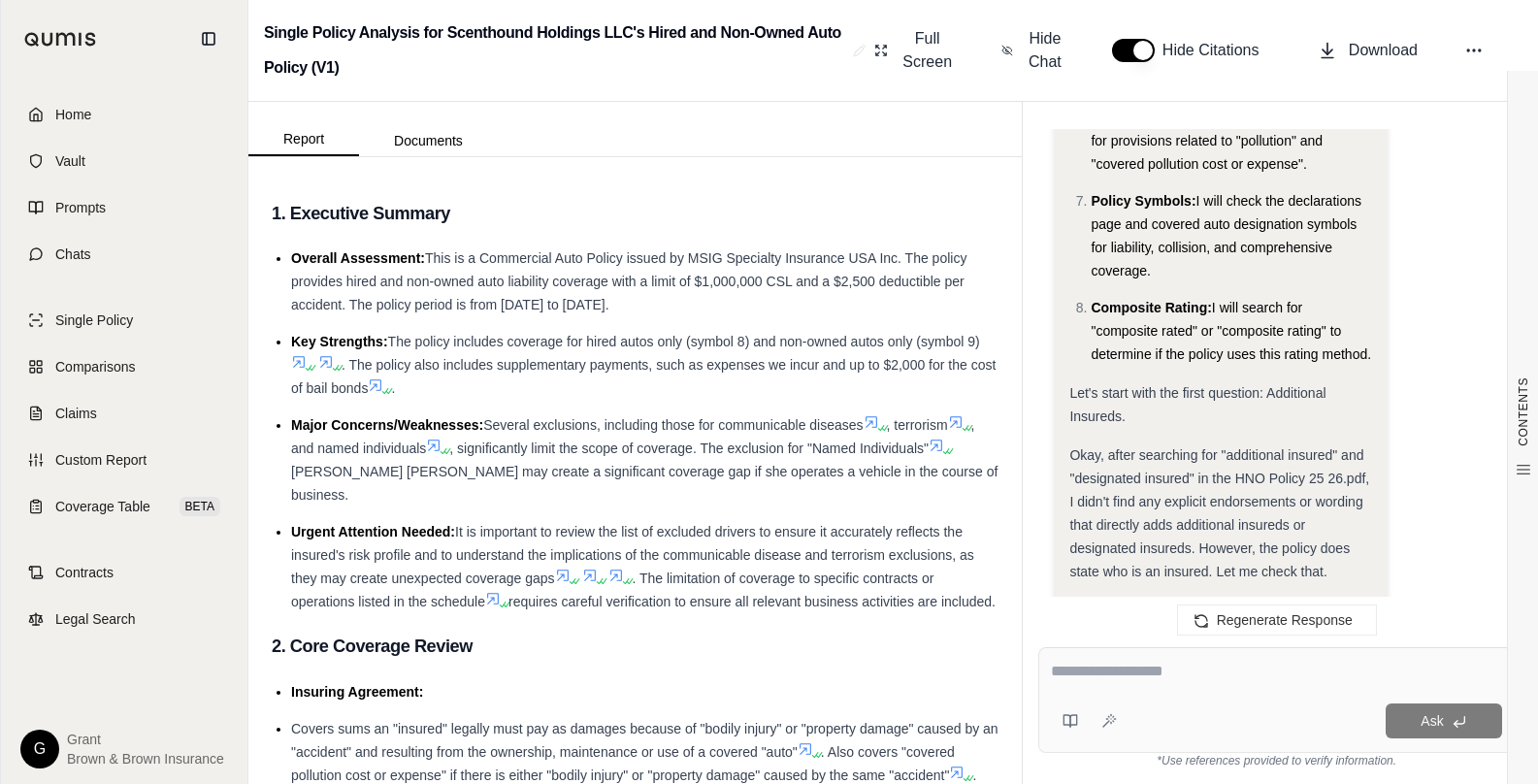 scroll, scrollTop: 1687, scrollLeft: 0, axis: vertical 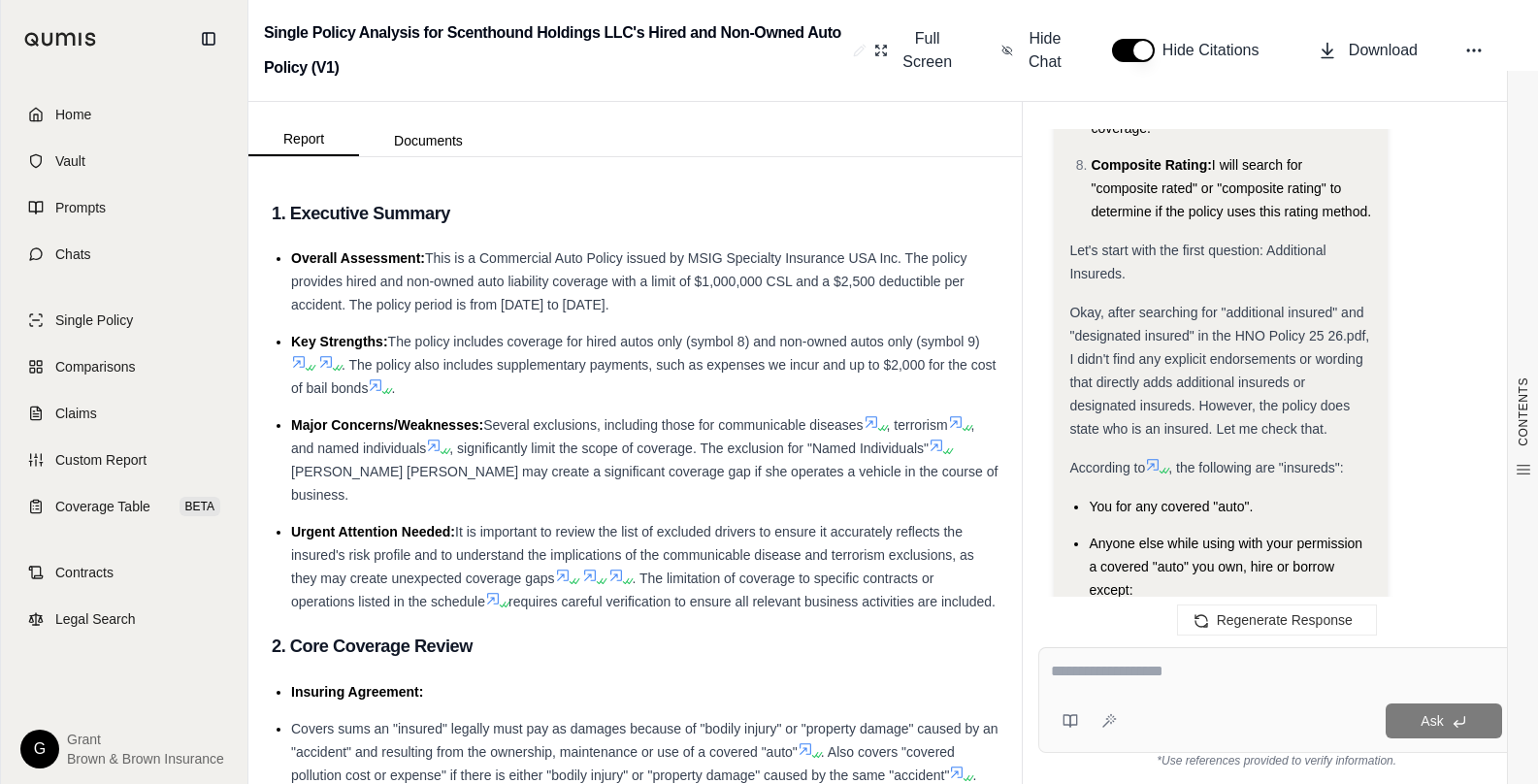 drag, startPoint x: 1265, startPoint y: 473, endPoint x: 1071, endPoint y: 310, distance: 253.38706 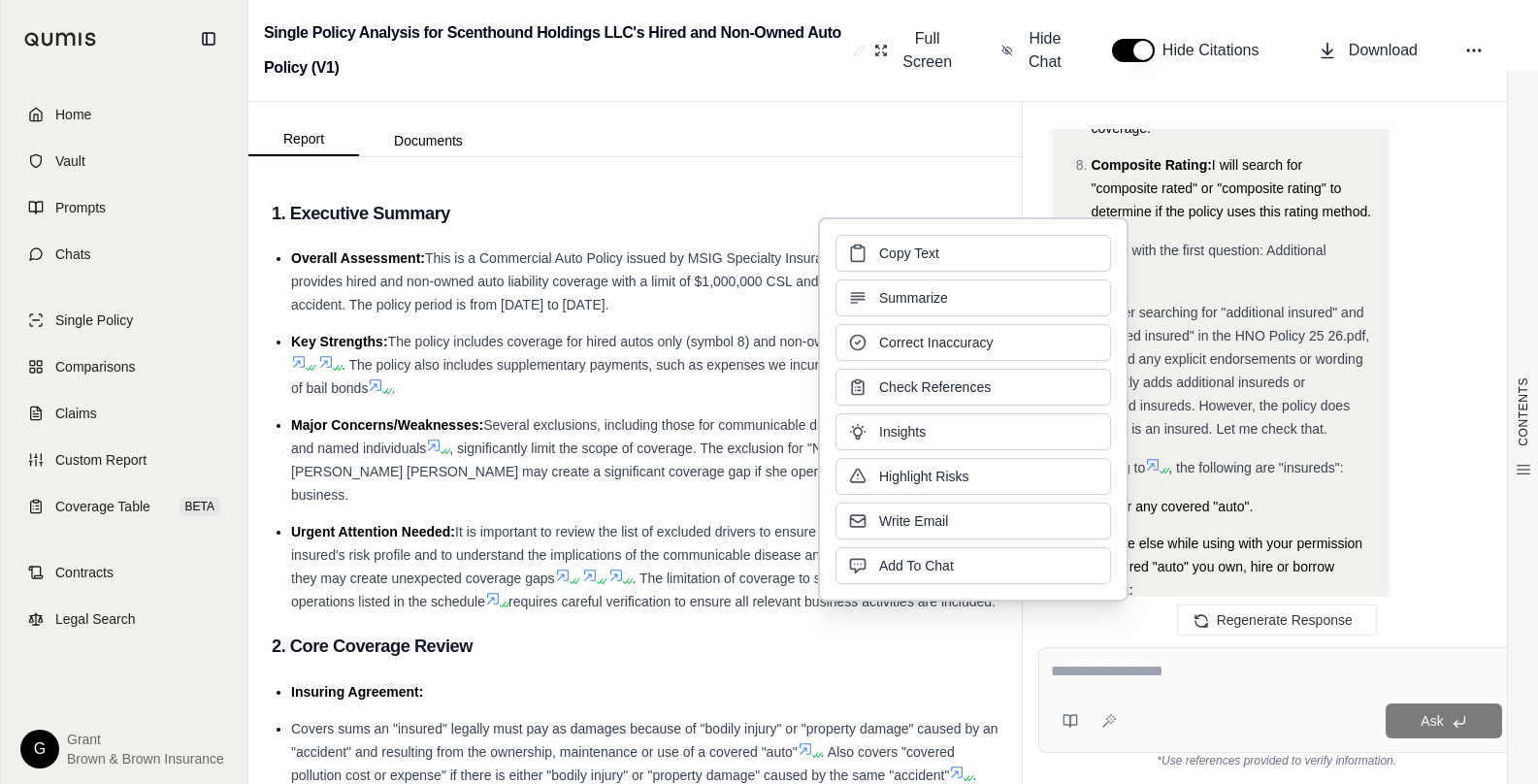 type 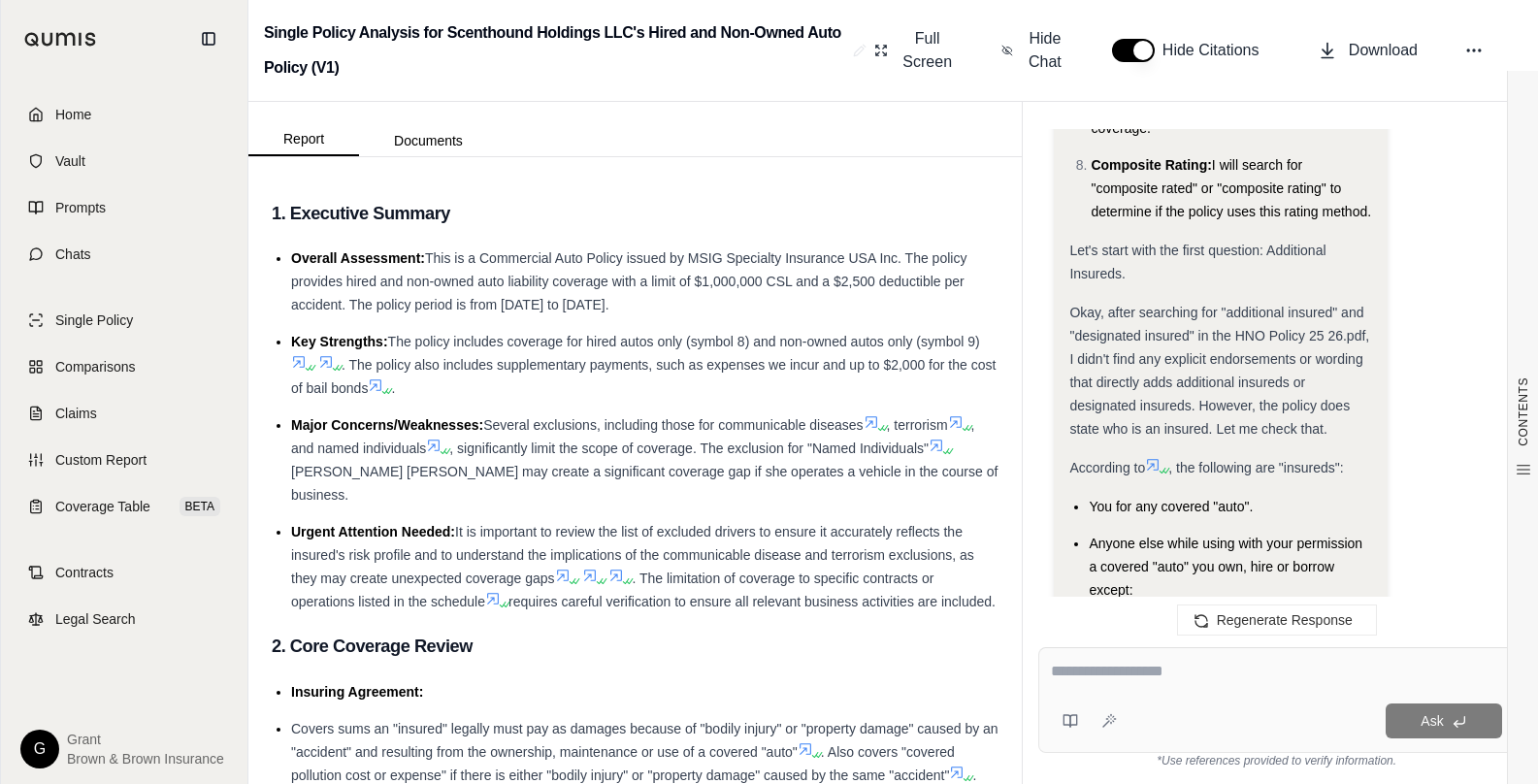click on "Home" at bounding box center (73, 114) 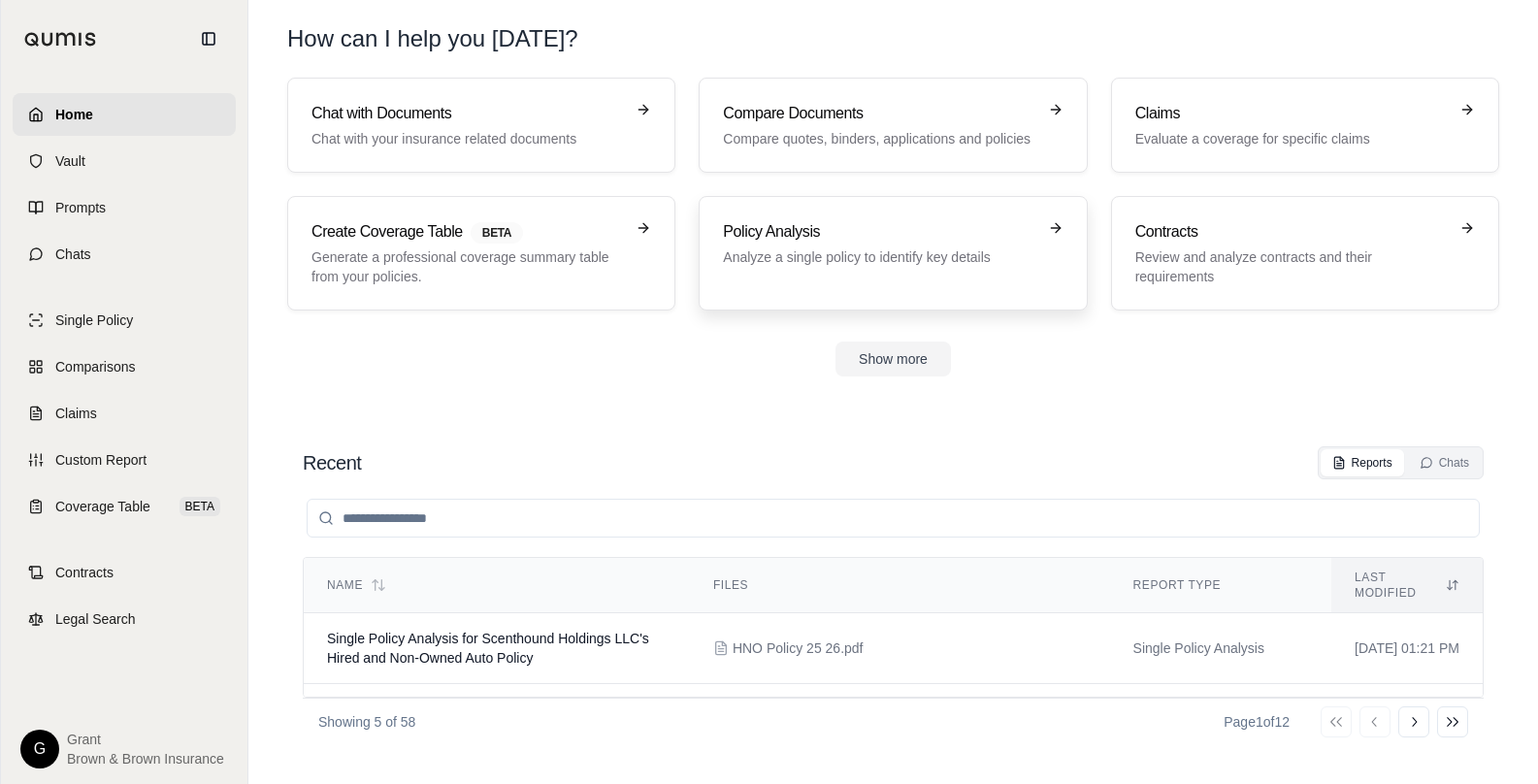 click on "Policy Analysis" at bounding box center (879, 232) 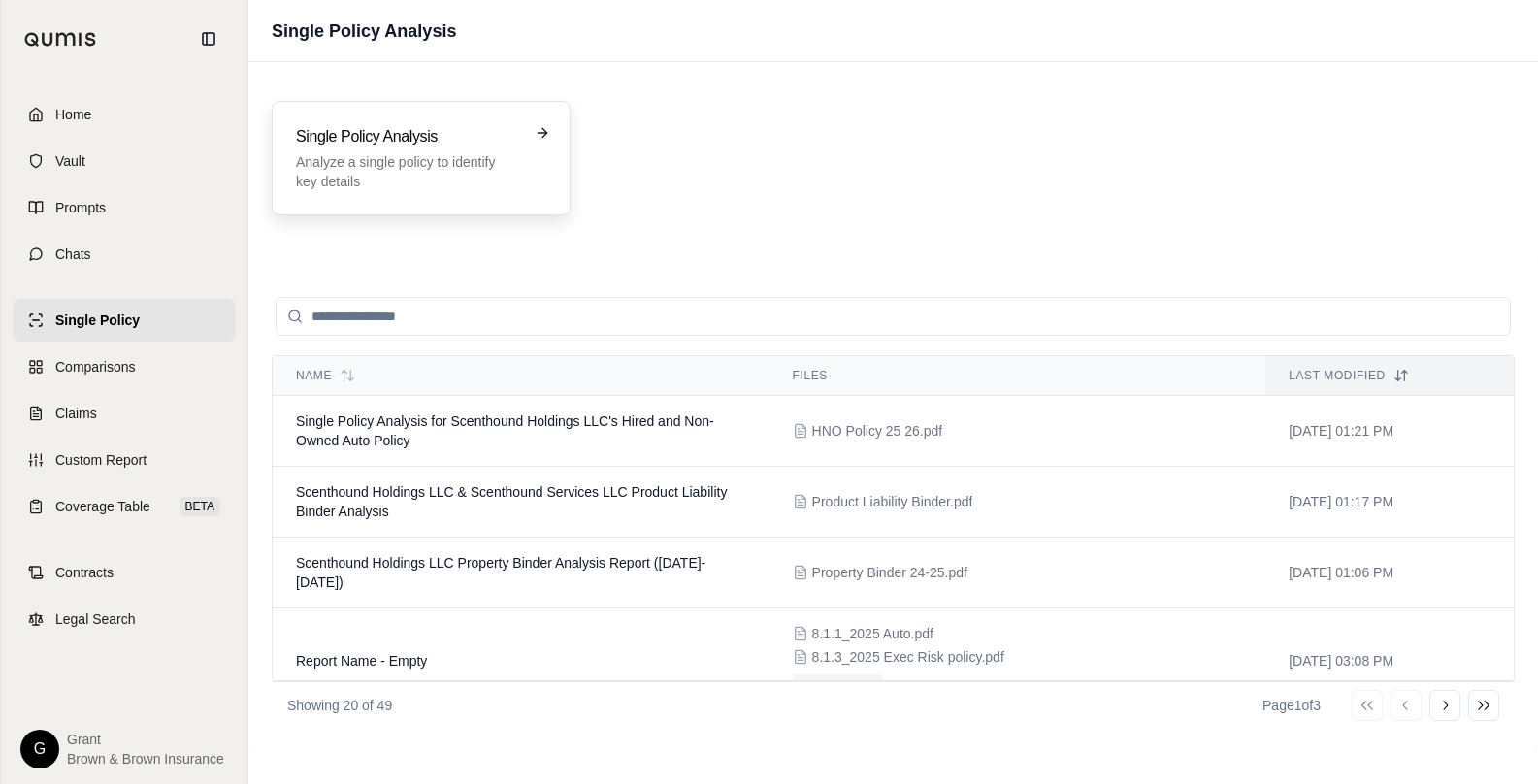 click on "Single Policy Analysis" at bounding box center (408, 137) 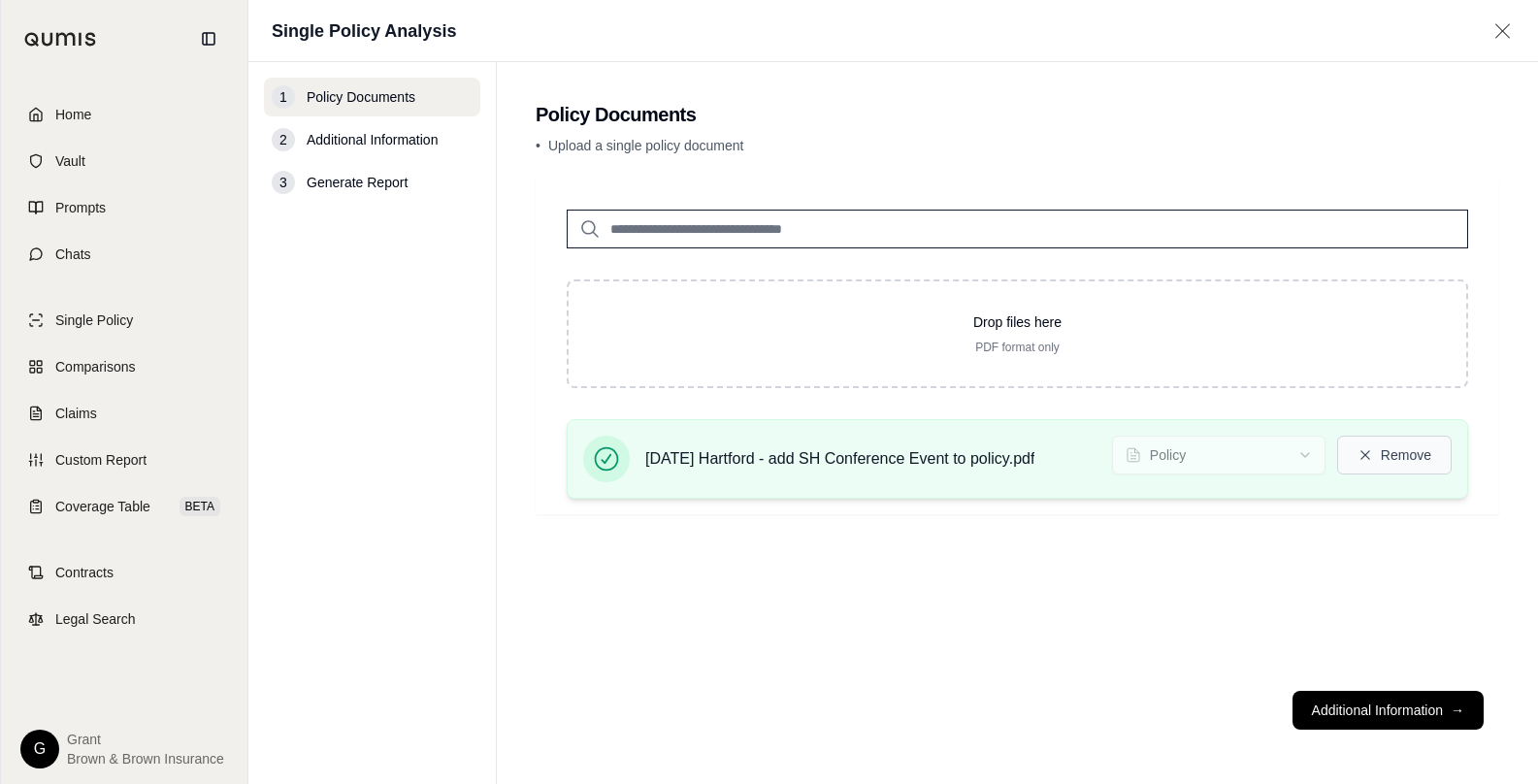 click on "Remove" at bounding box center (1394, 455) 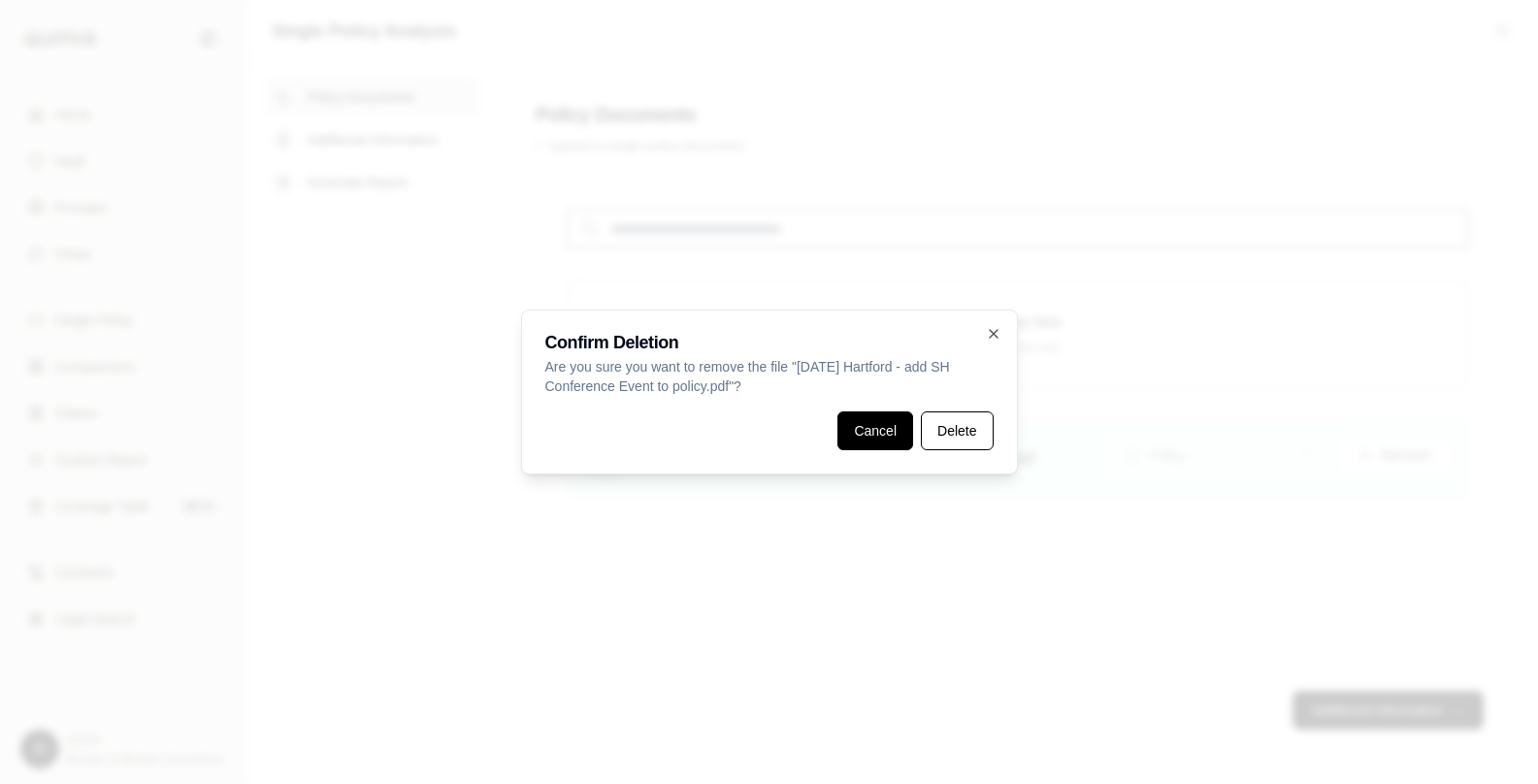 click on "Cancel" at bounding box center [875, 431] 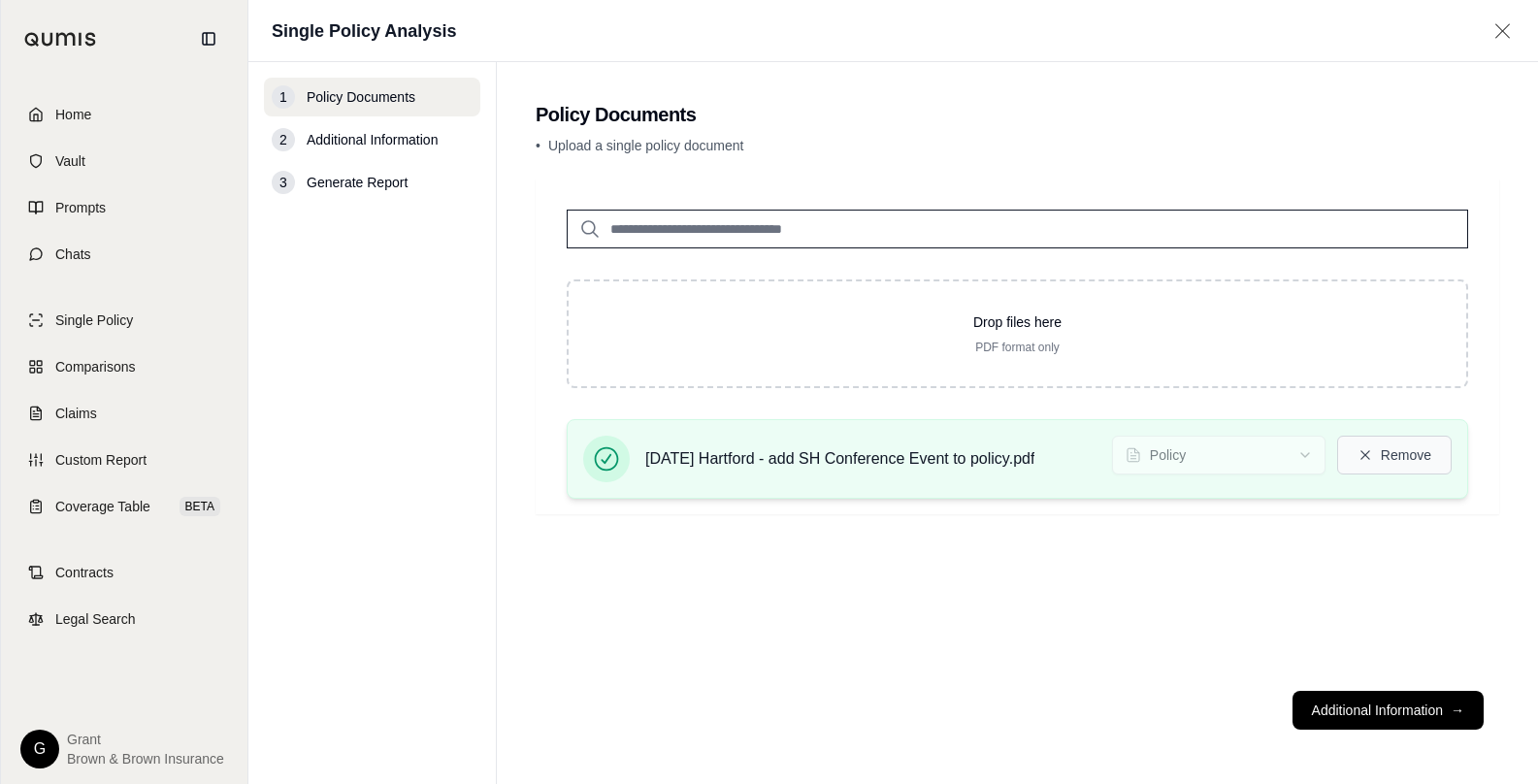 click on "Remove" at bounding box center (1394, 455) 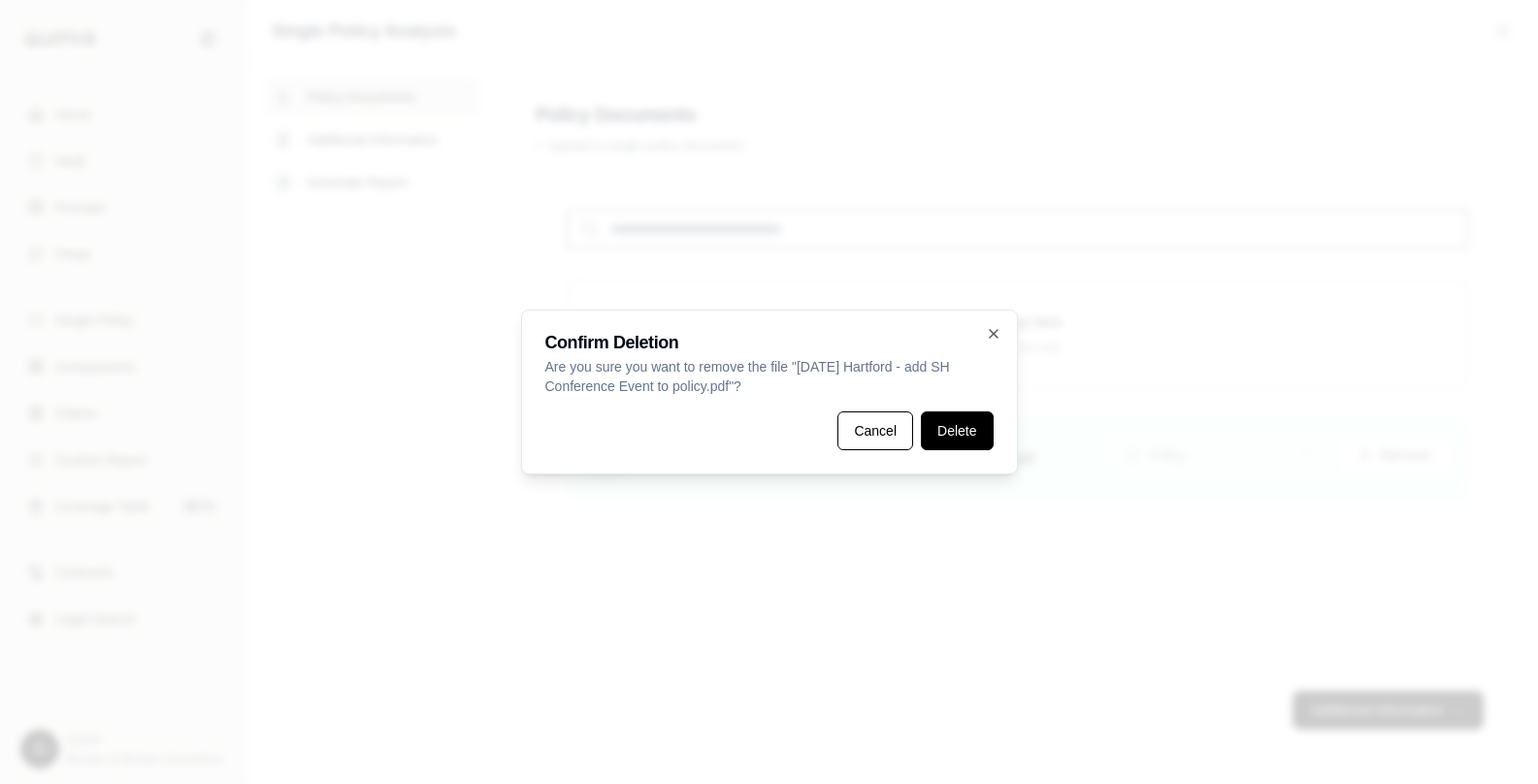 click on "Delete" at bounding box center (957, 431) 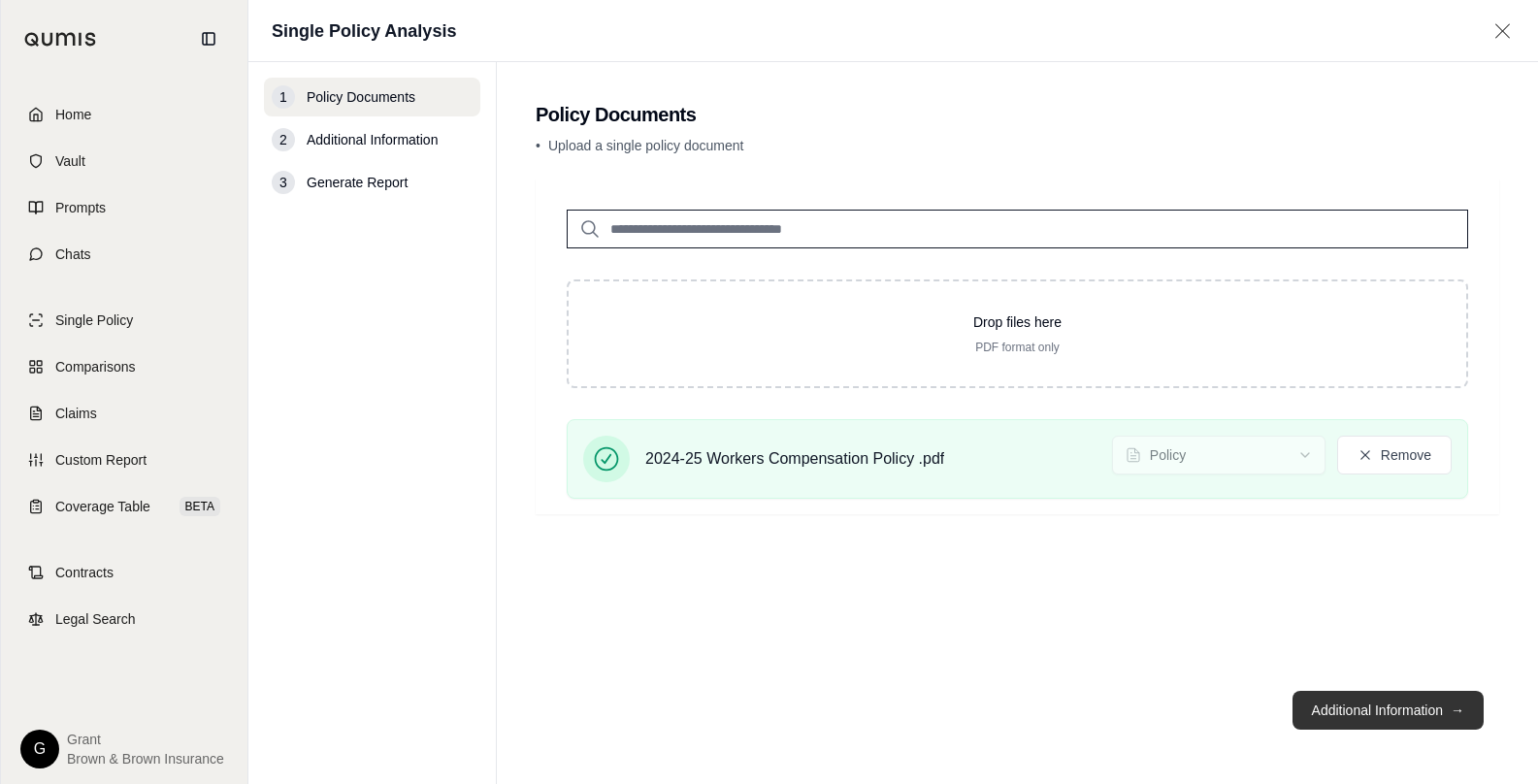 click on "Additional Information →" at bounding box center [1388, 710] 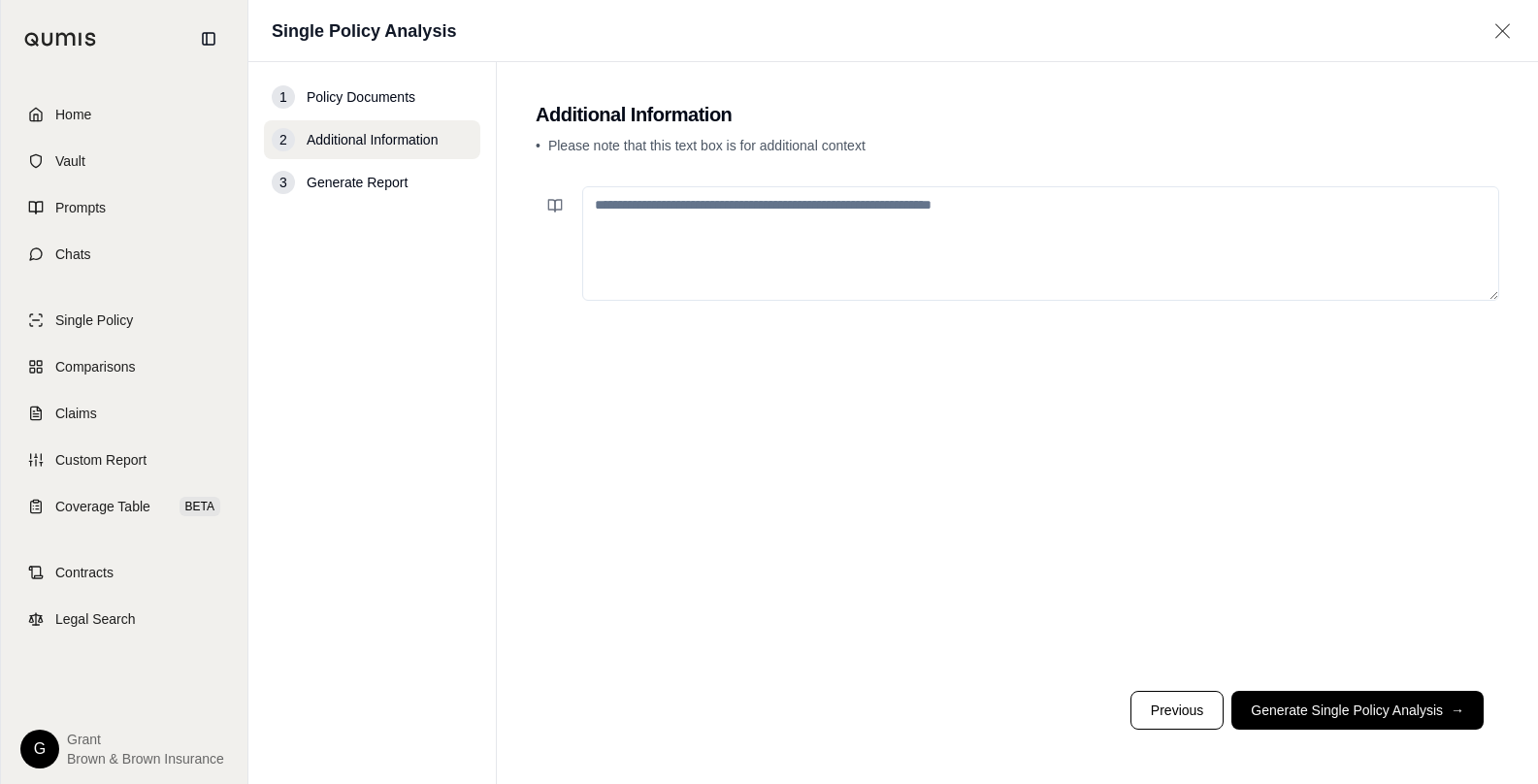 click at bounding box center [1040, 244] 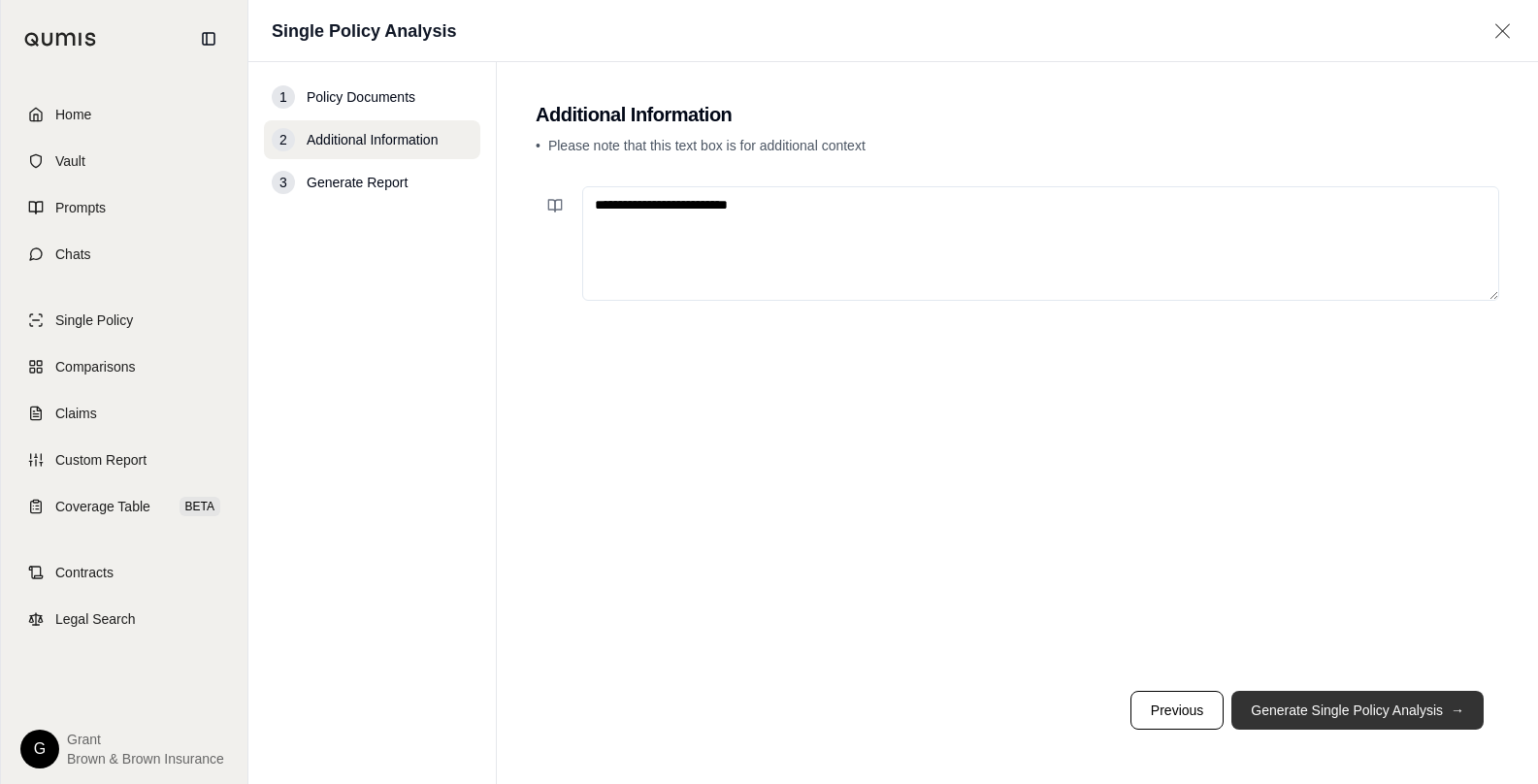 type on "**********" 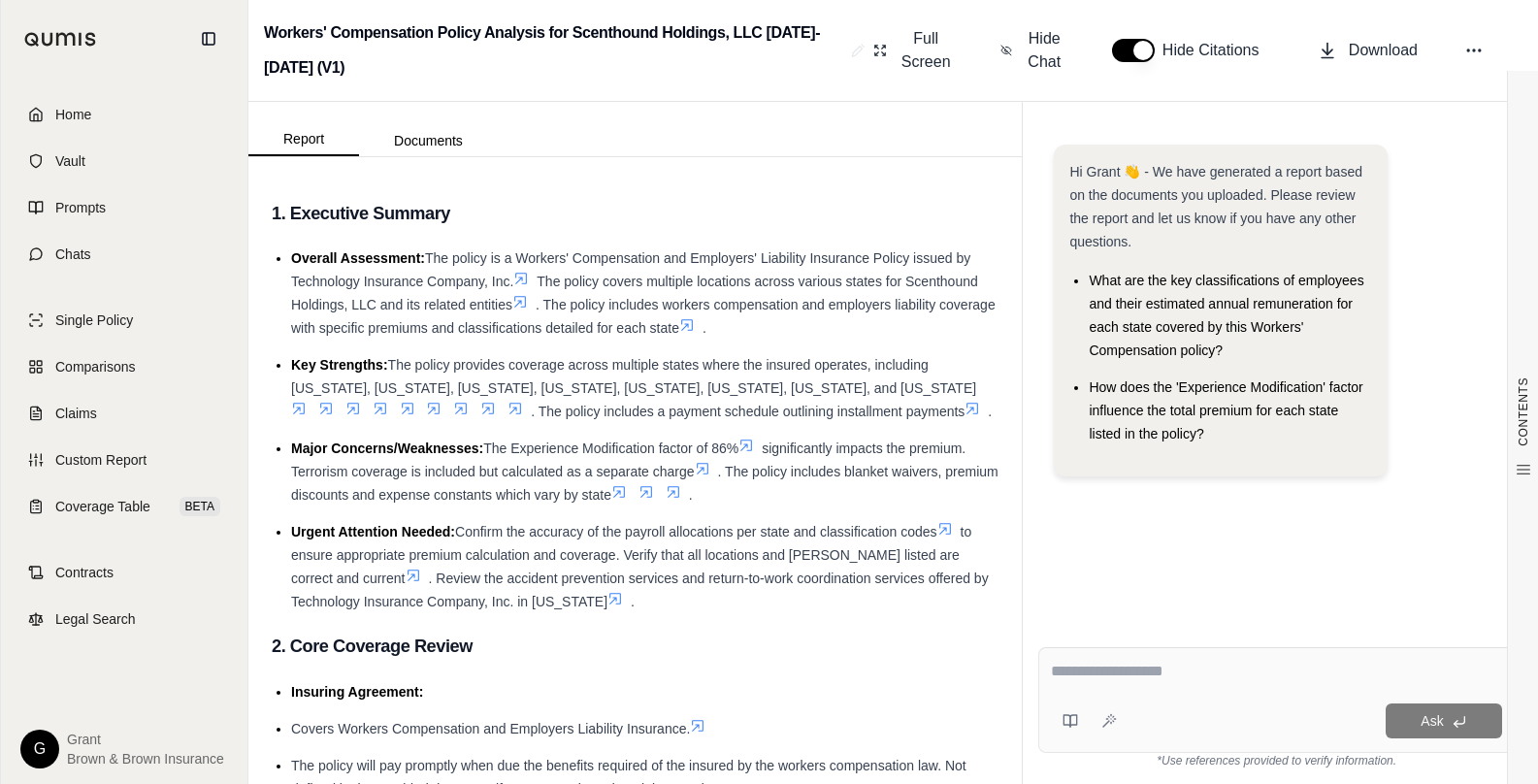 scroll, scrollTop: 0, scrollLeft: 0, axis: both 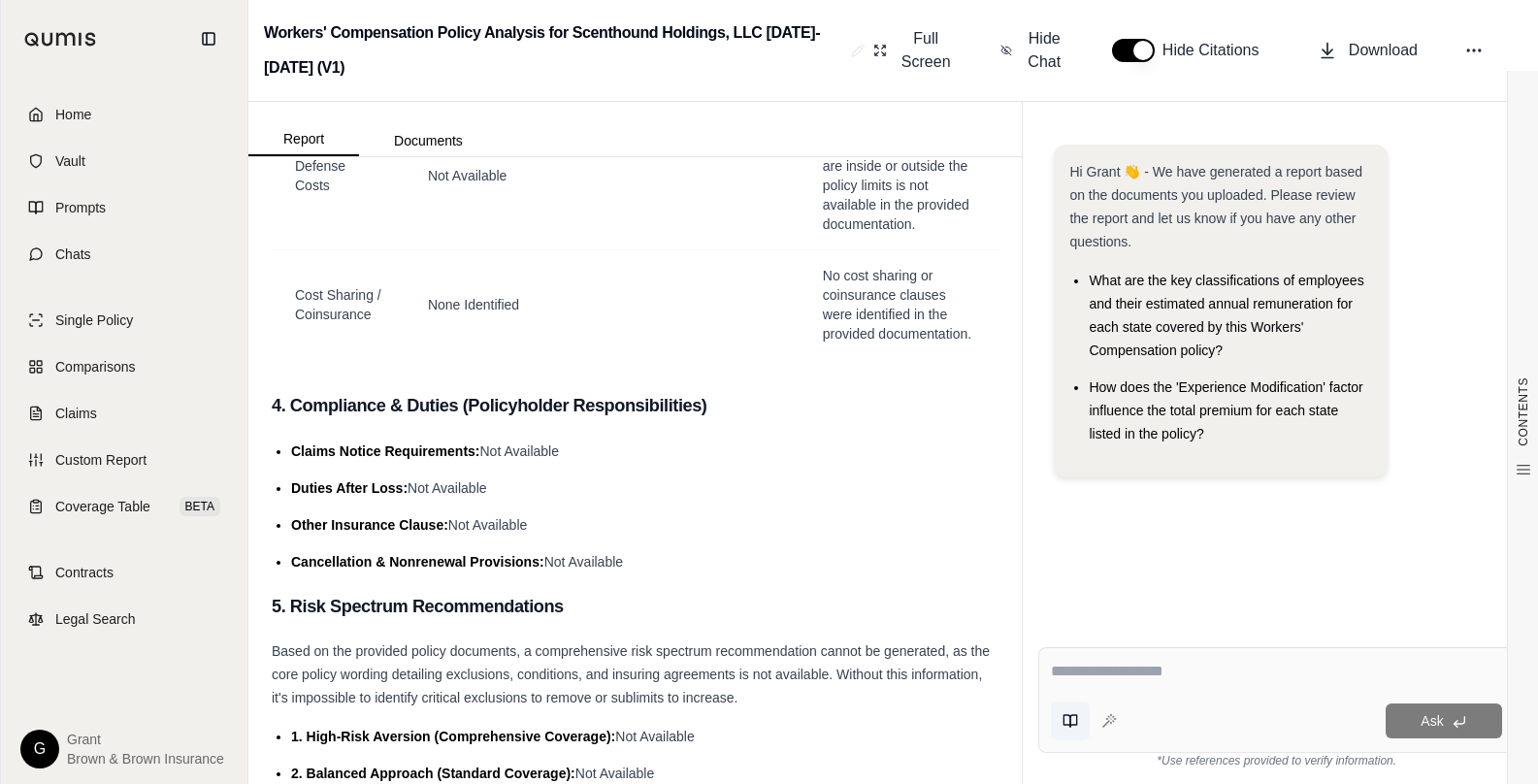 click 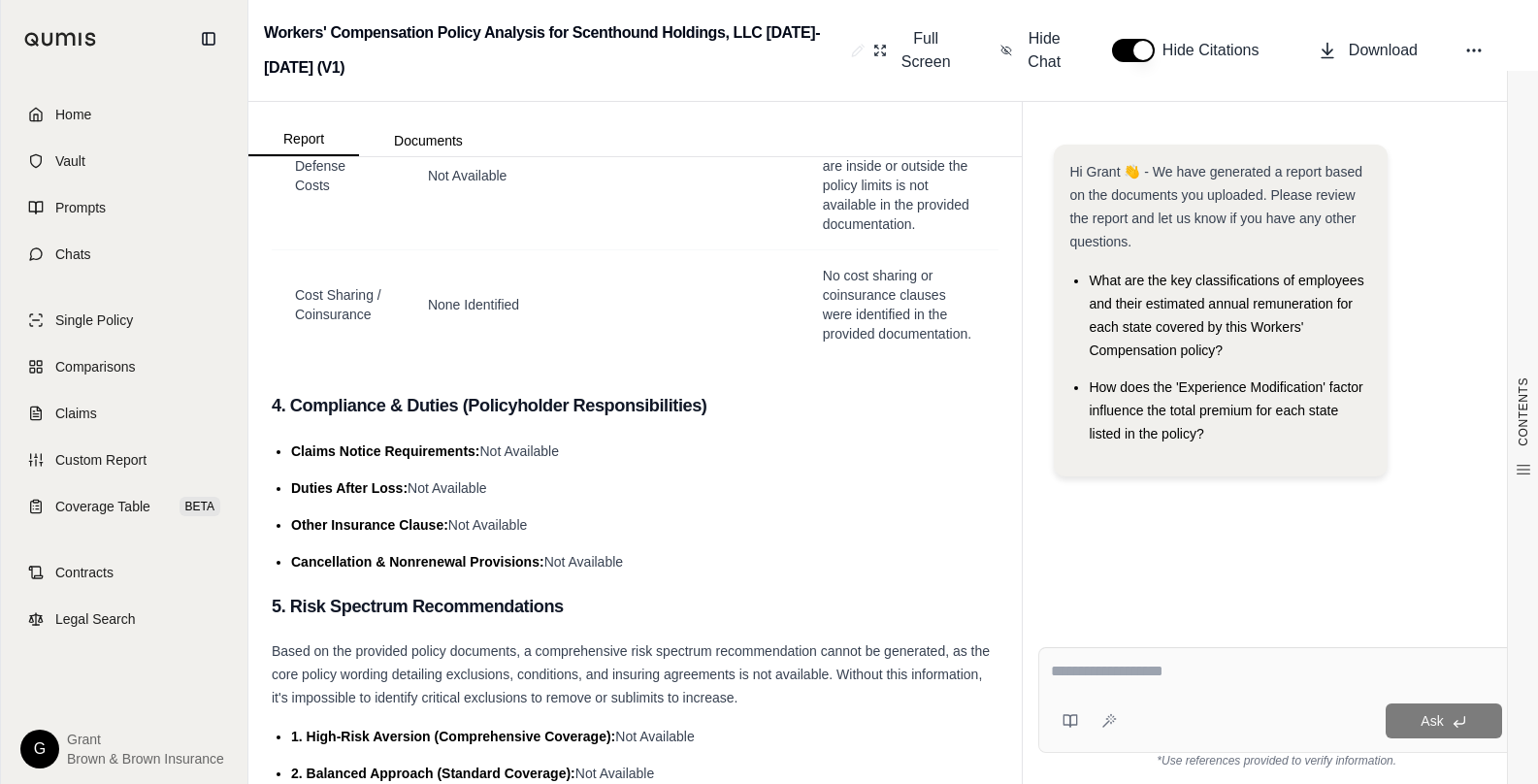 click on "Ask *Use references provided to verify information." at bounding box center (1276, 707) 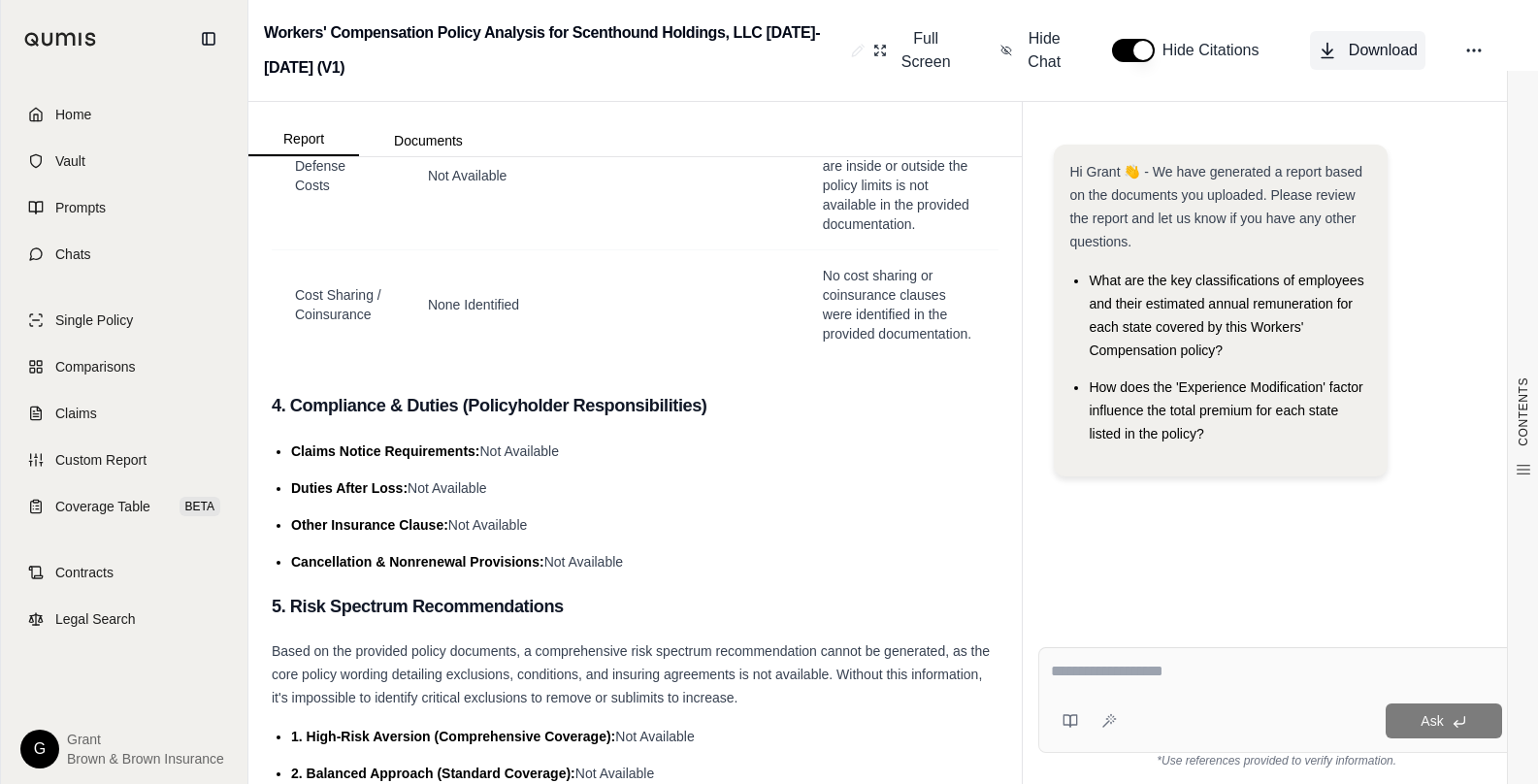 click on "Download" at bounding box center (1367, 50) 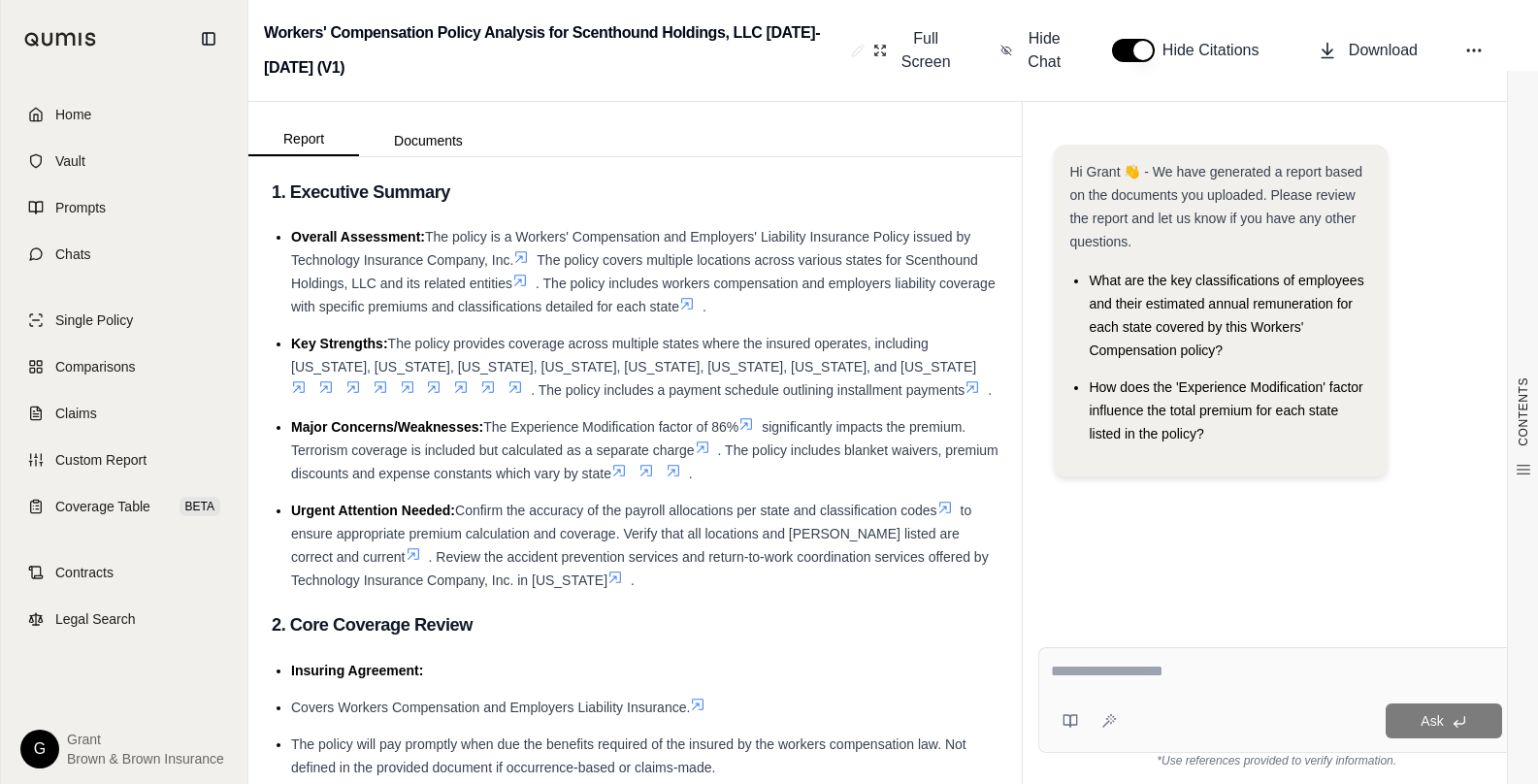 scroll, scrollTop: 0, scrollLeft: 0, axis: both 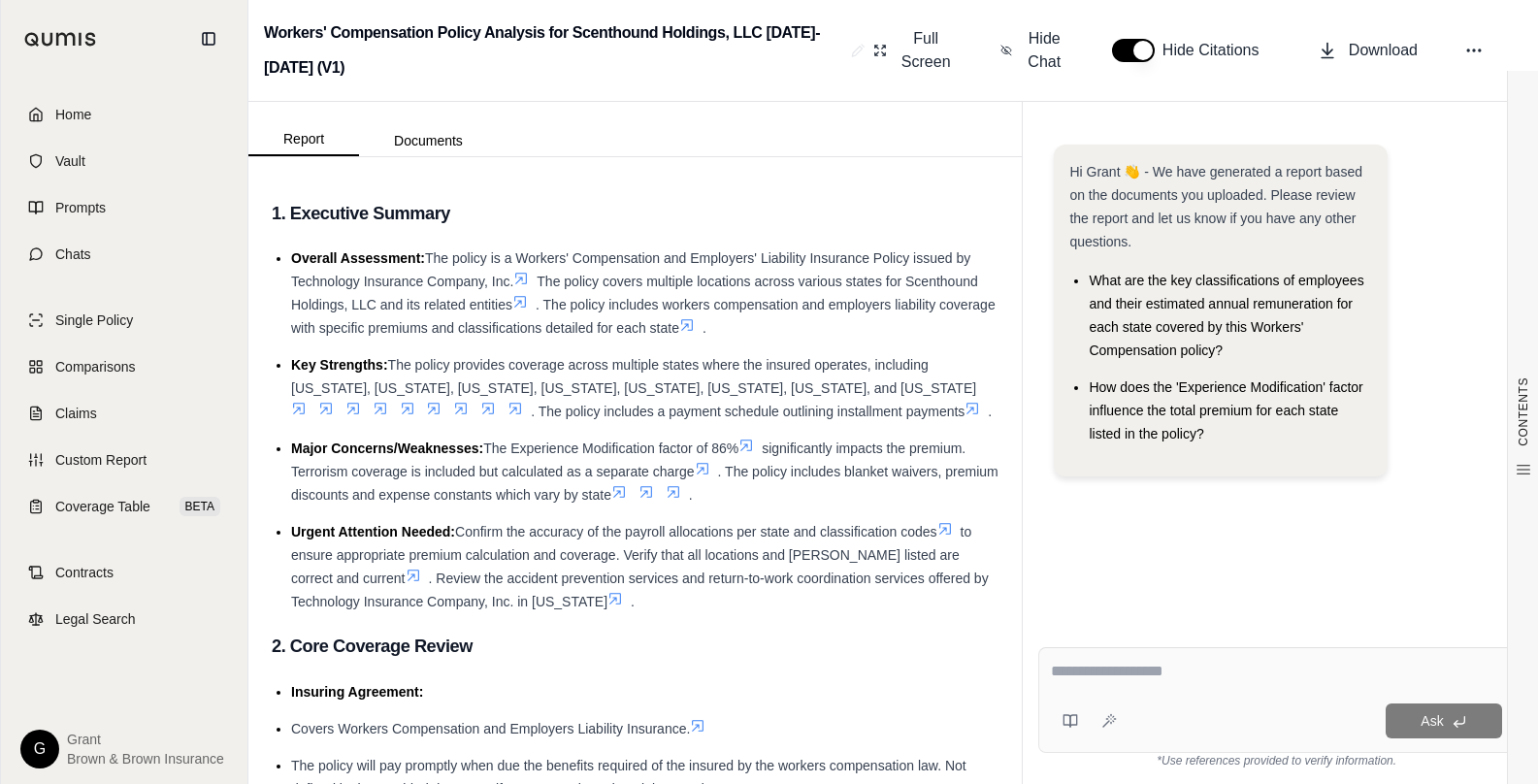 click on "Home" at bounding box center (73, 114) 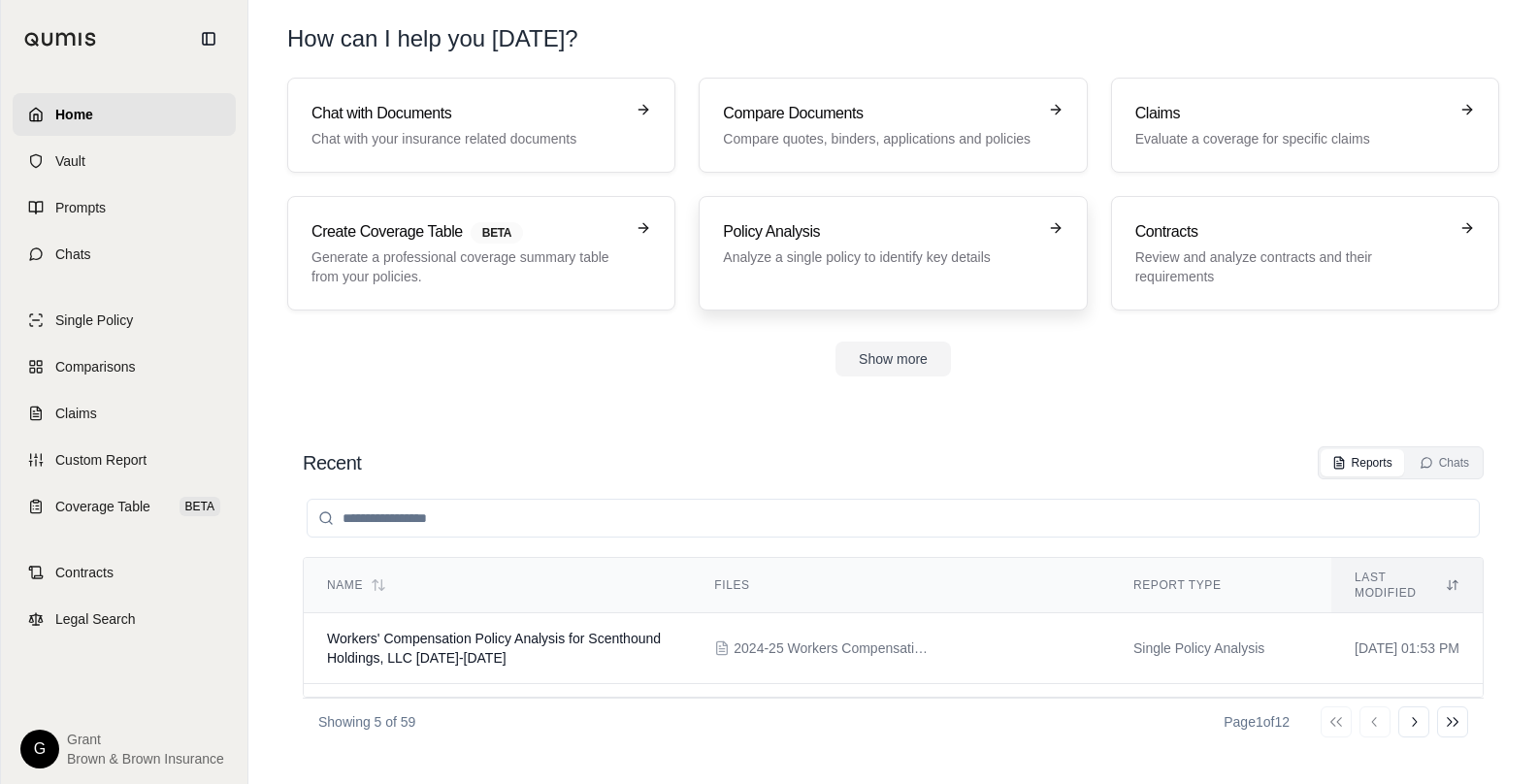 click on "Policy Analysis" at bounding box center [879, 232] 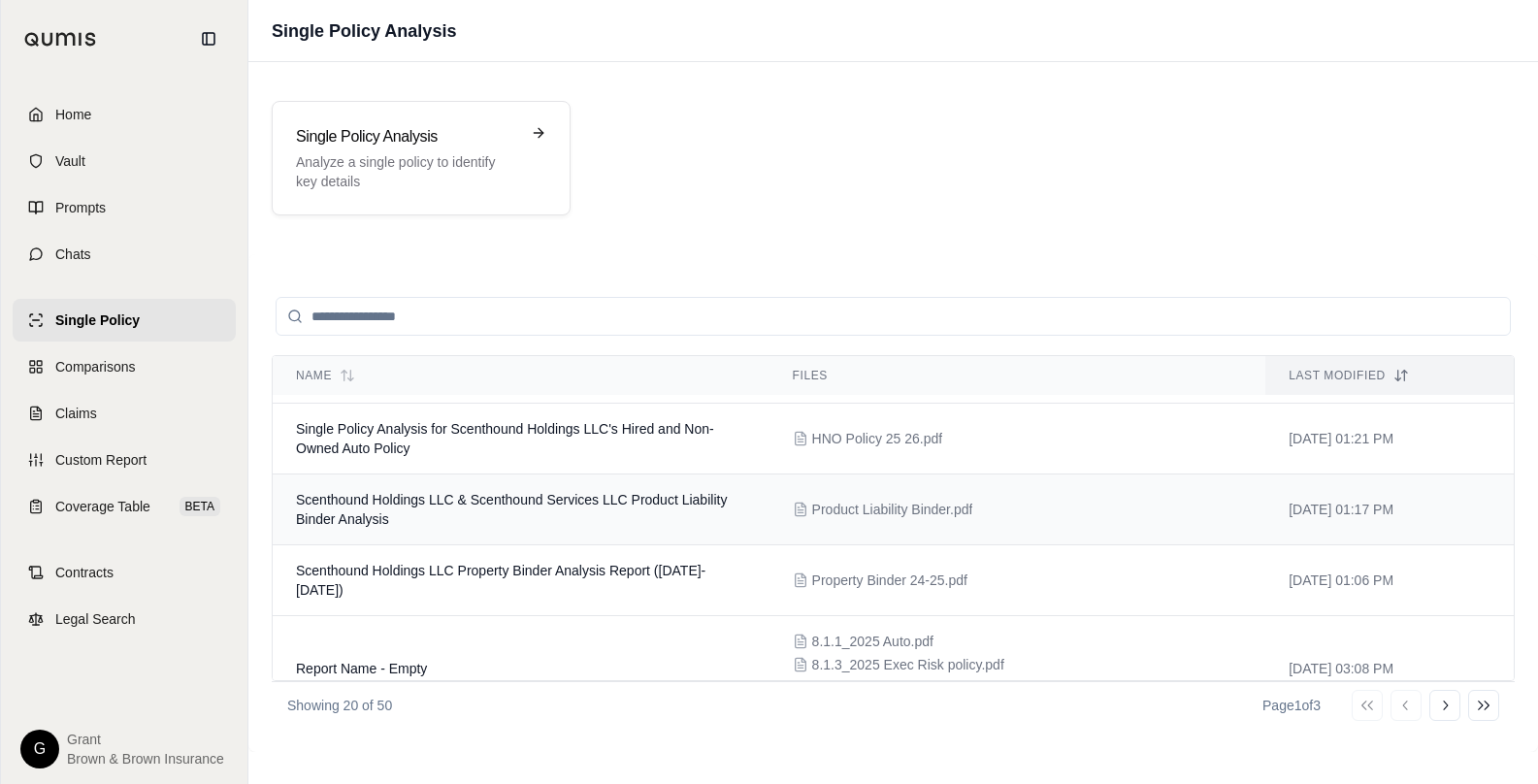 scroll, scrollTop: 97, scrollLeft: 0, axis: vertical 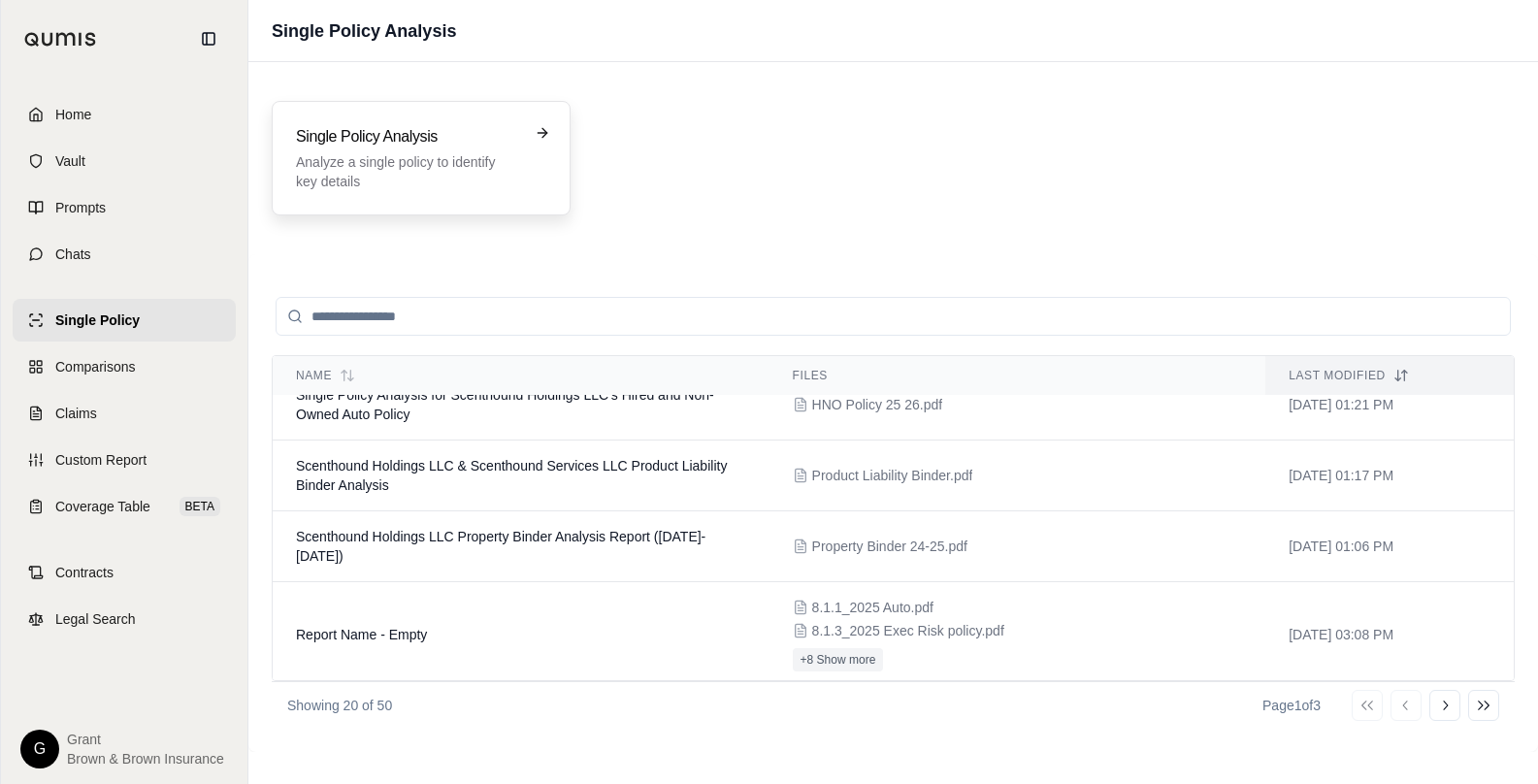 click on "Analyze a single policy to identify key details" at bounding box center (408, 172) 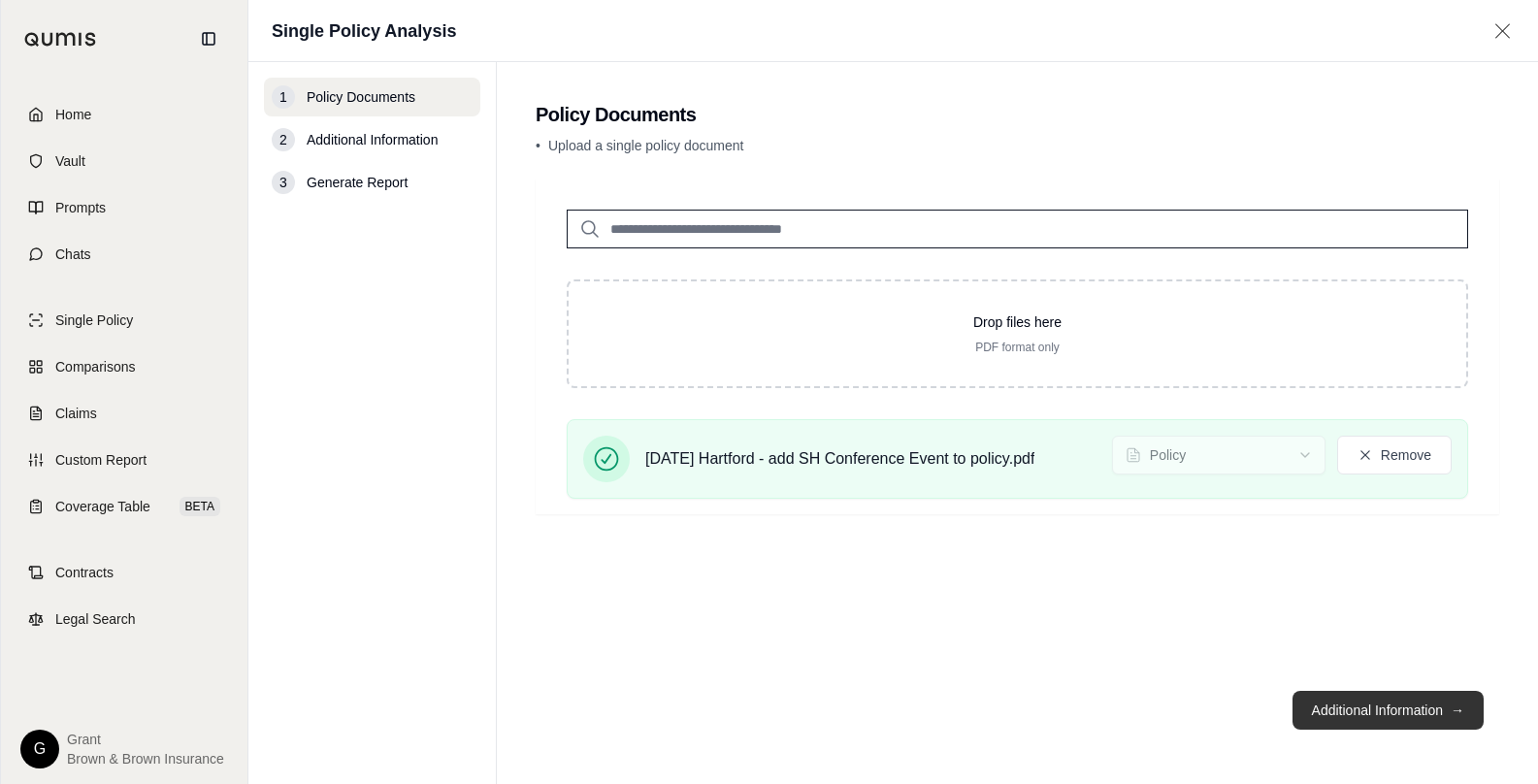 click on "Additional Information →" at bounding box center [1388, 710] 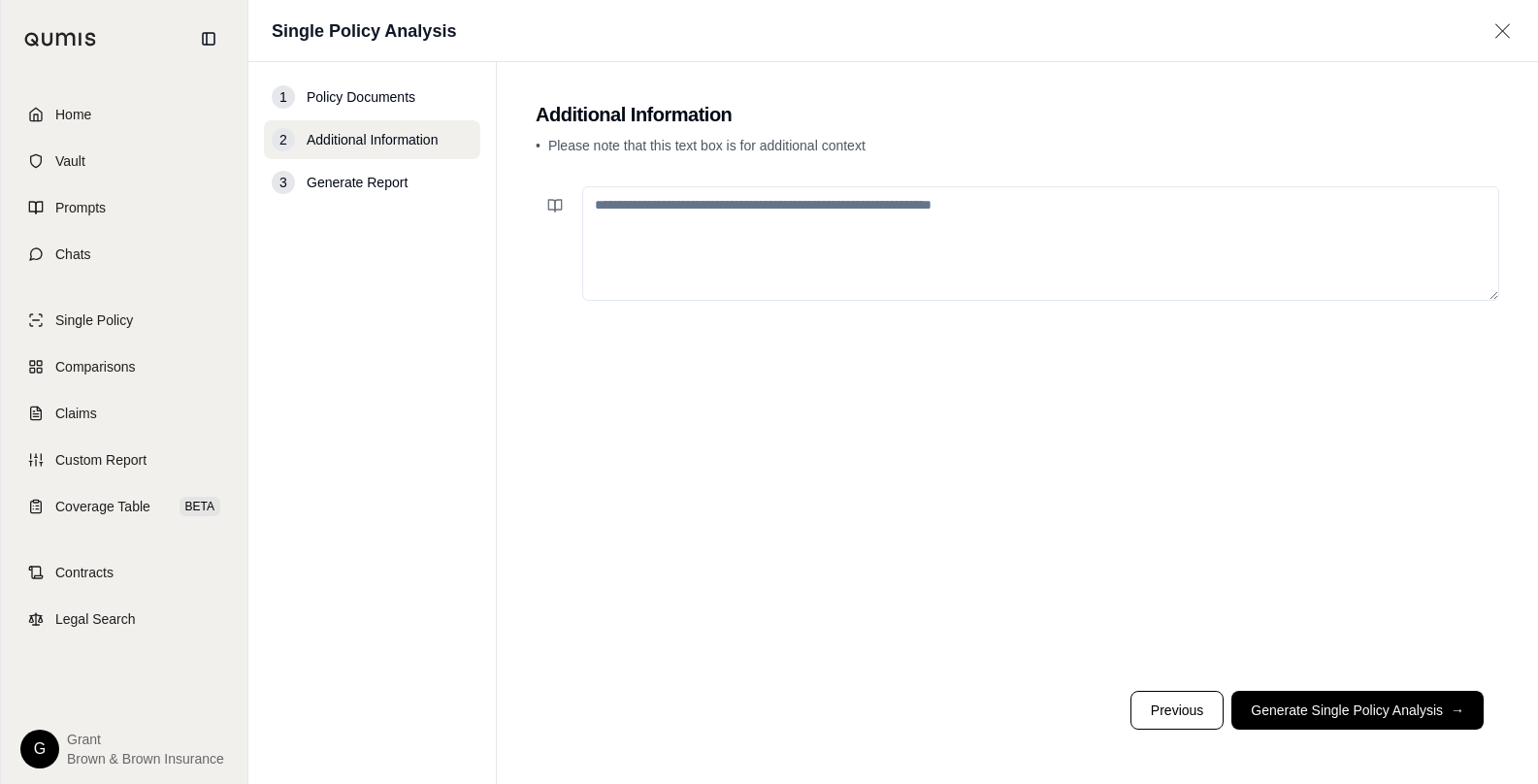 click at bounding box center (1040, 244) 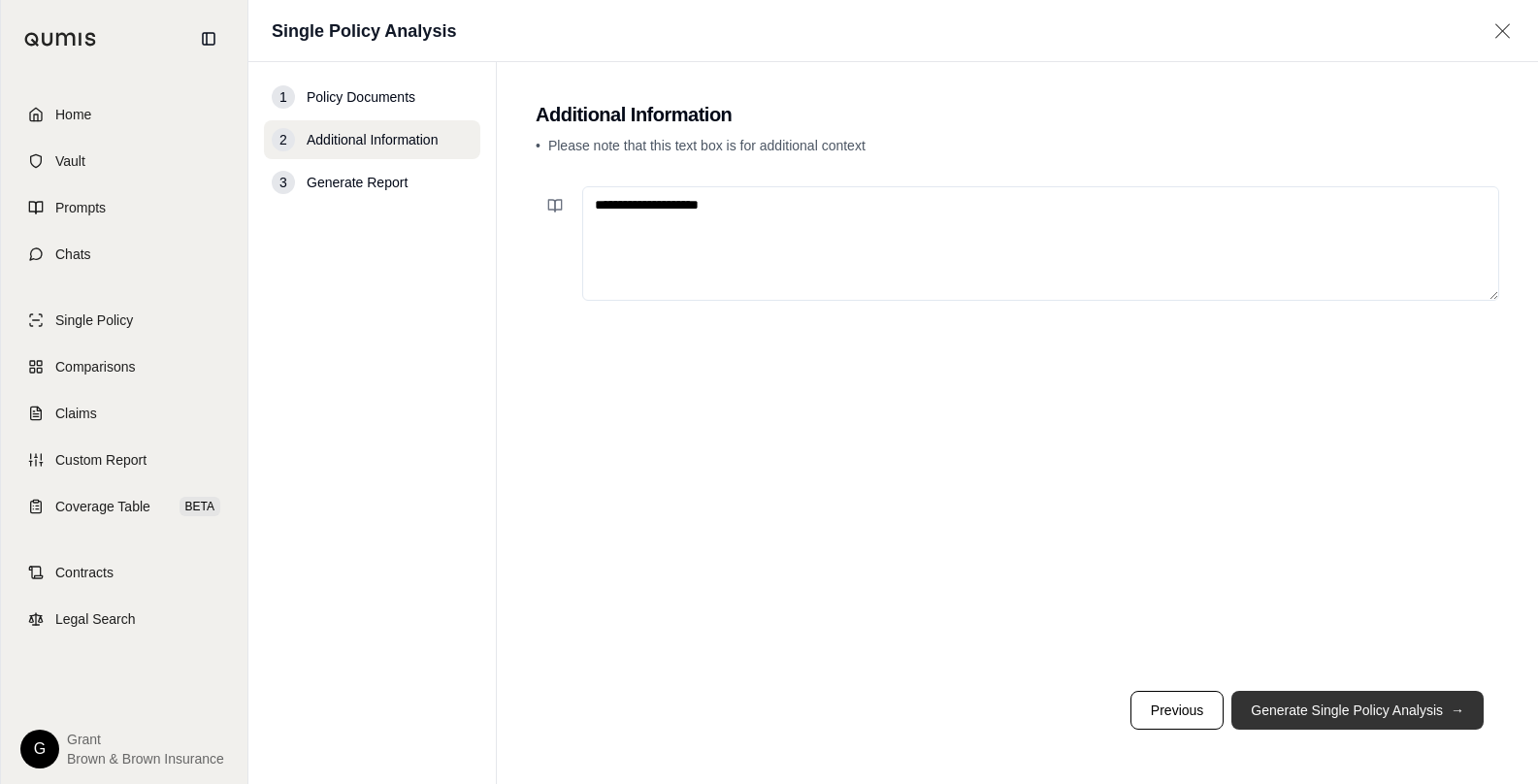 type on "**********" 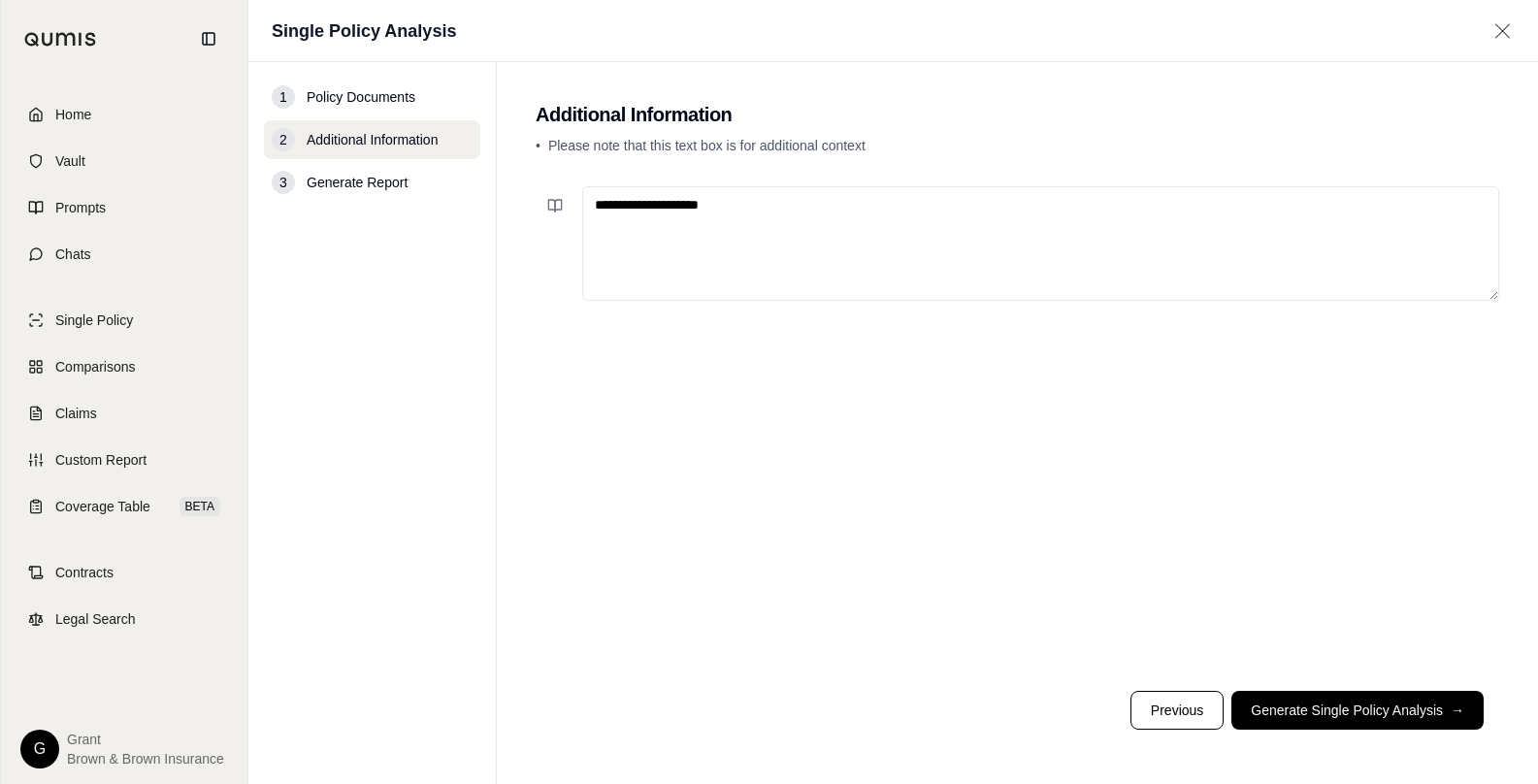 click on "Generate Single Policy Analysis →" at bounding box center (1358, 710) 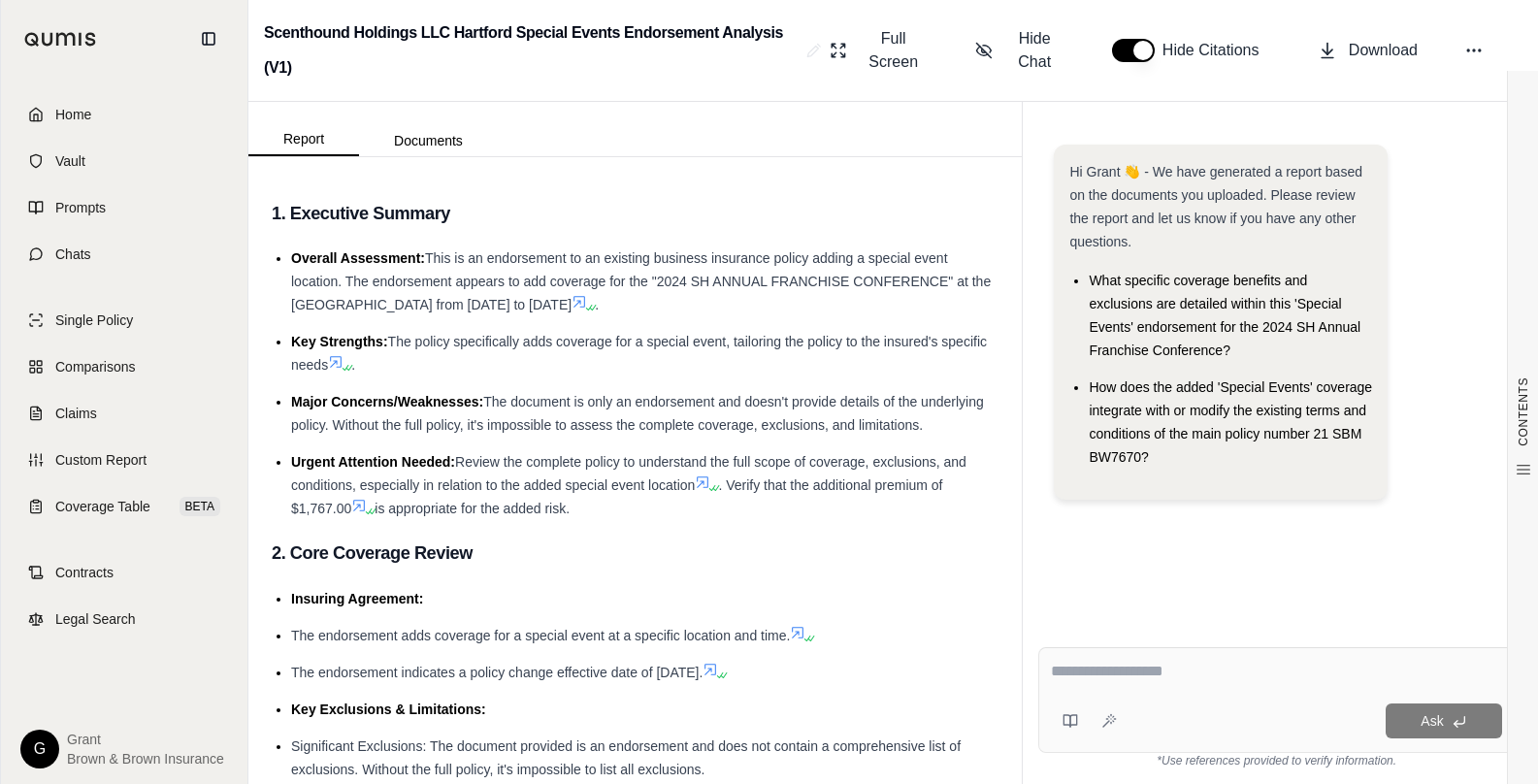 scroll, scrollTop: 0, scrollLeft: 0, axis: both 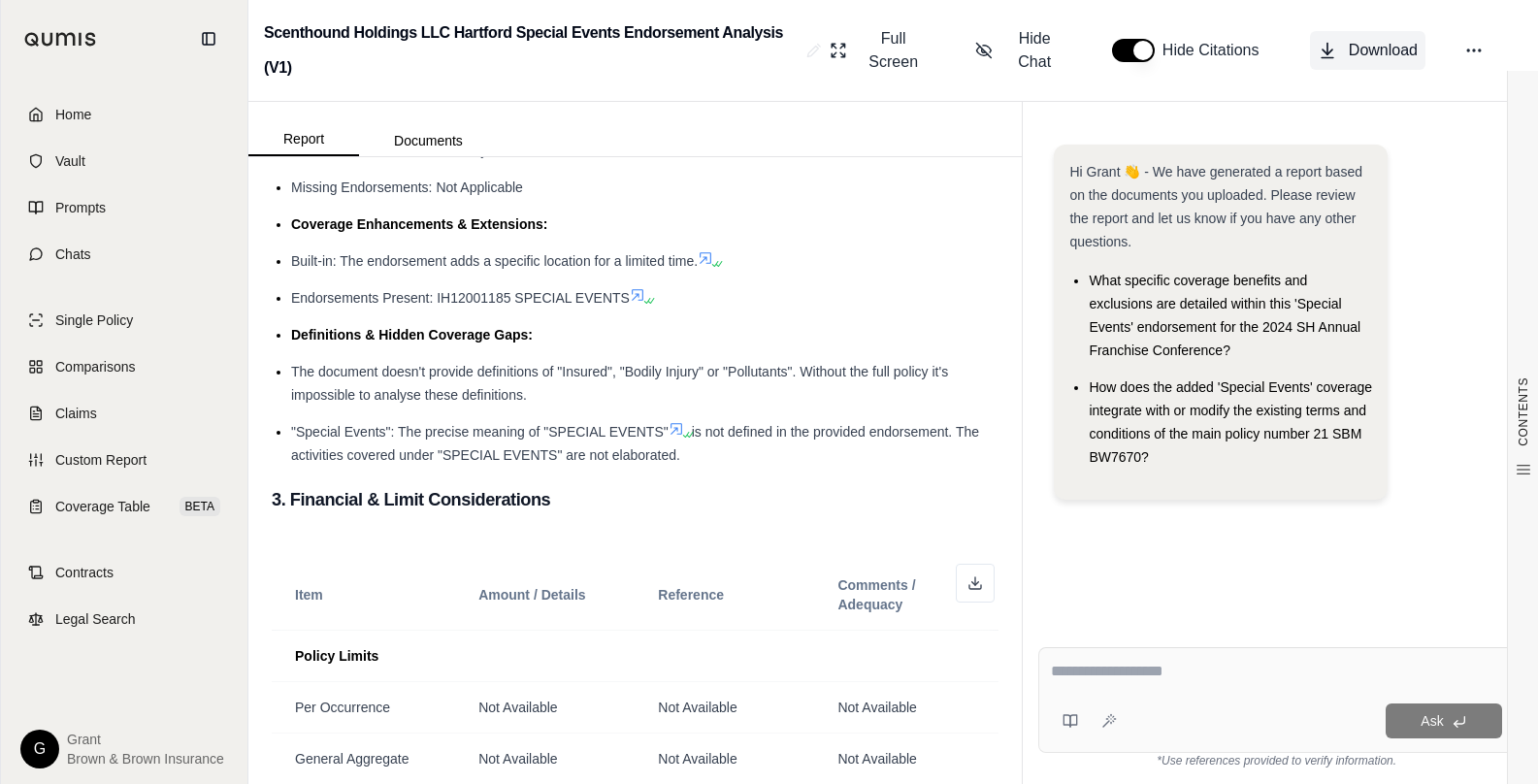 click on "Download" at bounding box center [1383, 50] 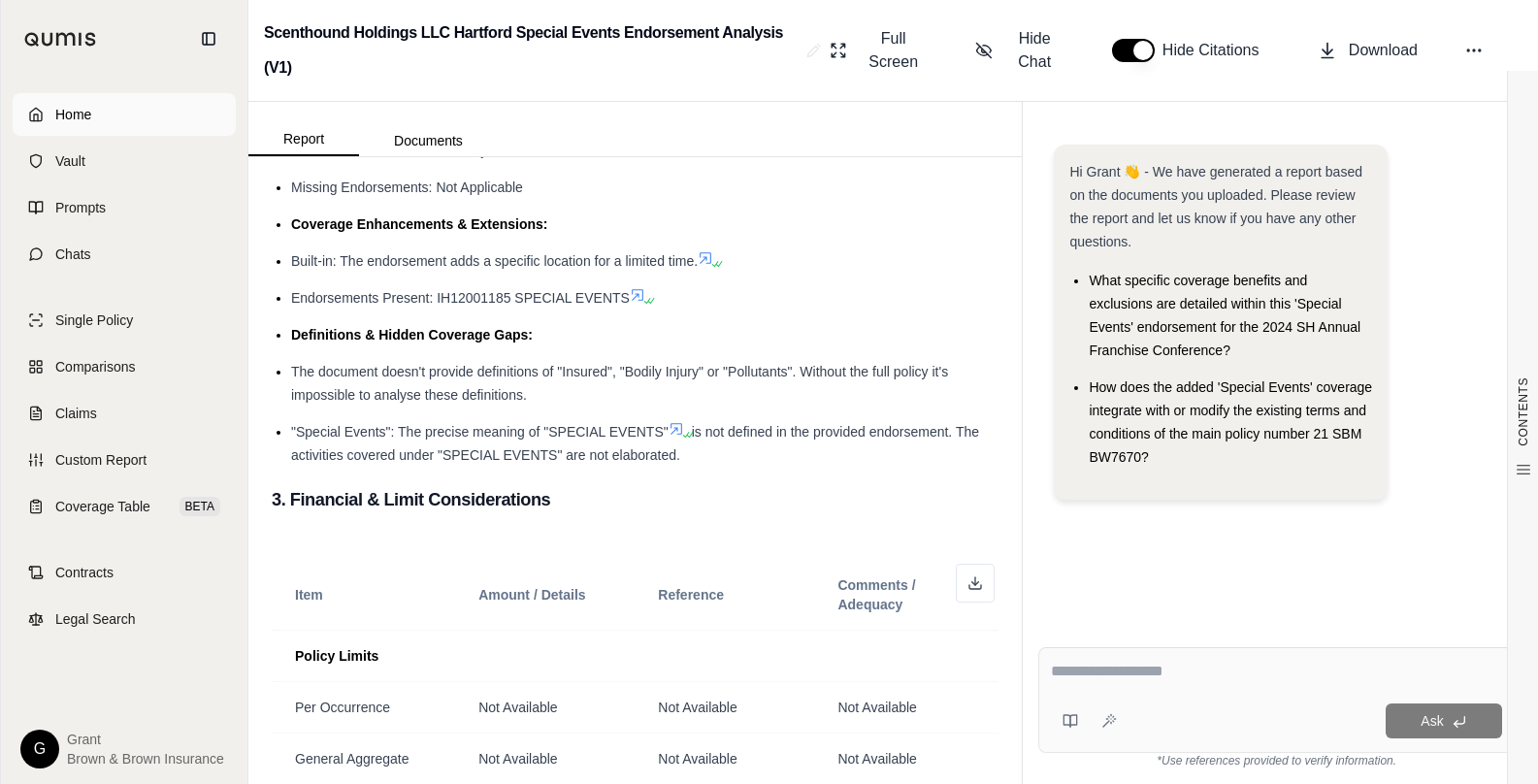 click on "Home" at bounding box center (73, 114) 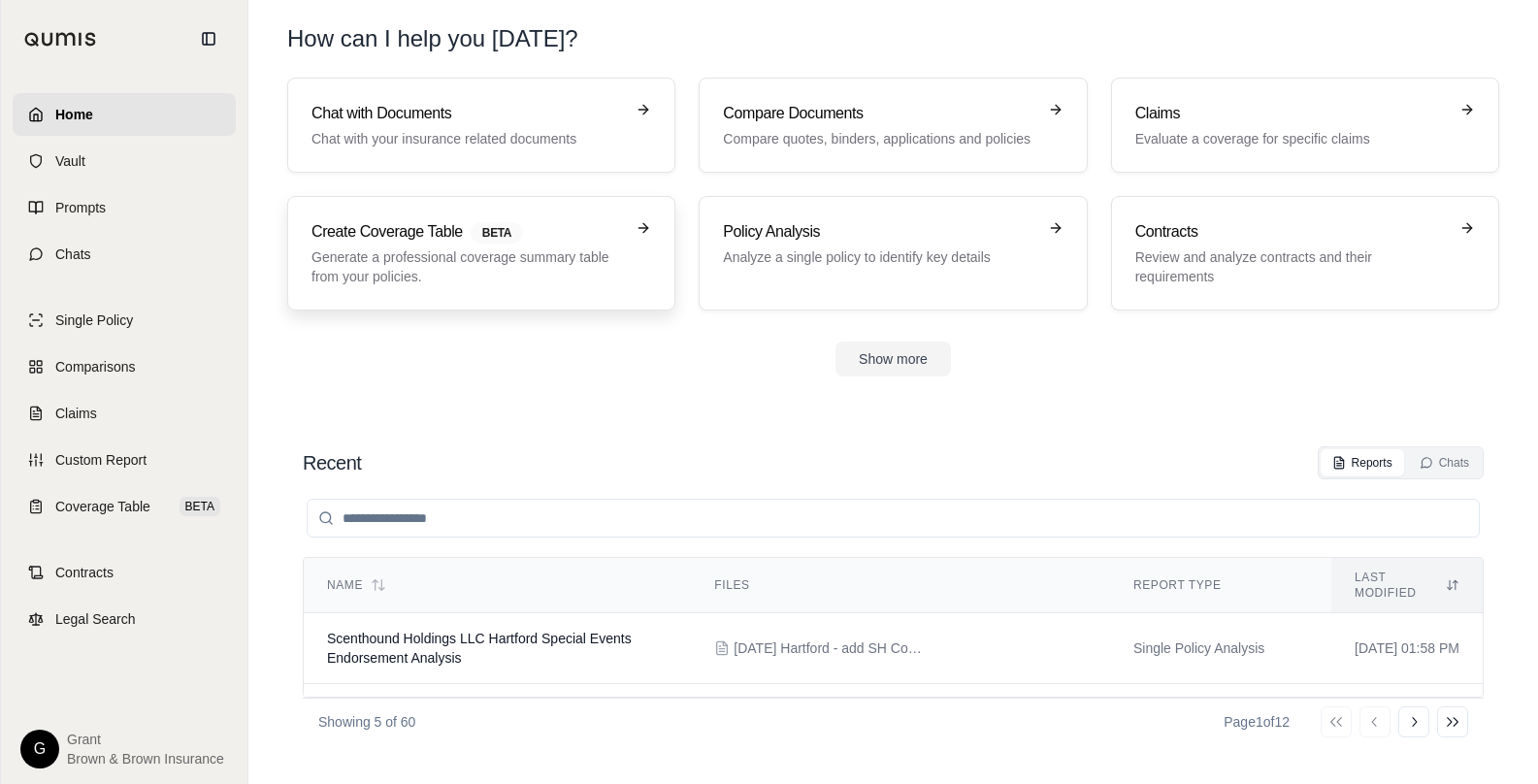 click on "Create Coverage Table BETA Generate a professional coverage summary table from your policies." at bounding box center [481, 253] 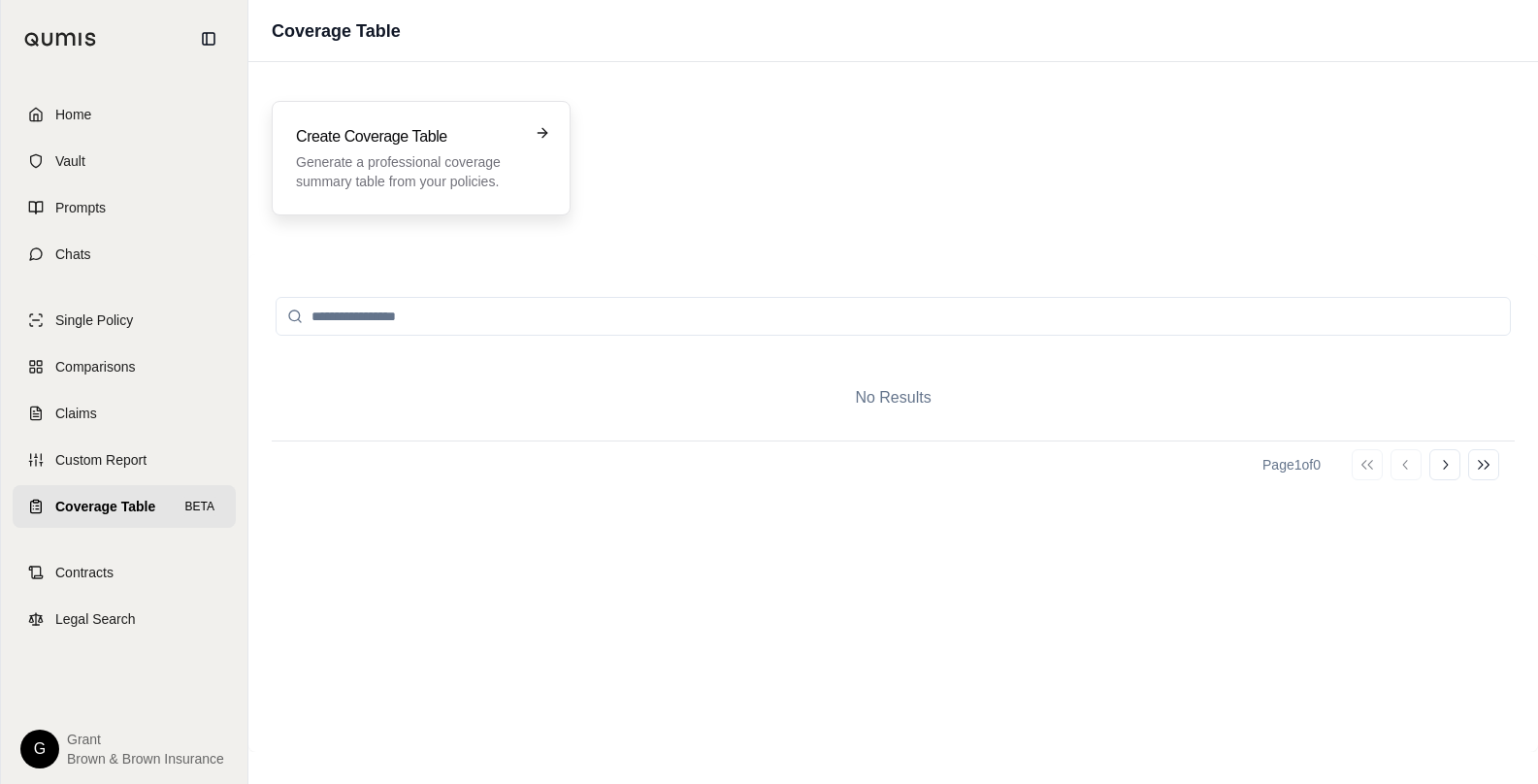 click on "Create Coverage Table Generate a professional coverage summary table from your policies." at bounding box center [421, 158] 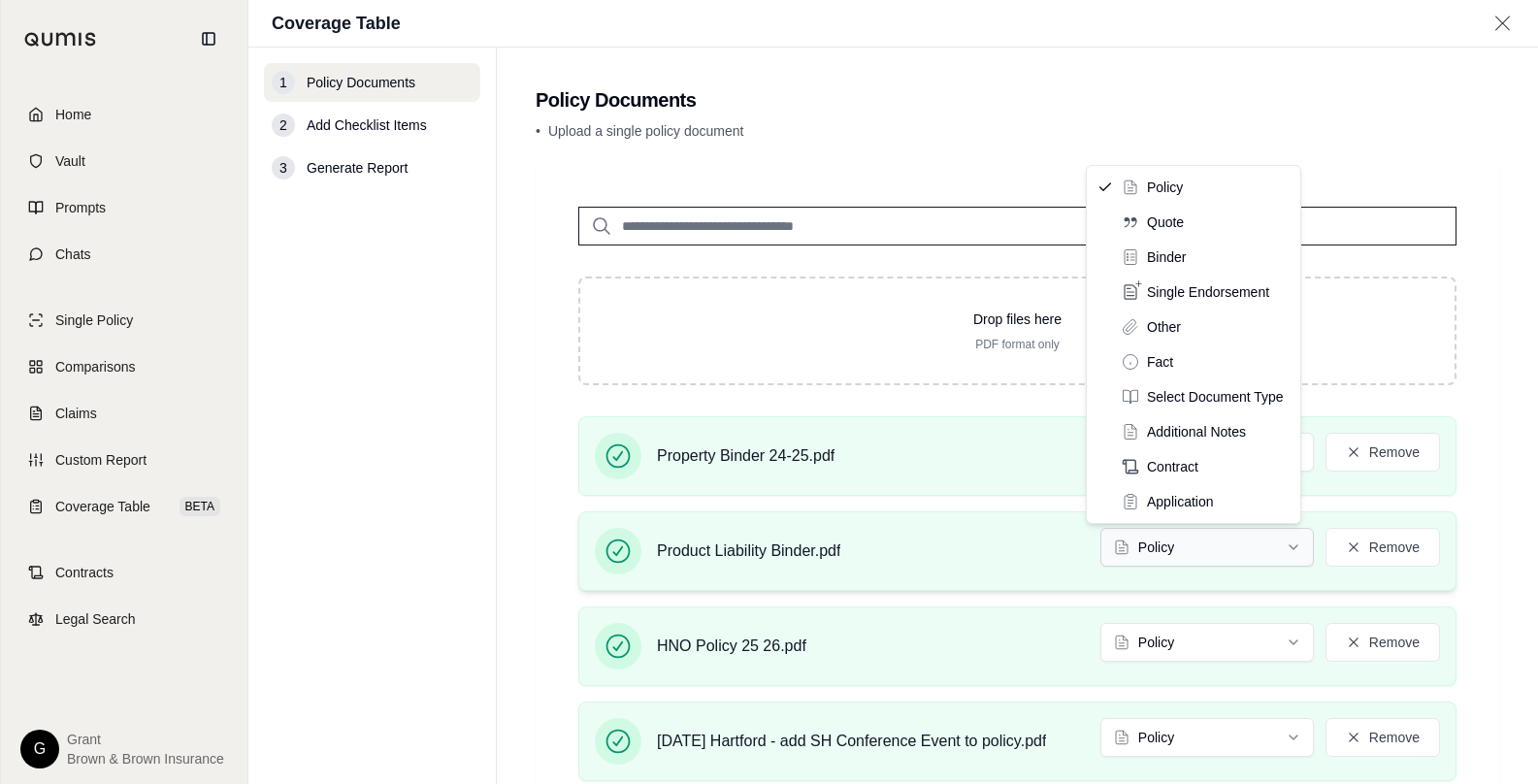 click on "Home Vault Prompts Chats Single Policy Comparisons Claims Custom Report Coverage Table BETA Contracts Legal Search G [PERSON_NAME] & Brown Insurance Coverage Table 1 Policy Documents 2 Add Checklist Items 3 Generate Report Policy Documents • Upload a single policy document Drop files here PDF format only Property Binder 24-25.pdf Policy Remove Product Liability Binder.pdf Policy Remove HNO Policy 25 26.pdf Policy Remove [DATE] Hartford - add SH Conference Event to policy.pdf Policy Remove 2024-25 Workers Compensation Policy .pdf Policy Remove Add Checklist Items →
Policy Quote Binder Single Endorsement Other Fact Select Document Type Additional Notes Contract Application" at bounding box center (769, 392) 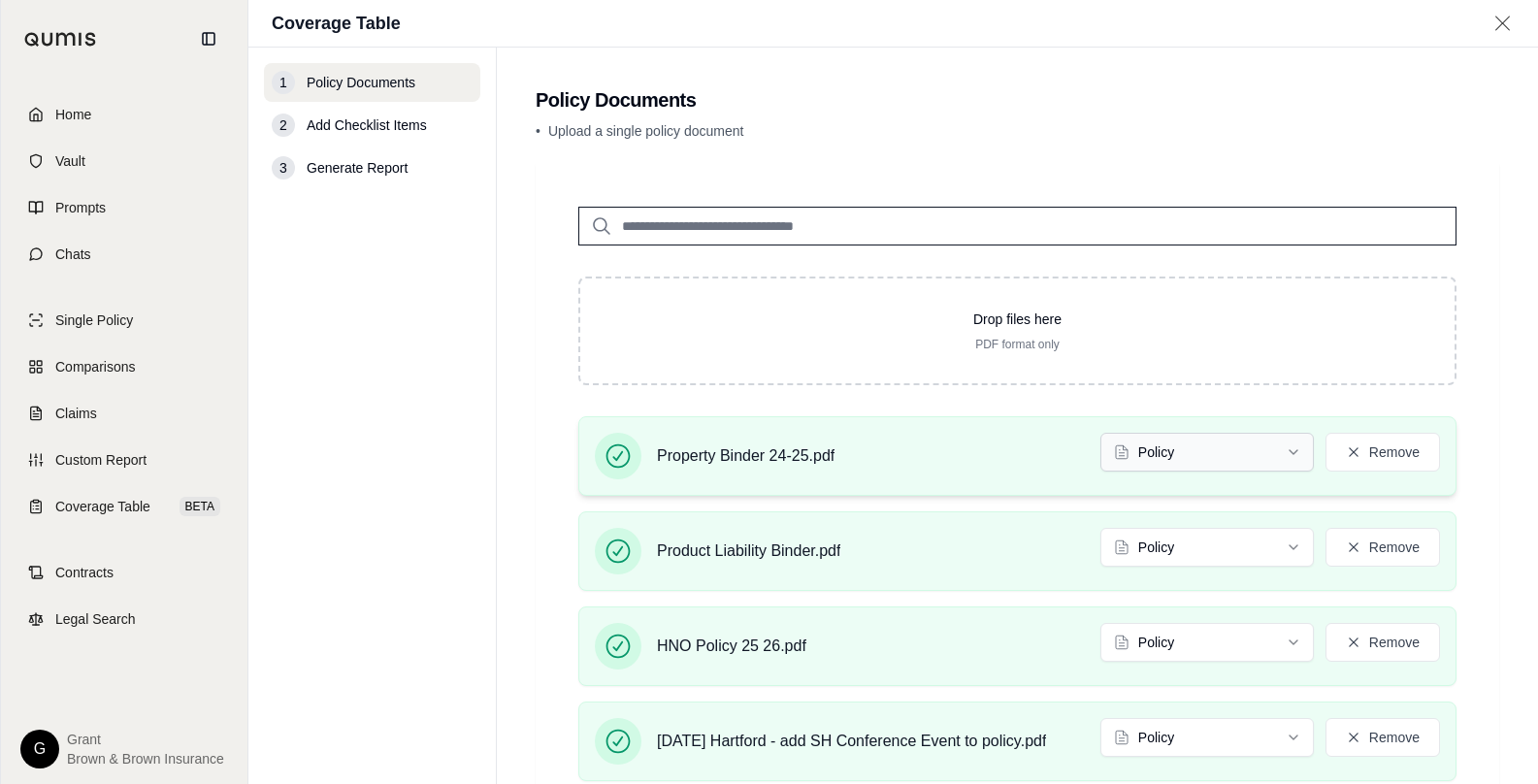 click on "Home Vault Prompts Chats Single Policy Comparisons Claims Custom Report Coverage Table BETA Contracts Legal Search G [PERSON_NAME] & Brown Insurance Coverage Table 1 Policy Documents 2 Add Checklist Items 3 Generate Report Policy Documents • Upload a single policy document Drop files here PDF format only Property Binder 24-25.pdf Policy Remove Product Liability Binder.pdf Policy Remove HNO Policy 25 26.pdf Policy Remove [DATE] Hartford - add SH Conference Event to policy.pdf Policy Remove 2024-25 Workers Compensation Policy .pdf Policy Remove Add Checklist Items →" at bounding box center (769, 392) 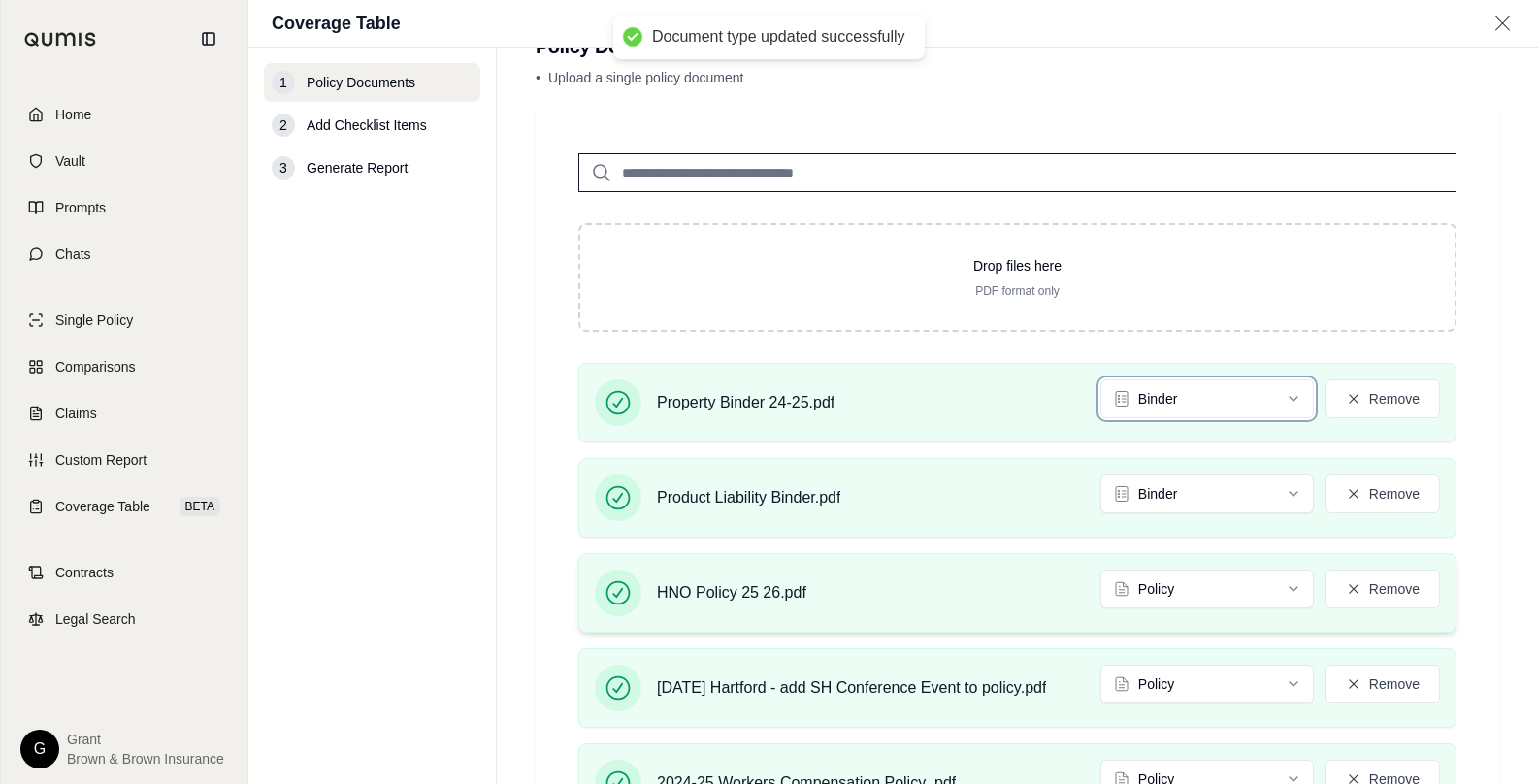 scroll, scrollTop: 97, scrollLeft: 0, axis: vertical 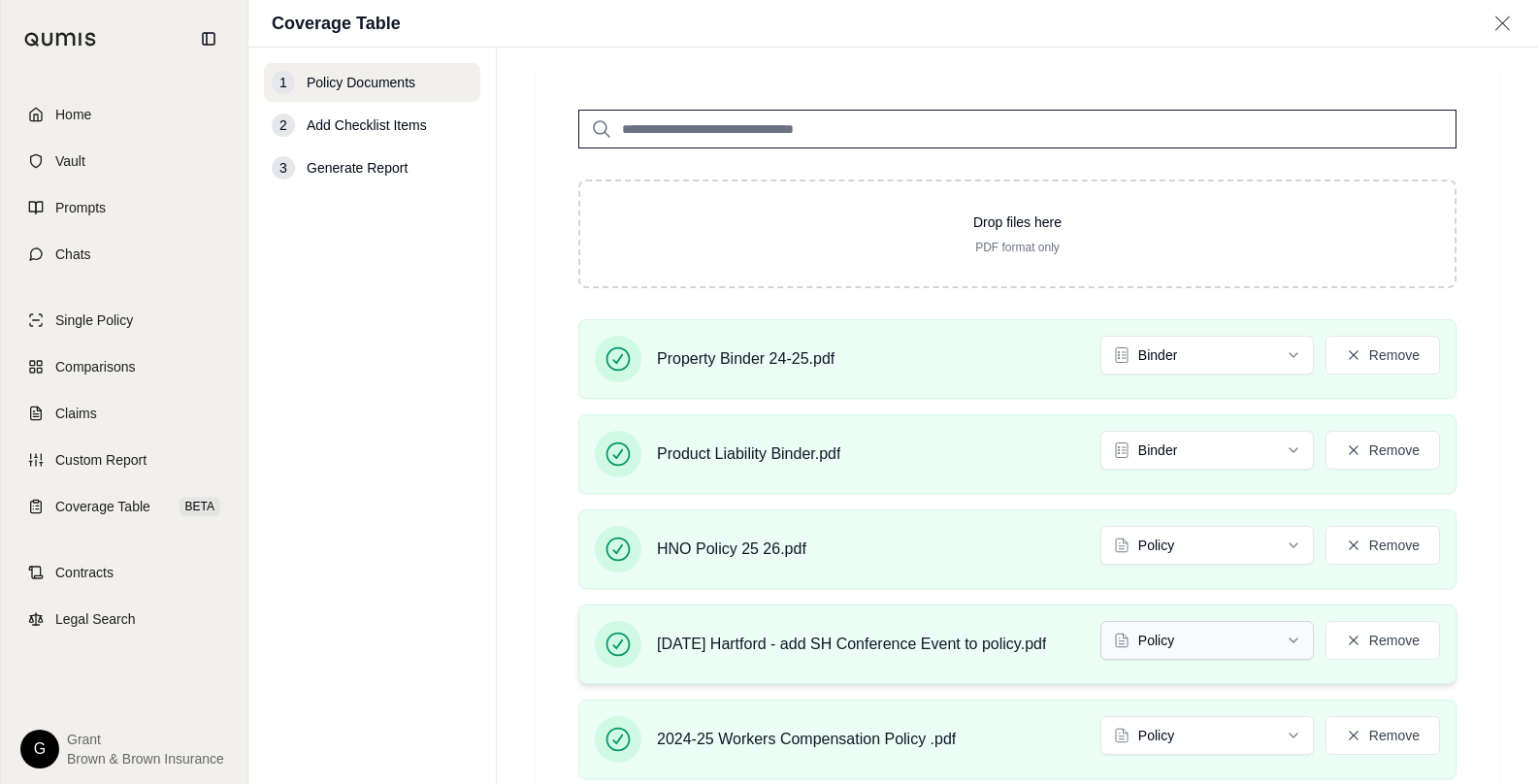 click on "Document type updated successfully Home Vault Prompts Chats Single Policy Comparisons Claims Custom Report Coverage Table BETA Contracts Legal Search G [PERSON_NAME] & Brown Insurance Coverage Table 1 Policy Documents 2 Add Checklist Items 3 Generate Report Policy Documents • Upload a single policy document Drop files here PDF format only Property Binder 24-25.pdf Binder Remove Product Liability Binder.pdf Binder Remove HNO Policy 25 26.pdf Policy Remove [DATE] Hartford - add SH Conference Event to policy.pdf Policy Remove 2024-25 Workers Compensation Policy .pdf Policy Remove Add Checklist Items →" at bounding box center [769, 392] 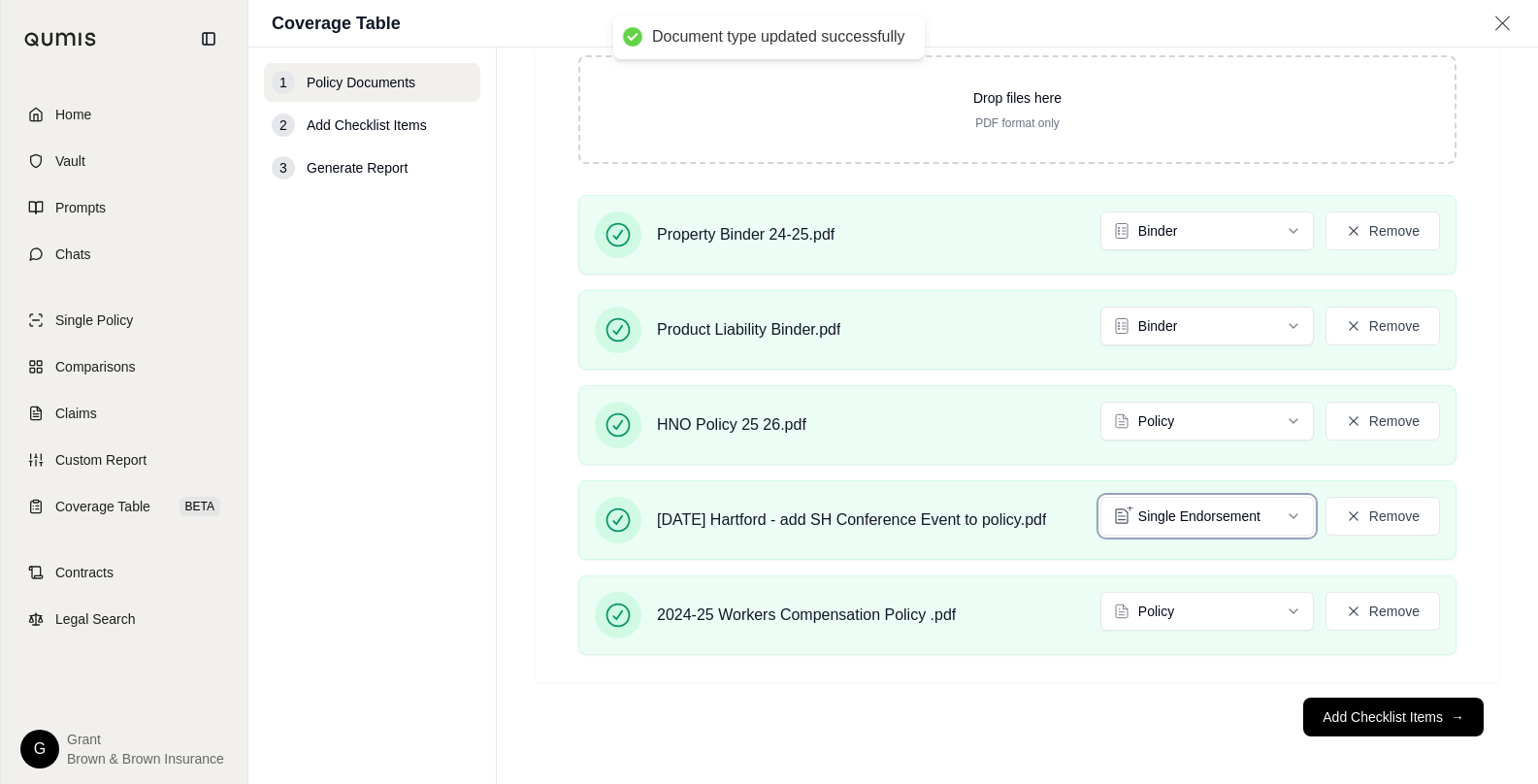 scroll, scrollTop: 228, scrollLeft: 0, axis: vertical 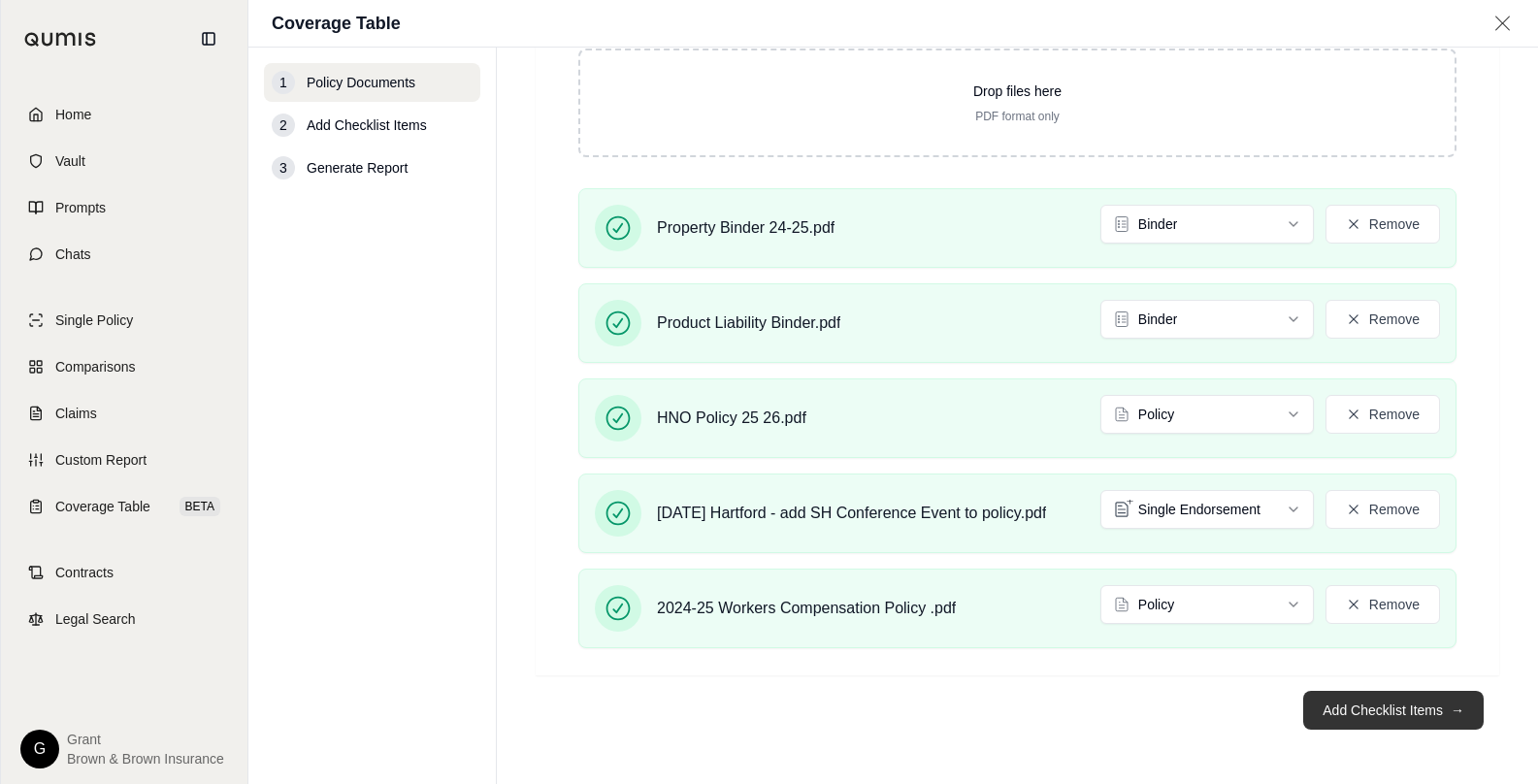 click on "Add Checklist Items →" at bounding box center [1393, 710] 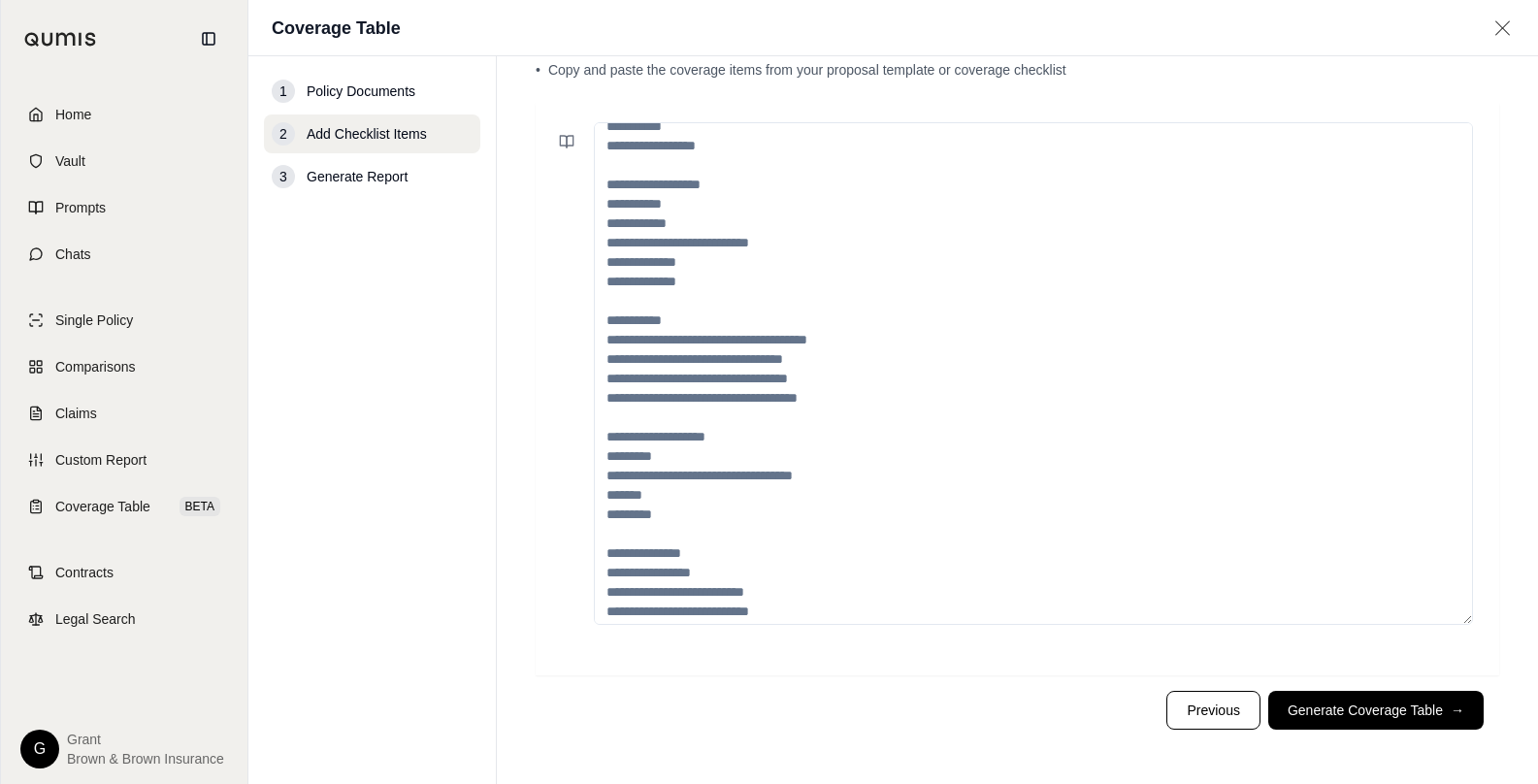 scroll, scrollTop: 0, scrollLeft: 0, axis: both 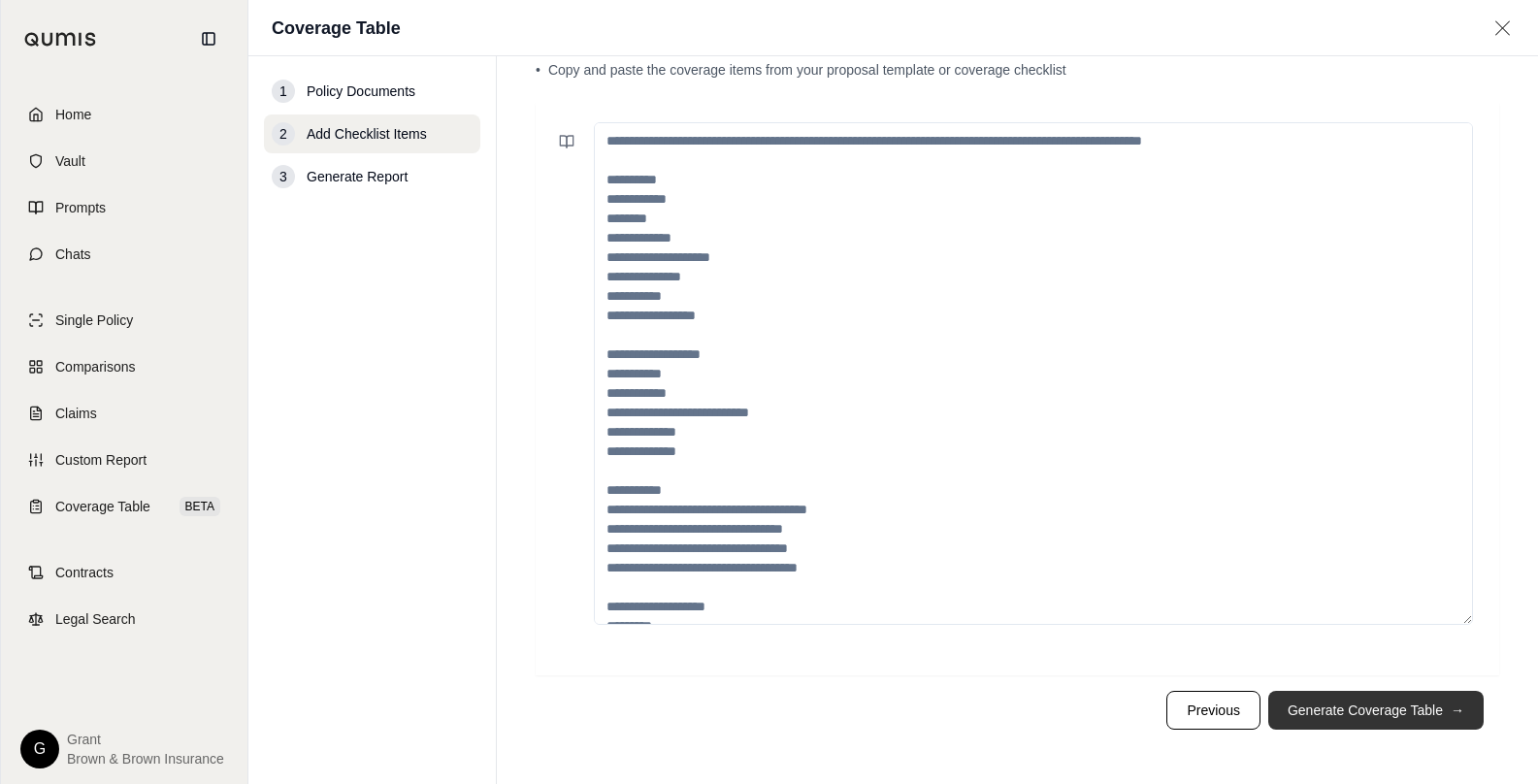 click on "Generate Coverage Table →" at bounding box center (1376, 710) 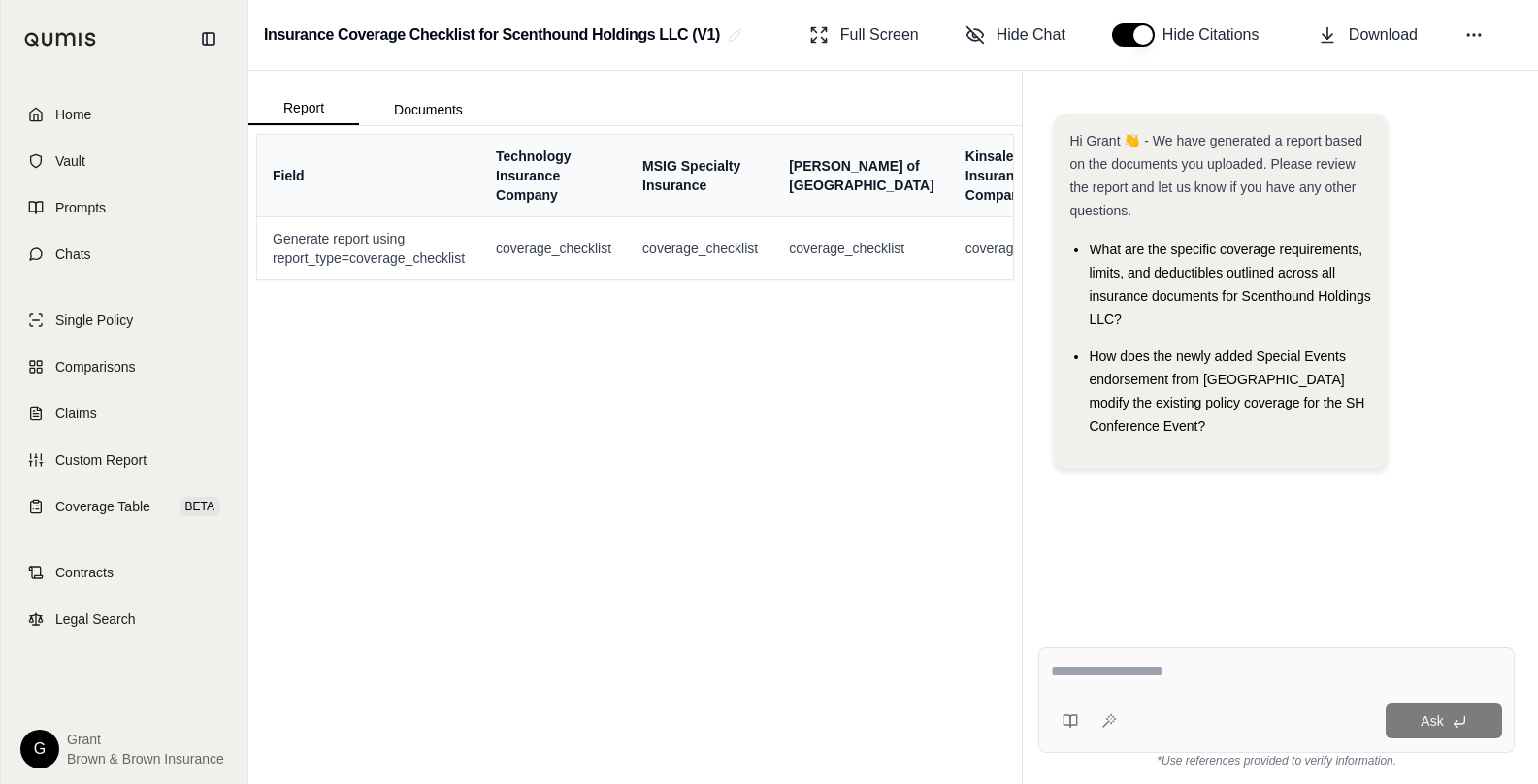 click on "Field Technology Insurance Company MSIG Specialty Insurance Lloyd's of London Kinsale Insurance Company The Hartford Generate report using report_type=coverage_checklist coverage_checklist coverage_checklist coverage_checklist coverage_checklist coverage_checklist" at bounding box center [635, 455] 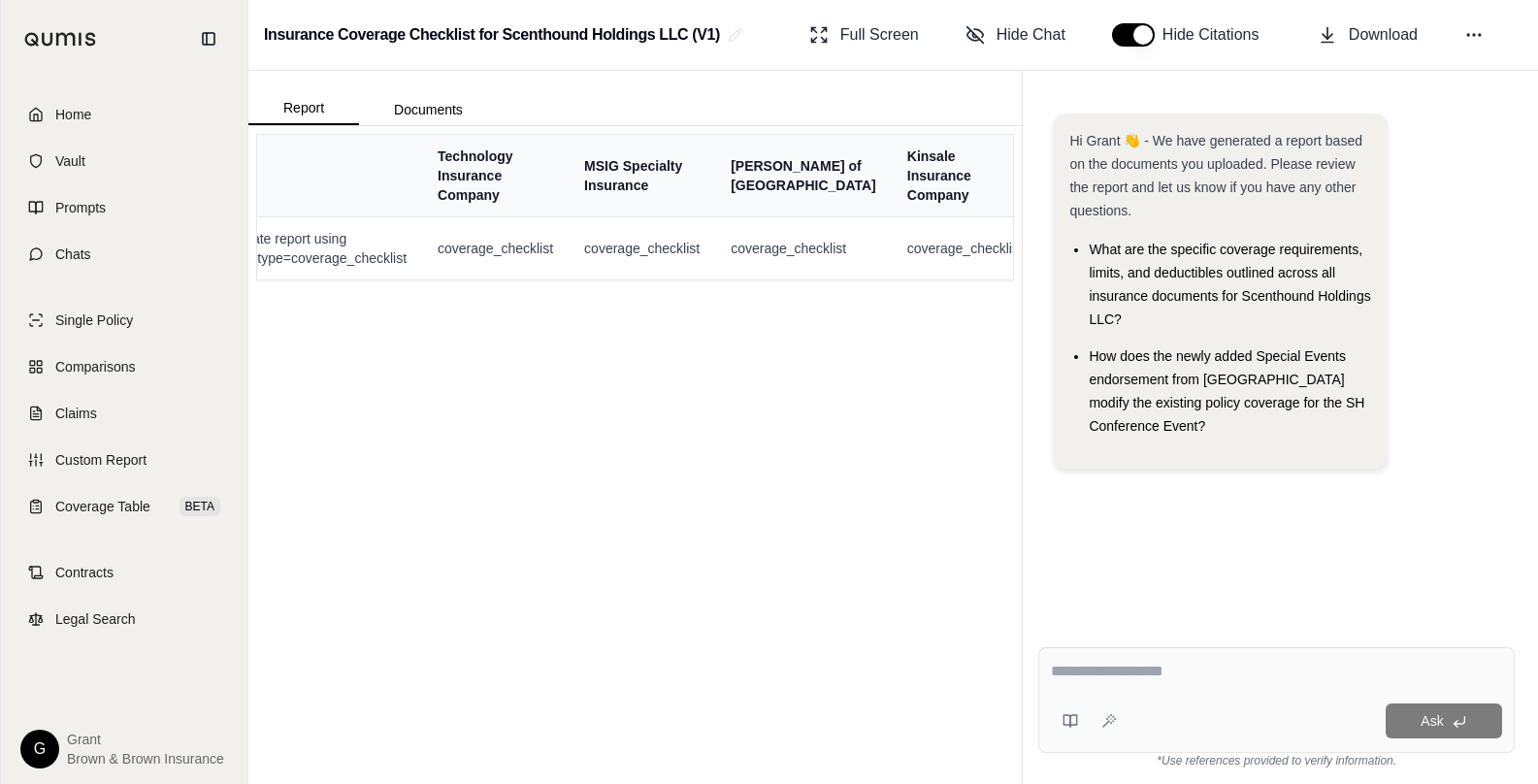 scroll, scrollTop: 0, scrollLeft: 0, axis: both 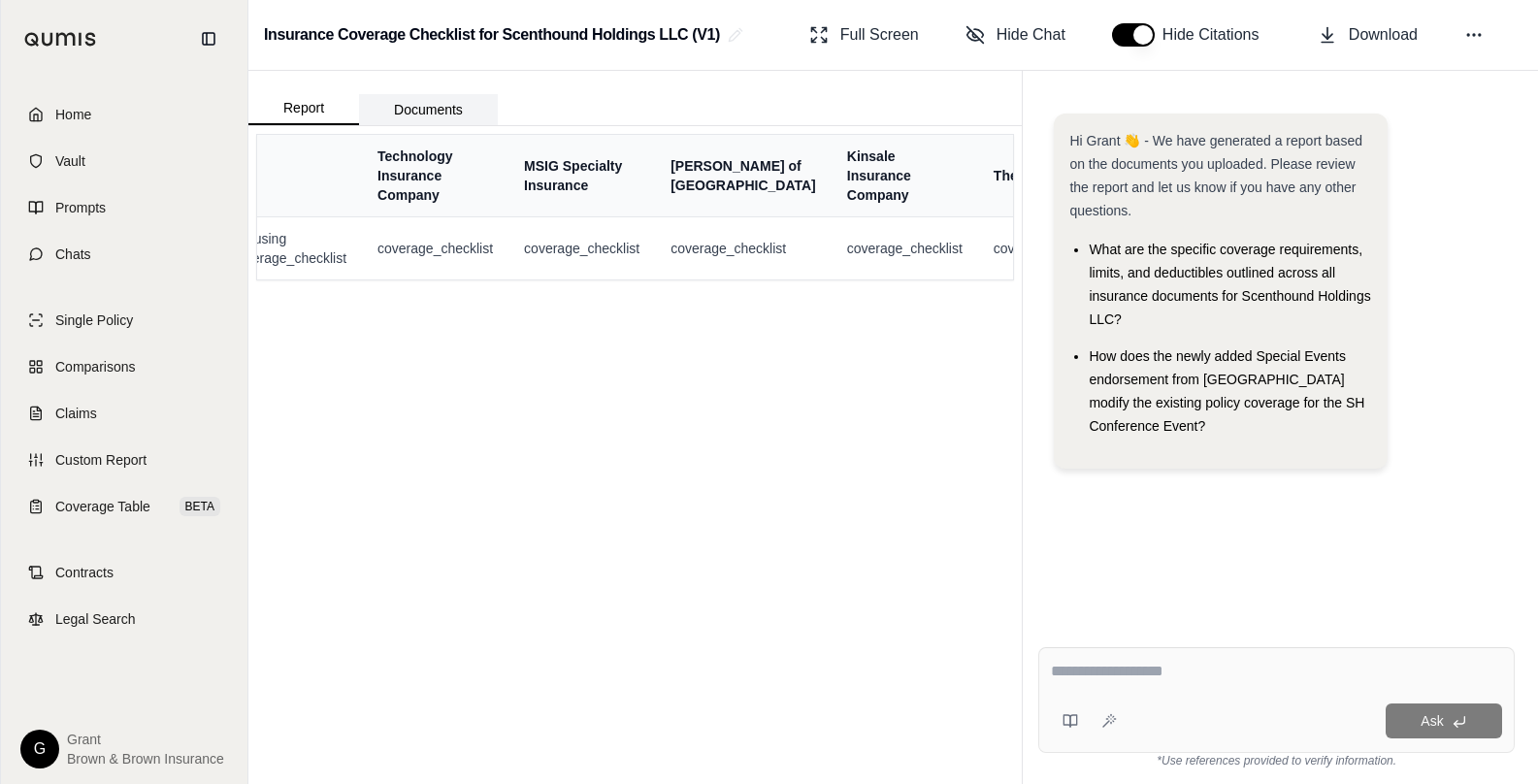 click on "Documents" at bounding box center (428, 110) 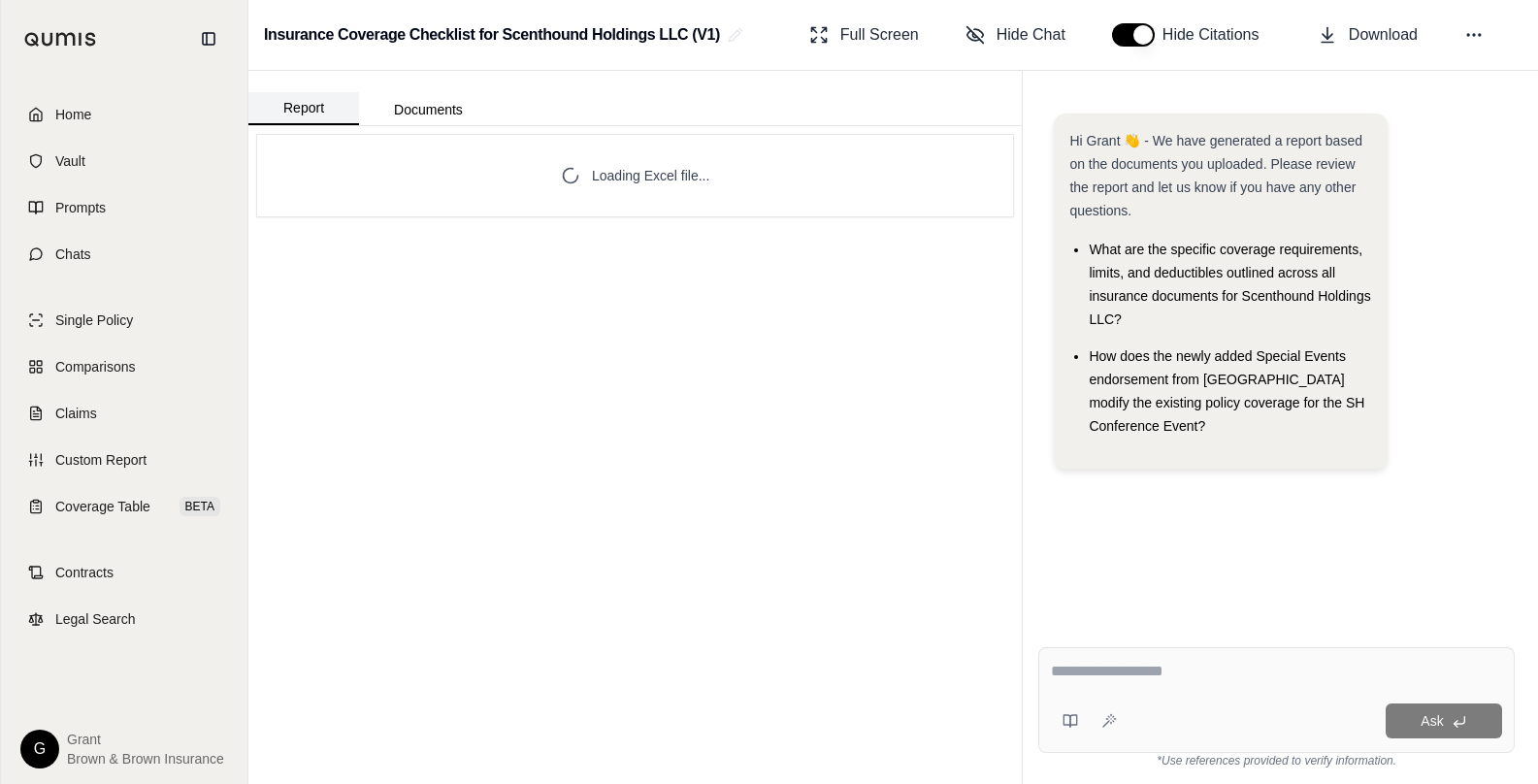 click on "Report" at bounding box center (304, 109) 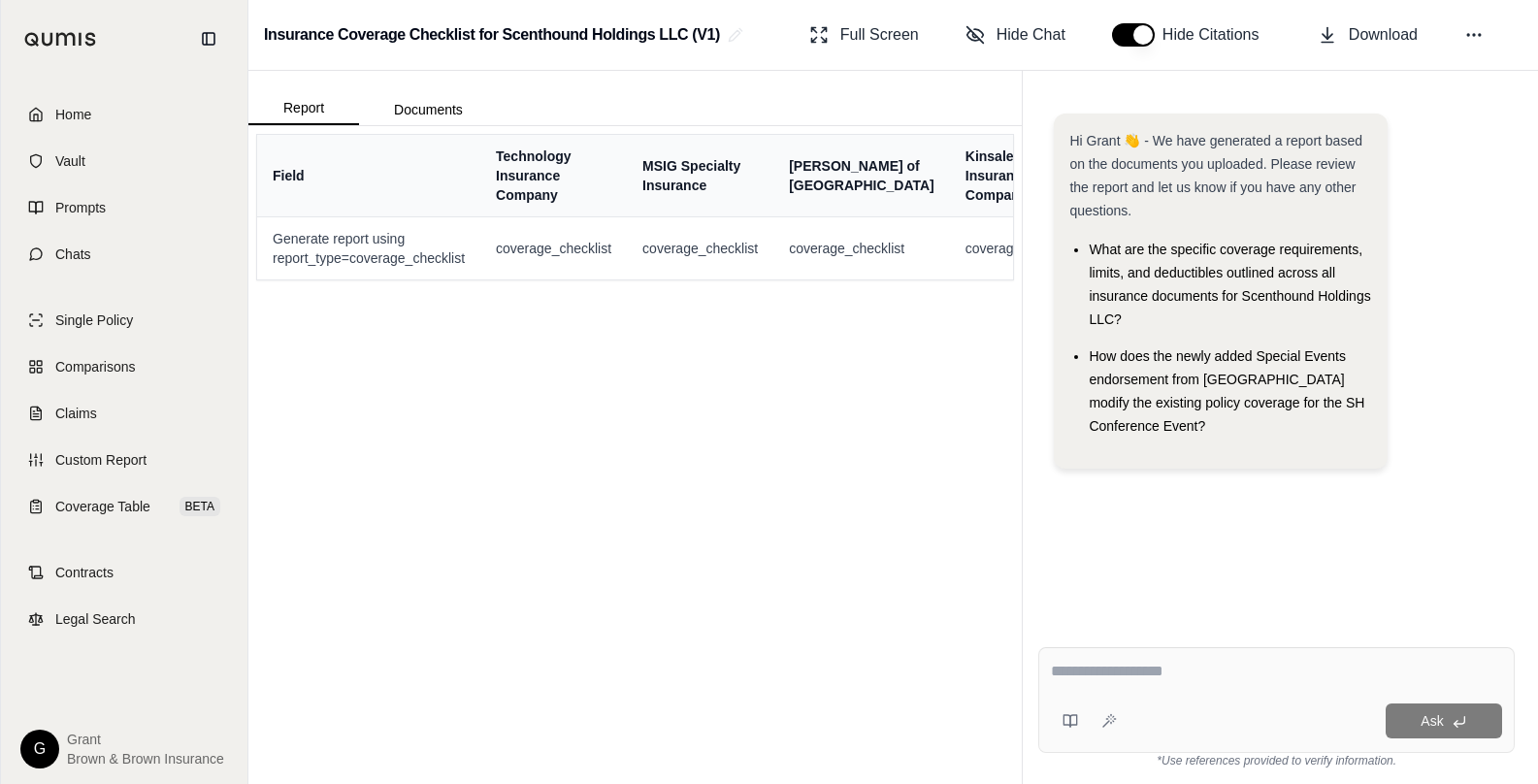 scroll, scrollTop: 0, scrollLeft: 200, axis: horizontal 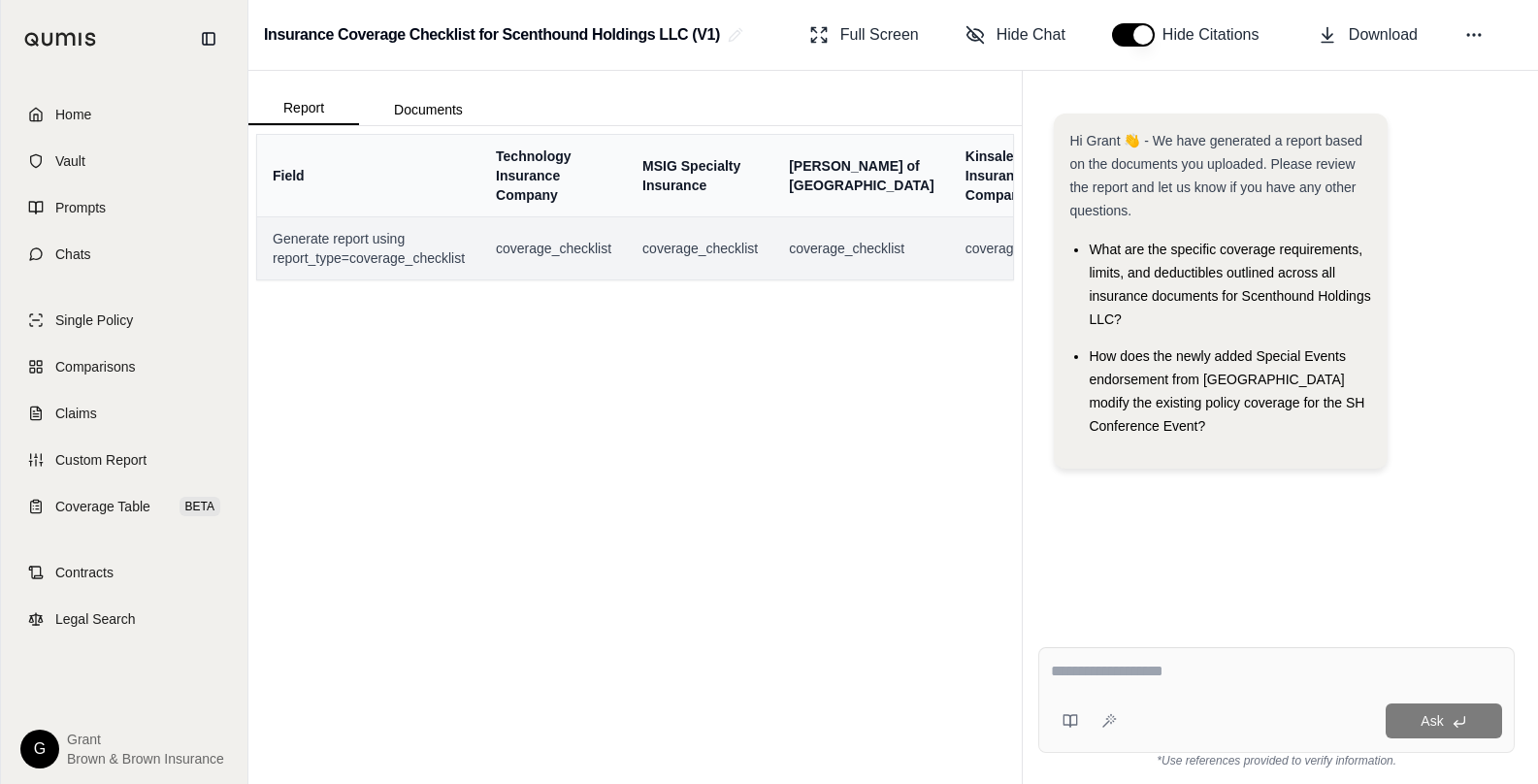 click on "coverage_checklist" at bounding box center (553, 248) 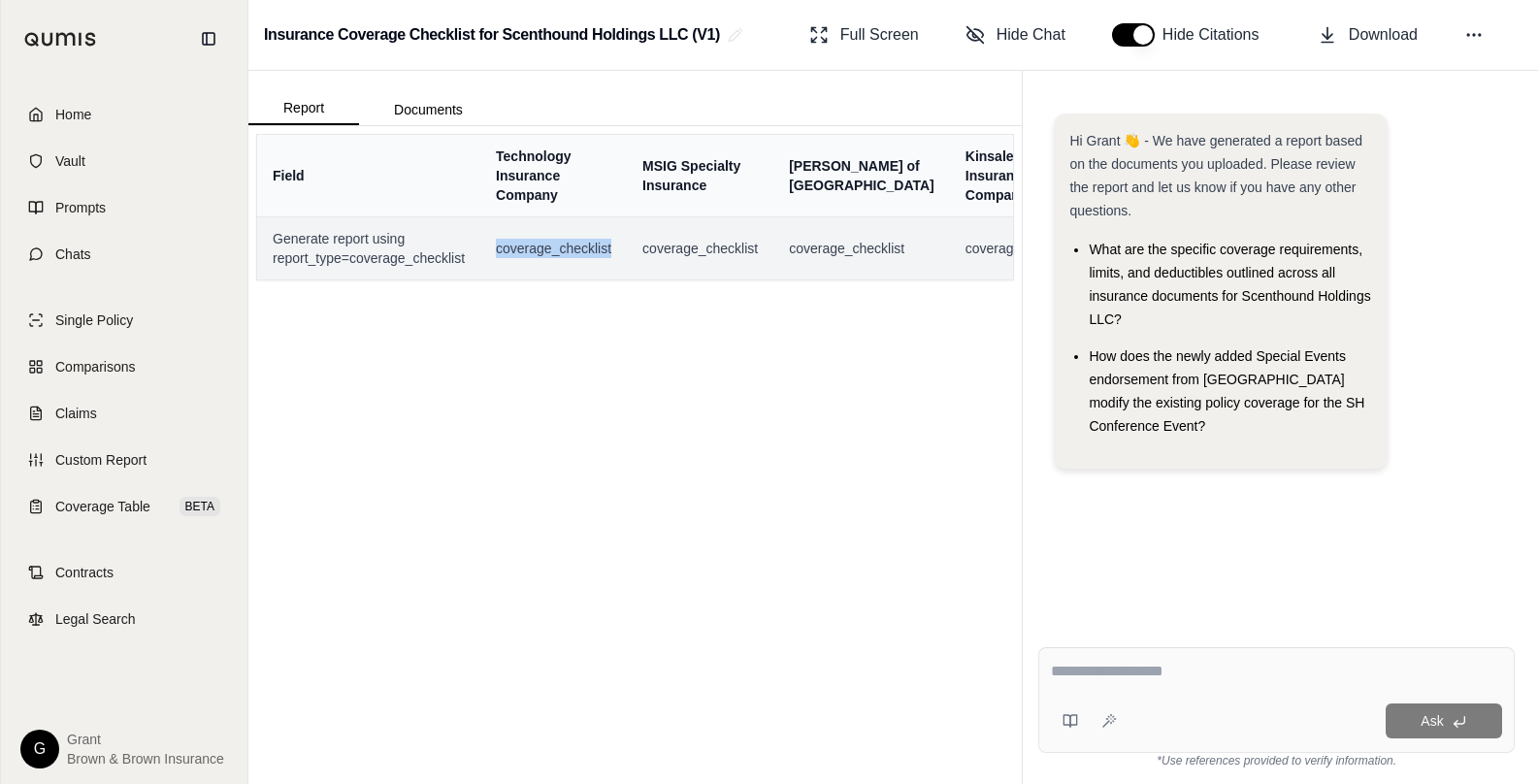 click on "coverage_checklist" at bounding box center (553, 248) 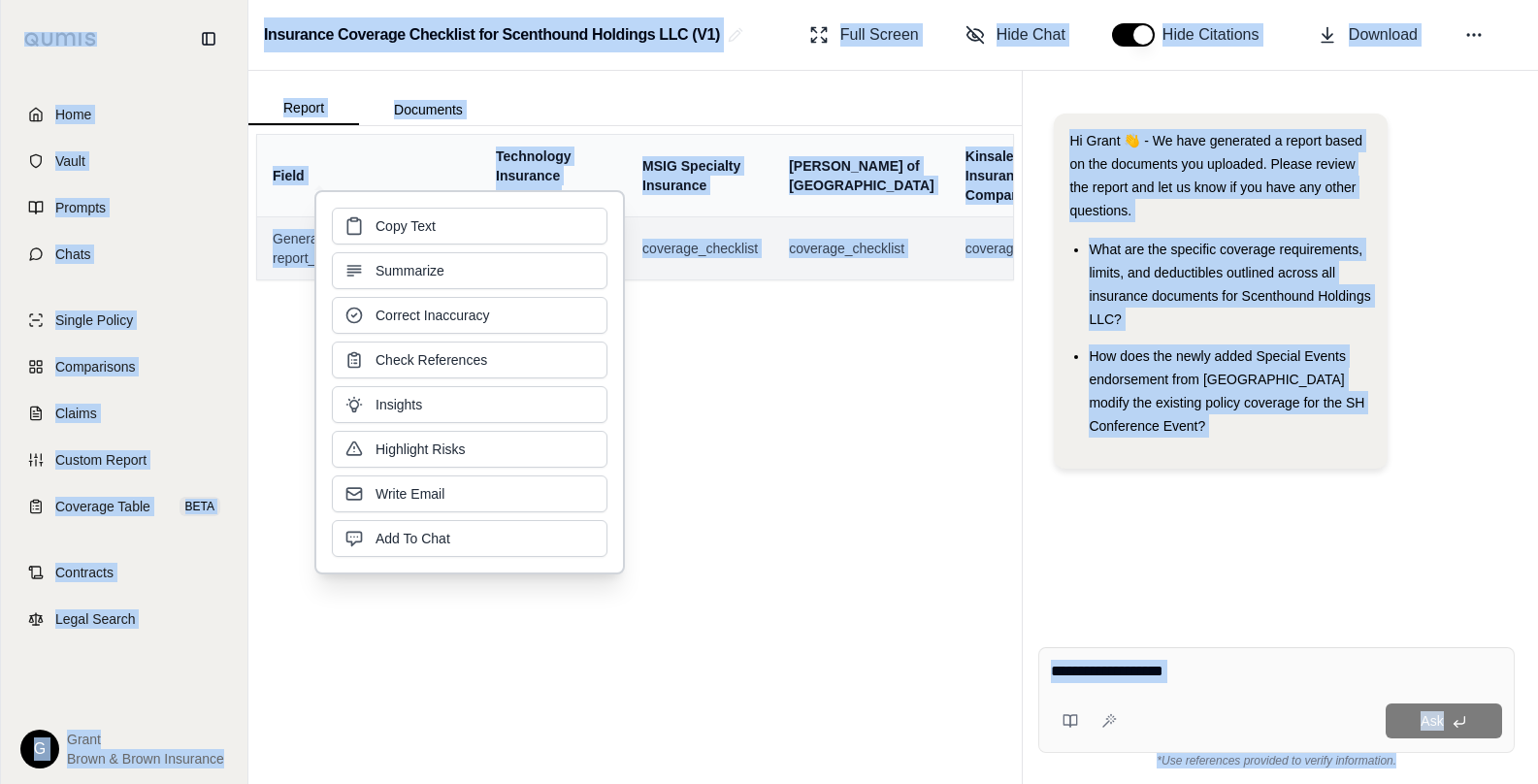 click on "Copy Text Summarize Correct Inaccuracy Check References Insights Highlight Risks Write Email Add To Chat" at bounding box center [470, 382] 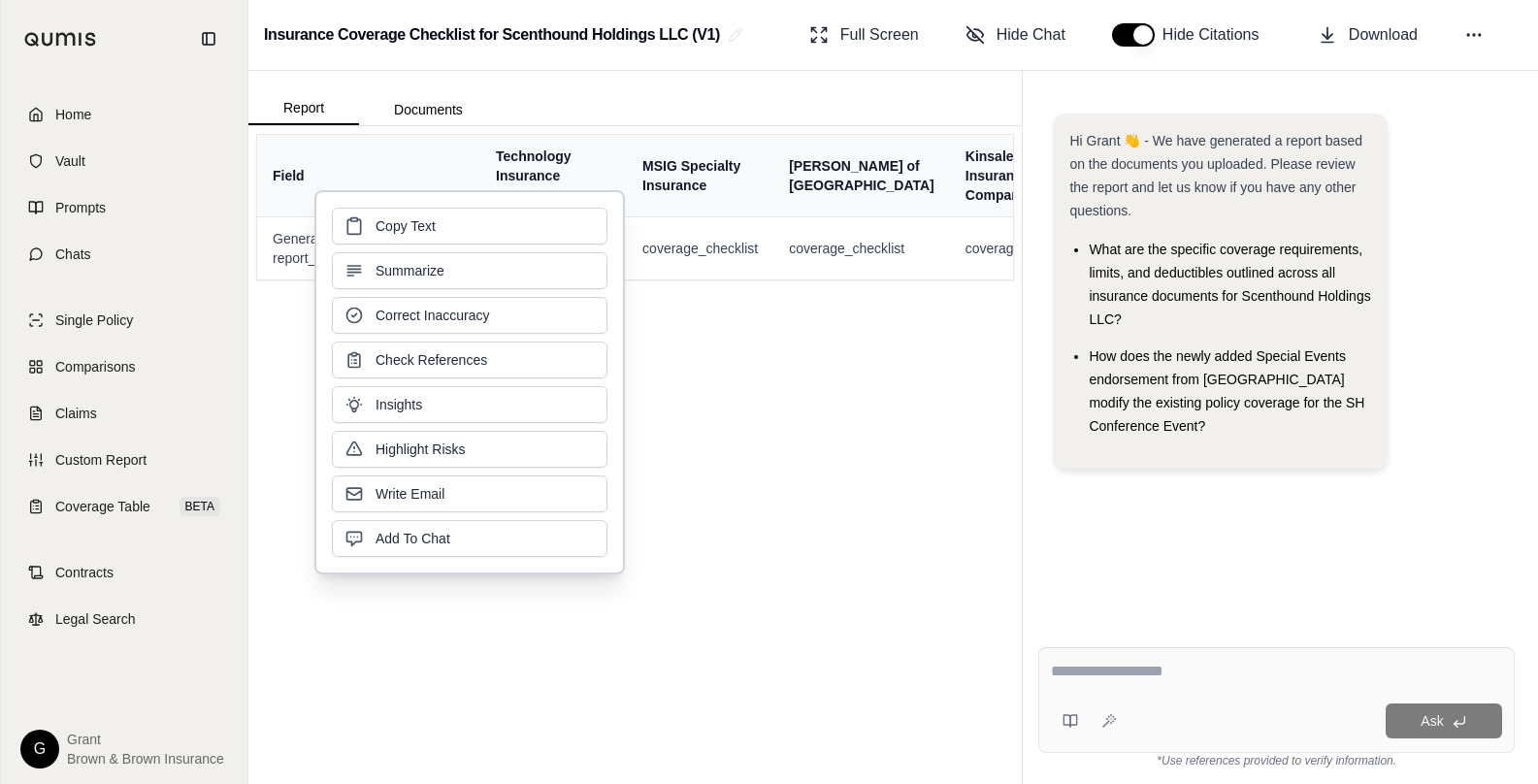 drag, startPoint x: 654, startPoint y: 318, endPoint x: 642, endPoint y: 312, distance: 13.416408 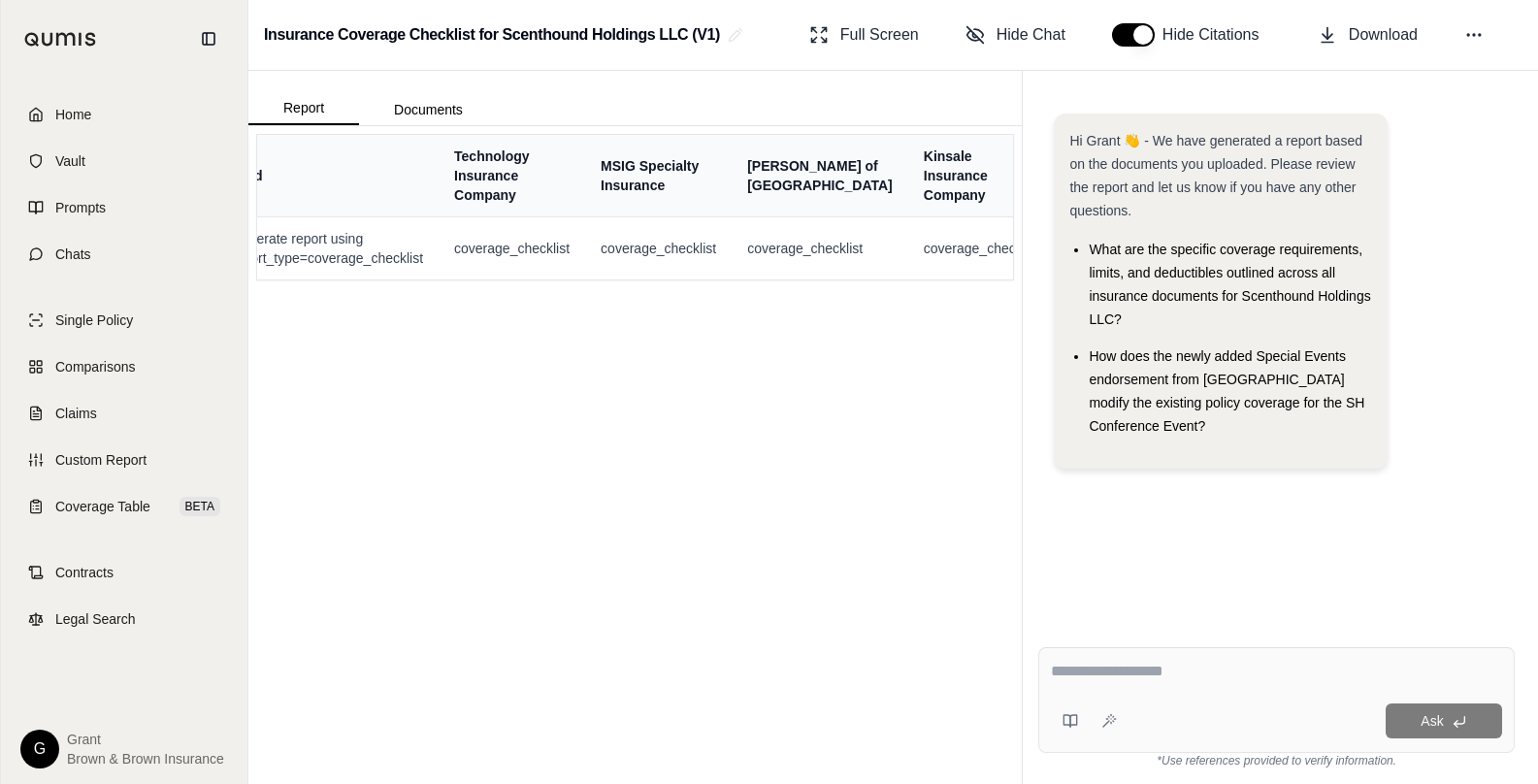 scroll, scrollTop: 0, scrollLeft: 0, axis: both 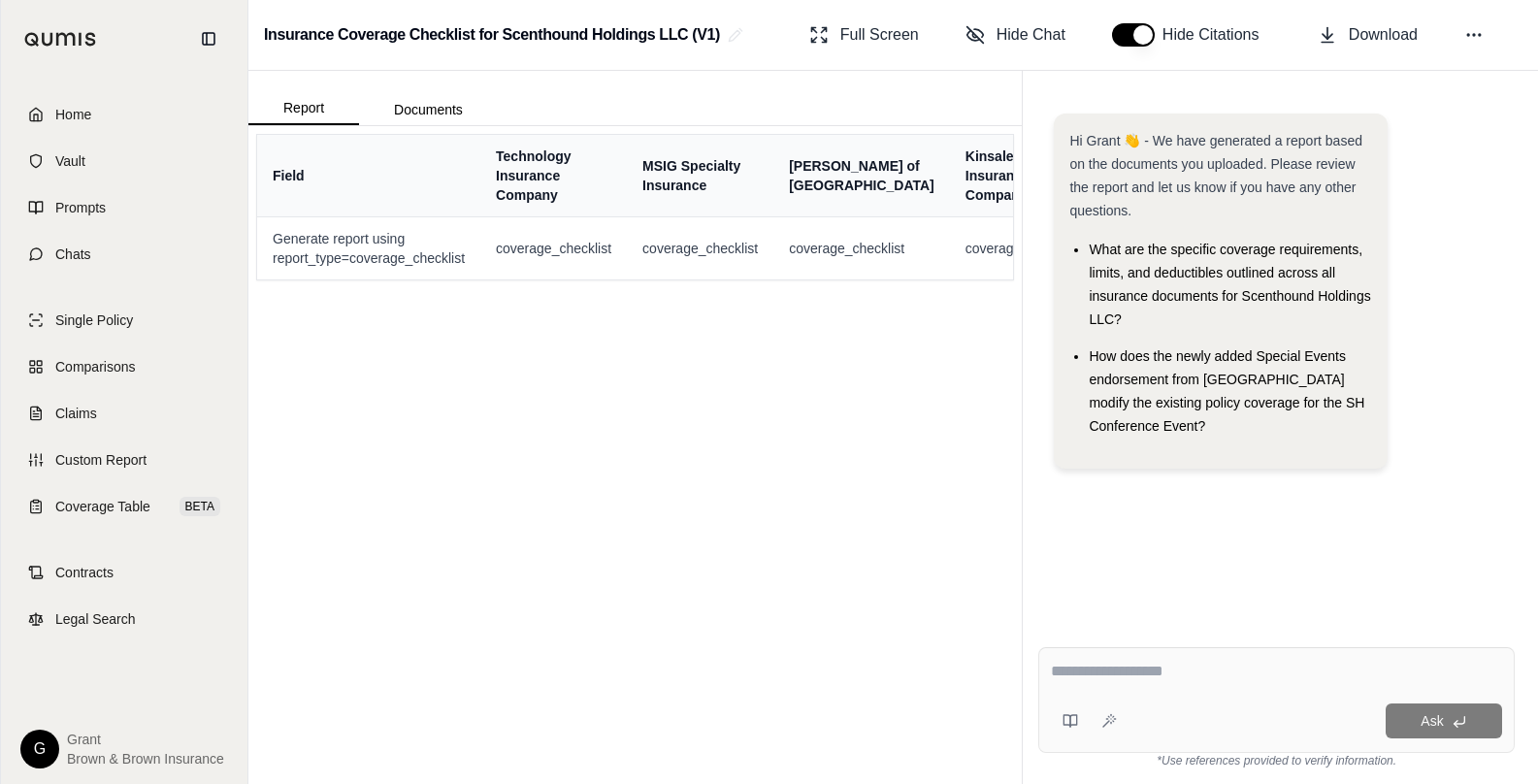 click on "Field" at bounding box center [369, 176] 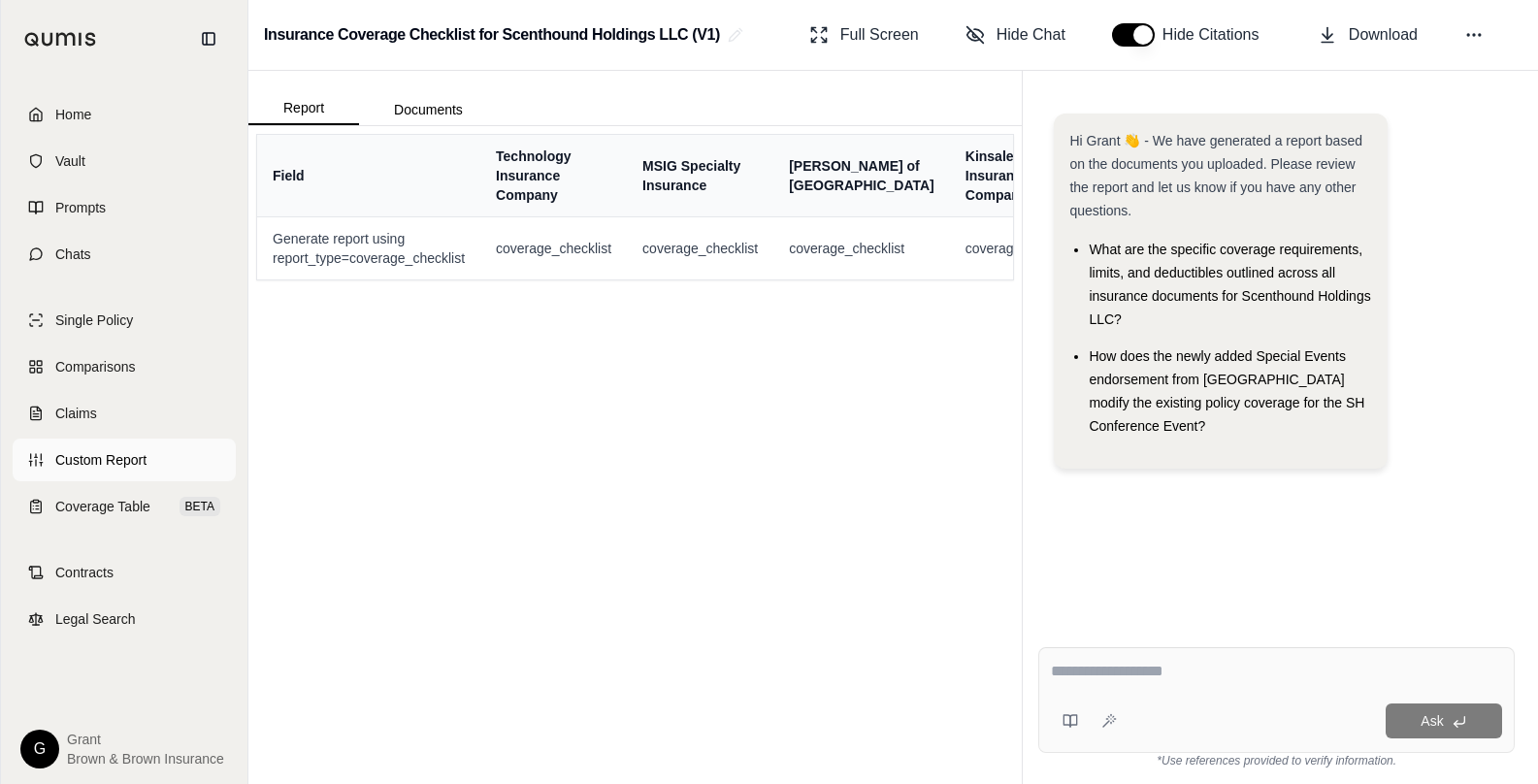 click on "Custom Report" at bounding box center (101, 460) 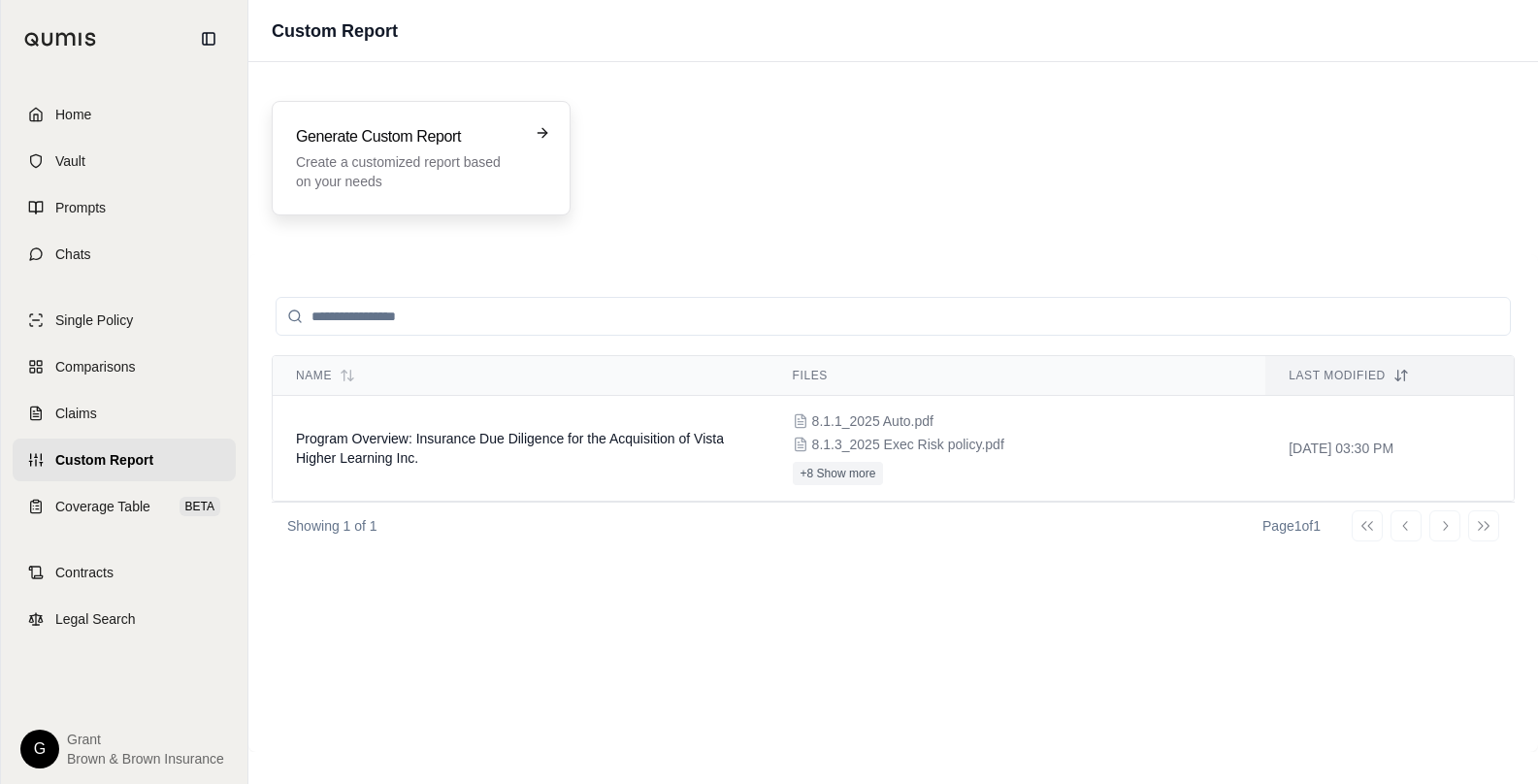 click on "Generate Custom Report" at bounding box center (408, 137) 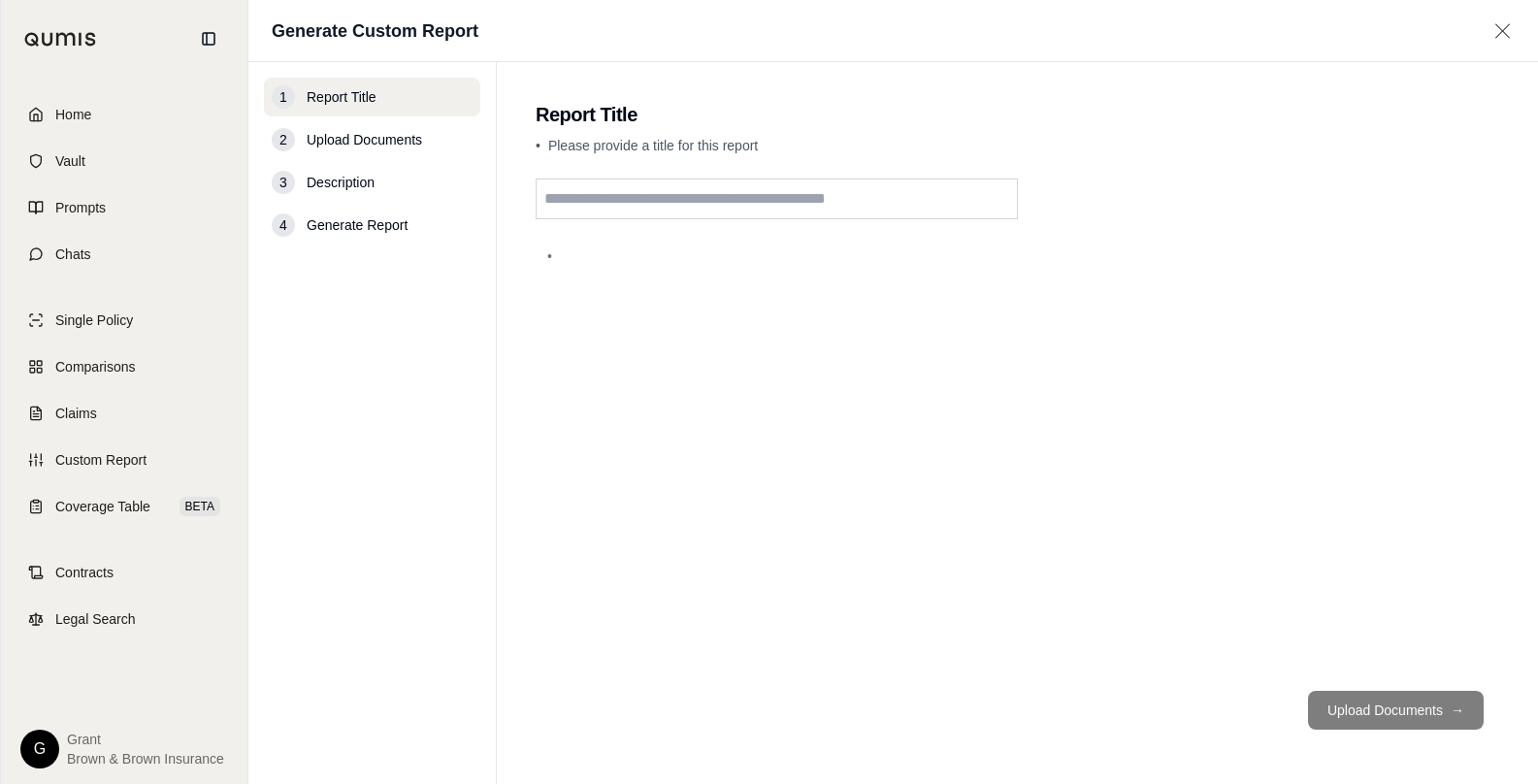click at bounding box center (776, 199) 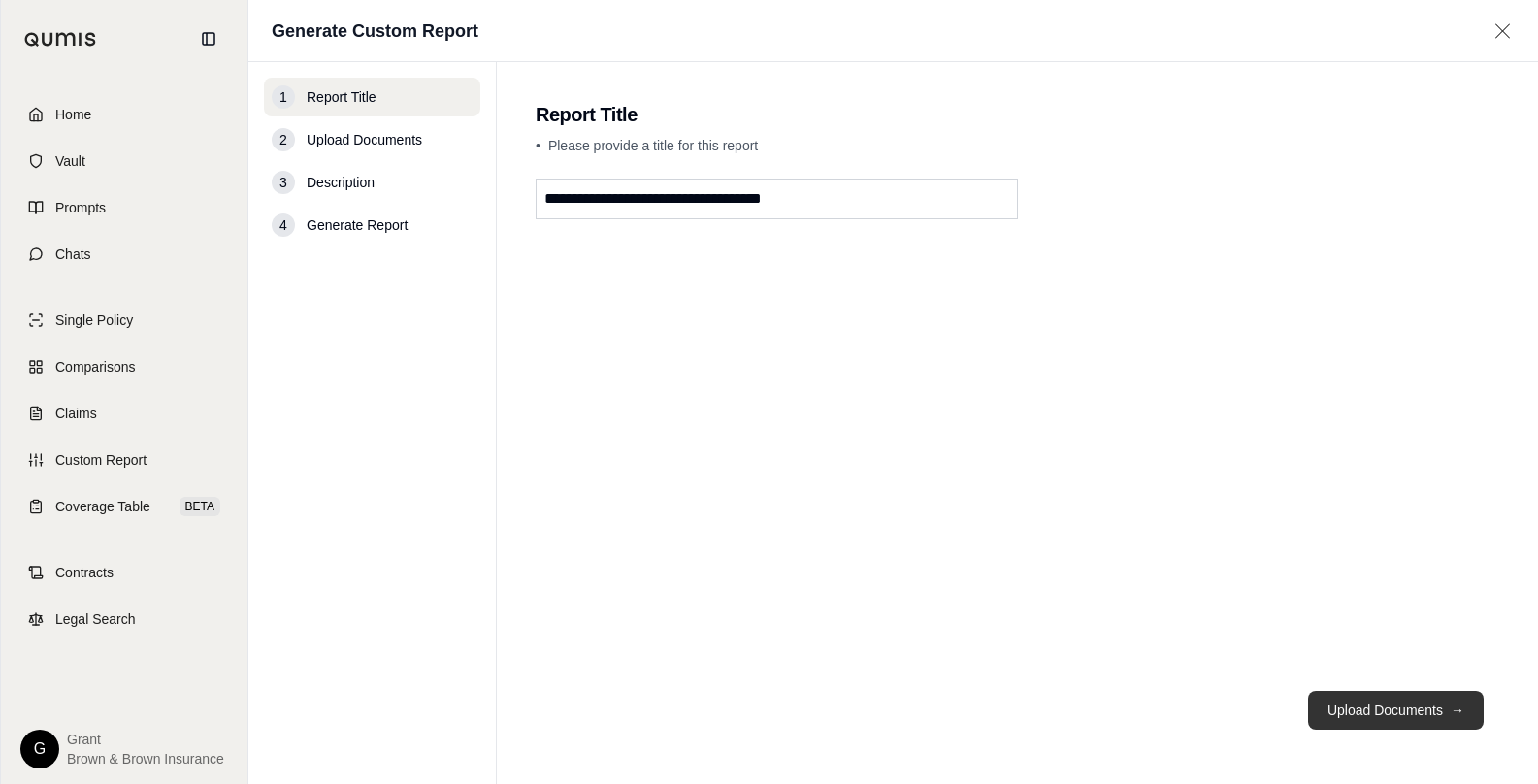 type on "**********" 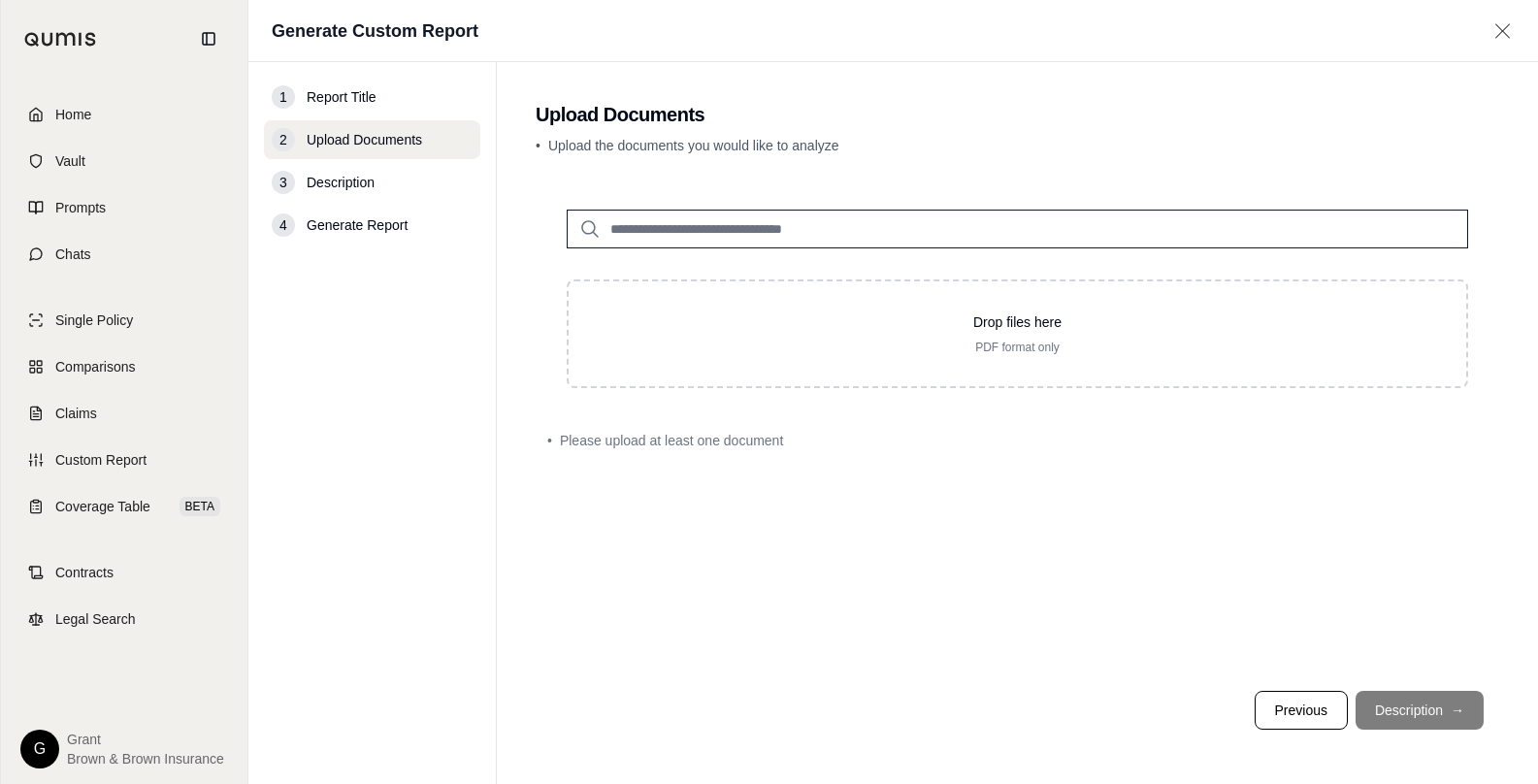 click on "• Upload the documents you would like to analyze" at bounding box center [1017, 146] 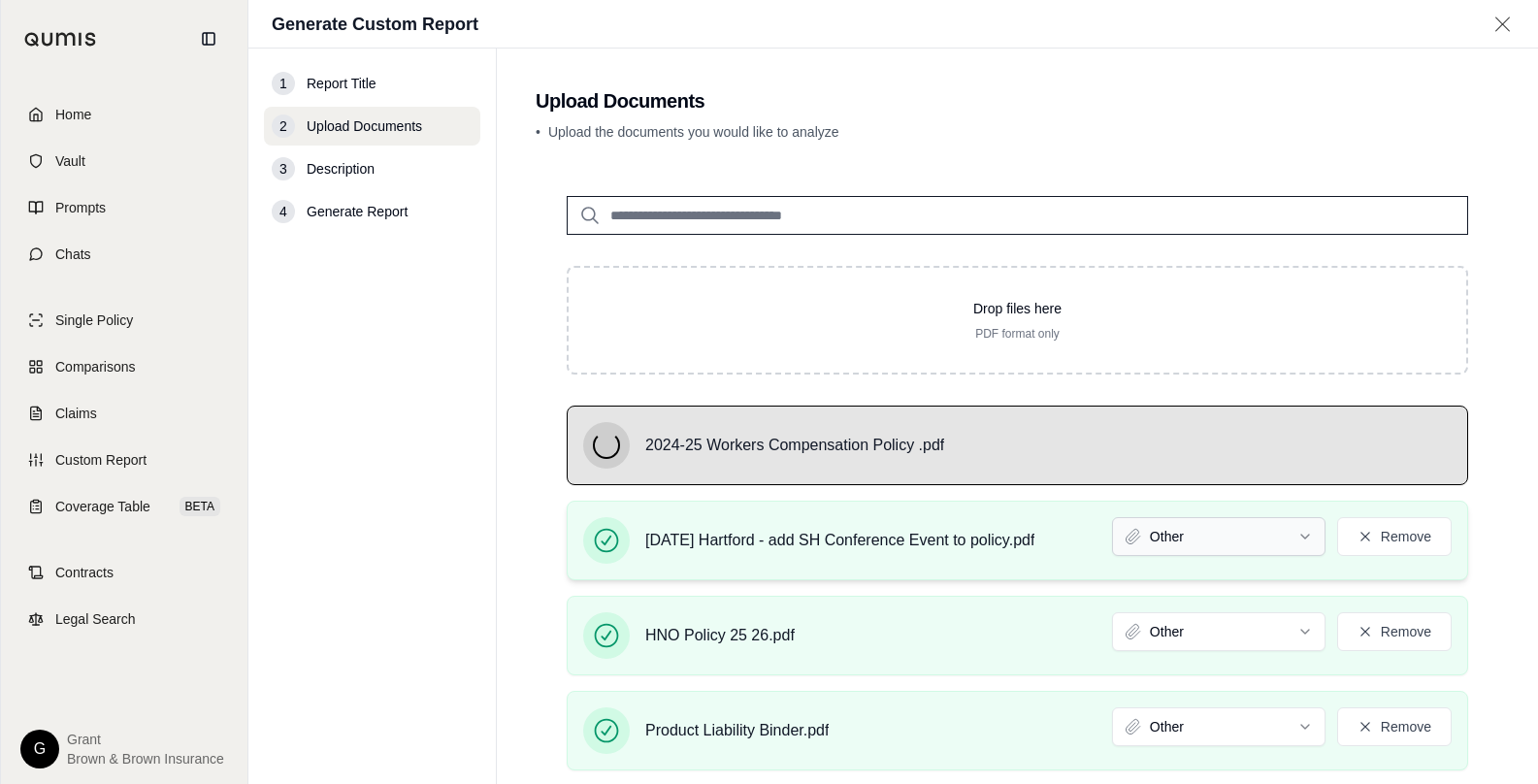 click on "Home Vault Prompts Chats Single Policy Comparisons Claims Custom Report Coverage Table BETA Contracts Legal Search G [PERSON_NAME] & Brown Insurance Generate Custom Report 1 Report Title 2 Upload Documents 3 Description 4 Generate Report Upload Documents • Upload the documents you would like to analyze Drop files here PDF format only 2024-25 Workers Compensation Policy .pdf [DATE] Hartford - add SH Conference Event to policy.pdf Other Remove HNO Policy 25 26.pdf Other Remove Product Liability Binder.pdf Other Remove Property Binder 24-25.pdf Other Remove Previous Description →" at bounding box center (769, 392) 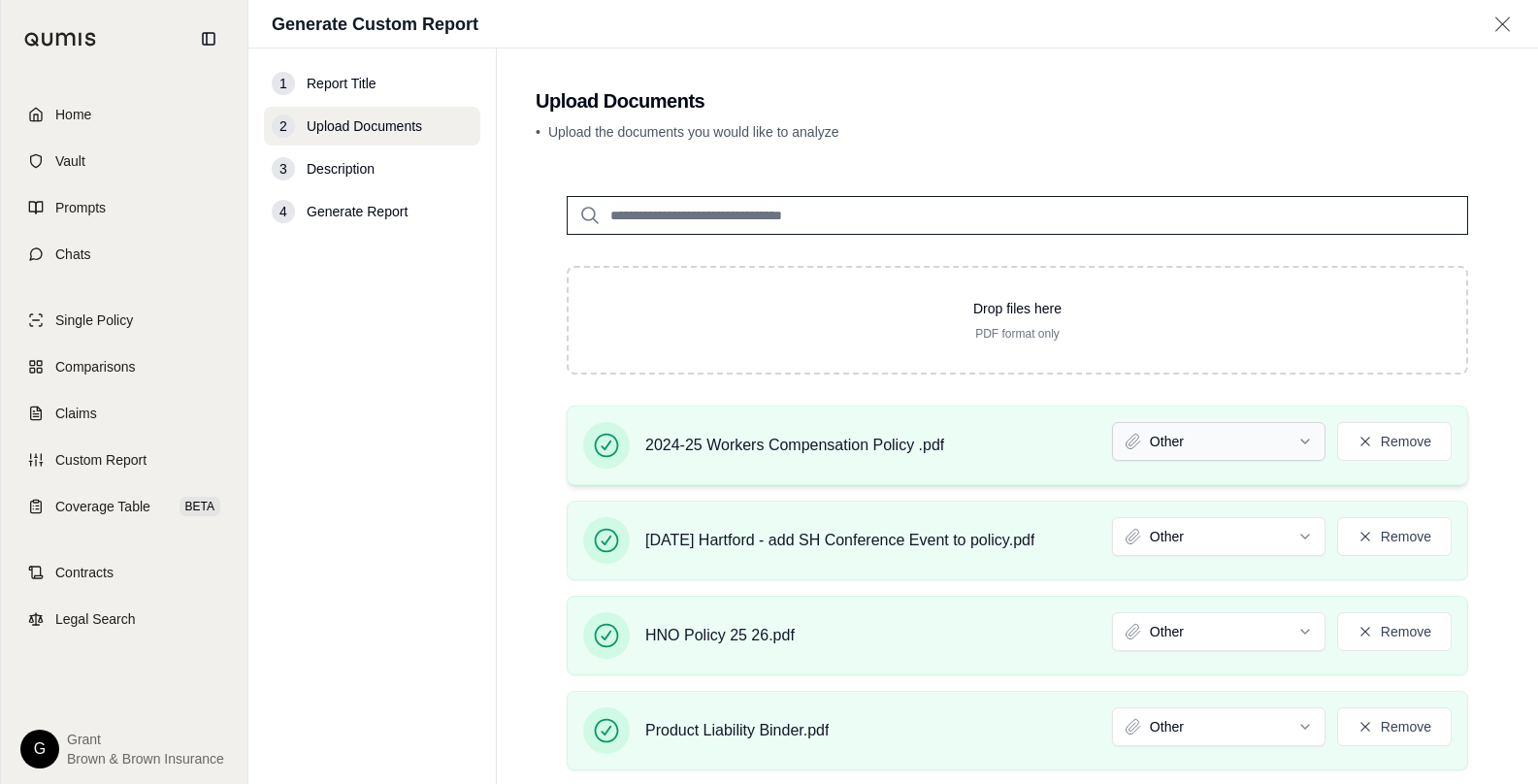 click on "Home Vault Prompts Chats Single Policy Comparisons Claims Custom Report Coverage Table BETA Contracts Legal Search G [PERSON_NAME] & Brown Insurance Generate Custom Report 1 Report Title 2 Upload Documents 3 Description 4 Generate Report Upload Documents • Upload the documents you would like to analyze Drop files here PDF format only 2024-25 Workers Compensation Policy .pdf Other Remove [DATE] Hartford - add SH Conference Event to policy.pdf Other Remove HNO Policy 25 26.pdf Other Remove Product Liability Binder.pdf Other Remove Property Binder 24-25.pdf Other Remove Previous Description →" at bounding box center (769, 392) 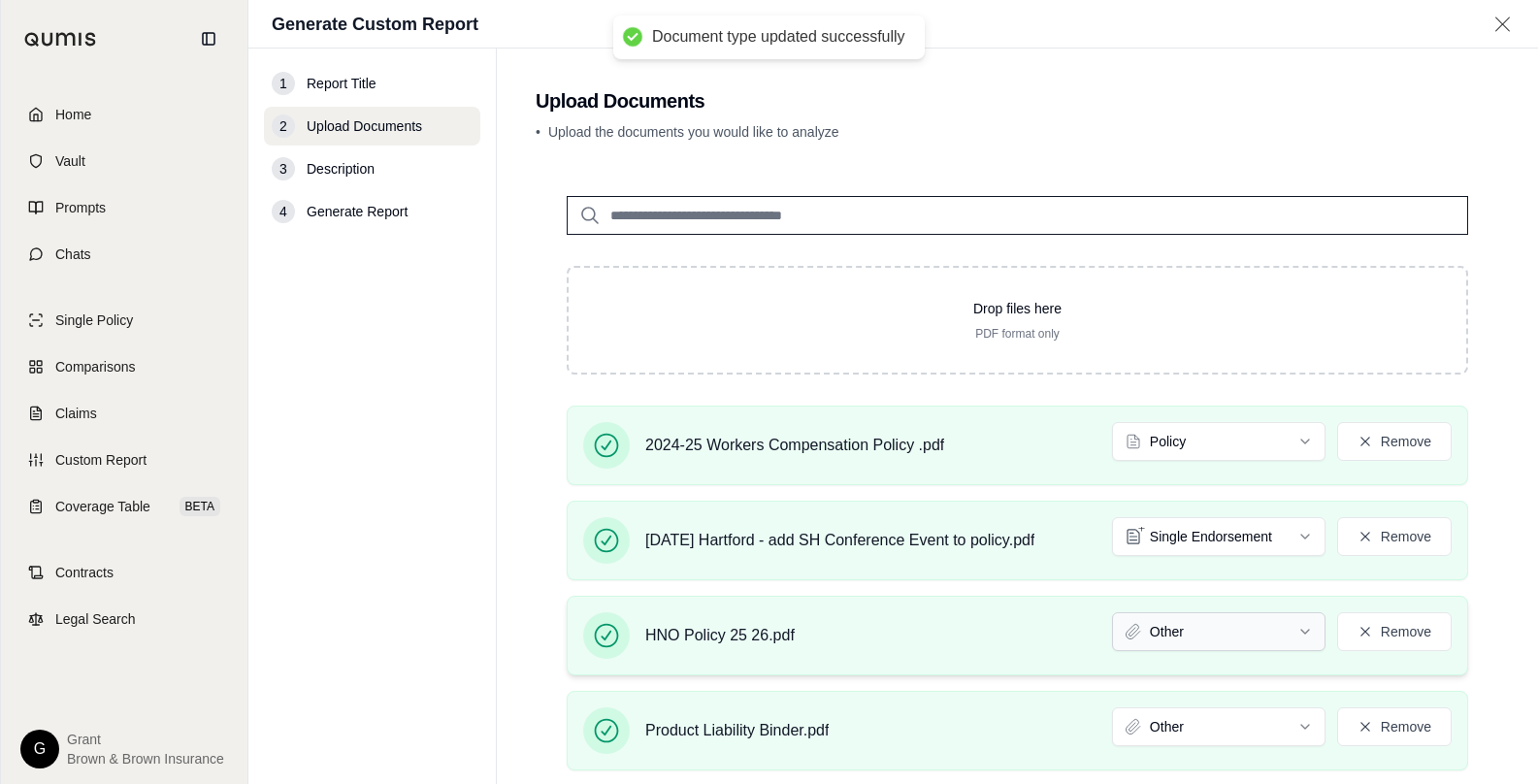 click on "Document type updated successfully Document type updated successfully Home Vault Prompts Chats Single Policy Comparisons Claims Custom Report Coverage Table BETA Contracts Legal Search G [PERSON_NAME] & Brown Insurance Generate Custom Report 1 Report Title 2 Upload Documents 3 Description 4 Generate Report Upload Documents • Upload the documents you would like to analyze Drop files here PDF format only 2024-25 Workers Compensation Policy .pdf Policy Remove [DATE] Hartford - add SH Conference Event to policy.pdf Single Endorsement Remove HNO Policy 25 26.pdf Other Remove Product Liability Binder.pdf Other Remove Property Binder 24-25.pdf Other Remove Previous Description →" at bounding box center (769, 392) 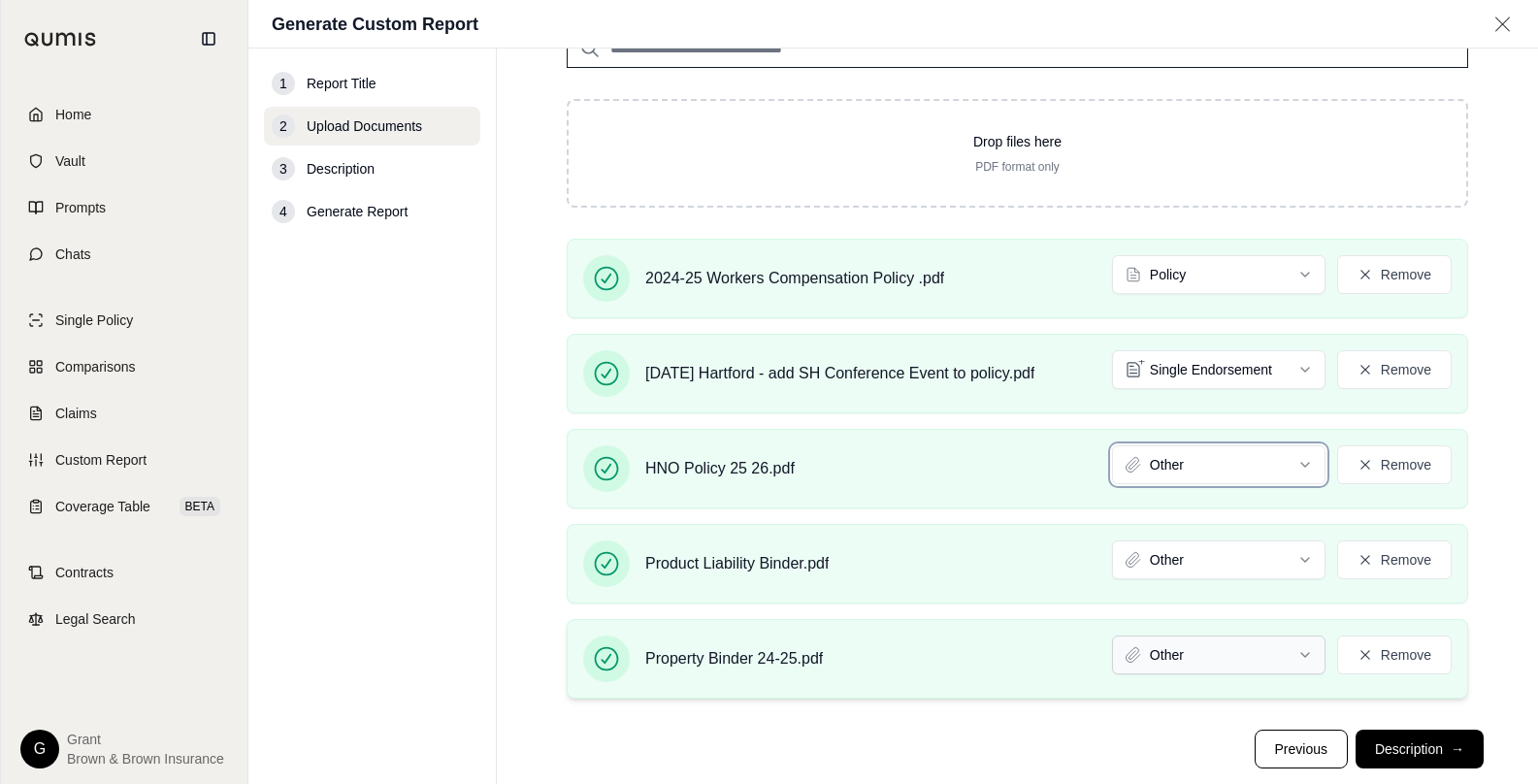 scroll, scrollTop: 194, scrollLeft: 0, axis: vertical 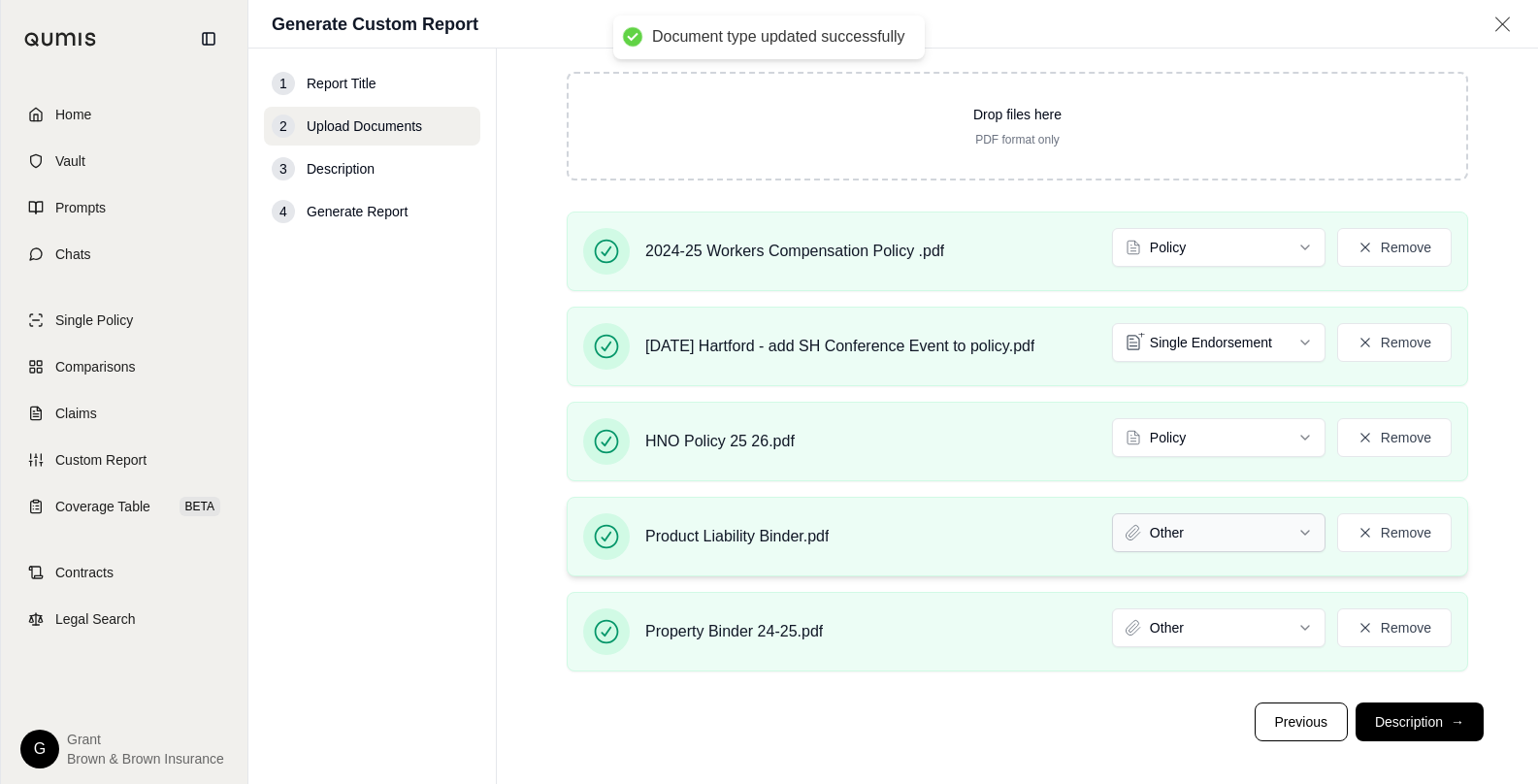 click on "Document type updated successfully Document type updated successfully Home Vault Prompts Chats Single Policy Comparisons Claims Custom Report Coverage Table BETA Contracts Legal Search G [PERSON_NAME] & Brown Insurance Generate Custom Report 1 Report Title 2 Upload Documents 3 Description 4 Generate Report Upload Documents • Upload the documents you would like to analyze Drop files here PDF format only 2024-25 Workers Compensation Policy .pdf Policy Remove [DATE] Hartford - add SH Conference Event to policy.pdf Single Endorsement Remove HNO Policy 25 26.pdf Policy Remove Product Liability Binder.pdf Other Remove Property Binder 24-25.pdf Other Remove Previous Description →" at bounding box center [769, 392] 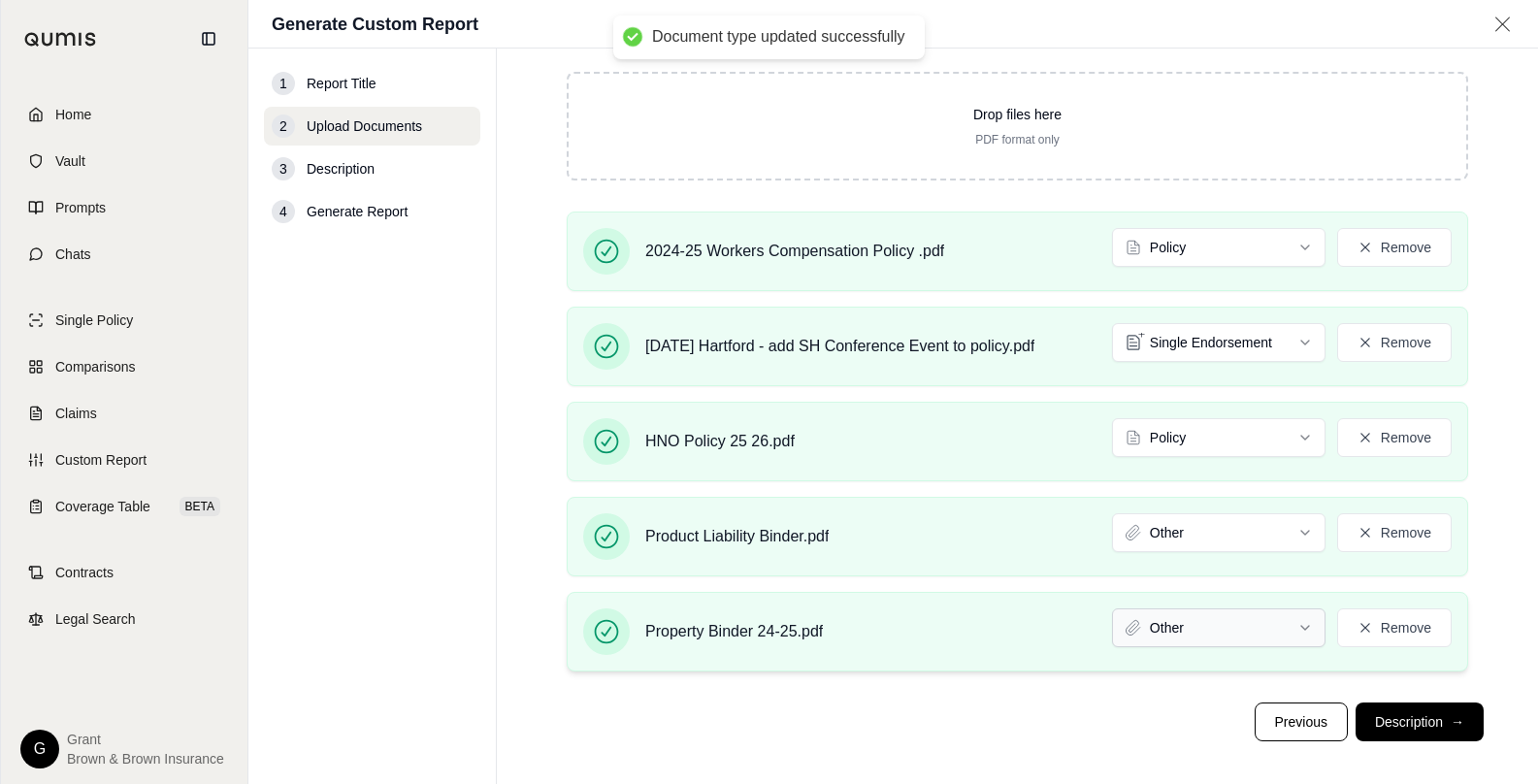 click on "Document type updated successfully Home Vault Prompts Chats Single Policy Comparisons Claims Custom Report Coverage Table BETA Contracts Legal Search G [PERSON_NAME] & Brown Insurance Generate Custom Report 1 Report Title 2 Upload Documents 3 Description 4 Generate Report Upload Documents • Upload the documents you would like to analyze Drop files here PDF format only 2024-25 Workers Compensation Policy .pdf Policy Remove [DATE] Hartford - add SH Conference Event to policy.pdf Single Endorsement Remove HNO Policy 25 26.pdf Policy Remove Product Liability Binder.pdf Other Remove Property Binder 24-25.pdf Other Remove Previous Description →" at bounding box center [769, 392] 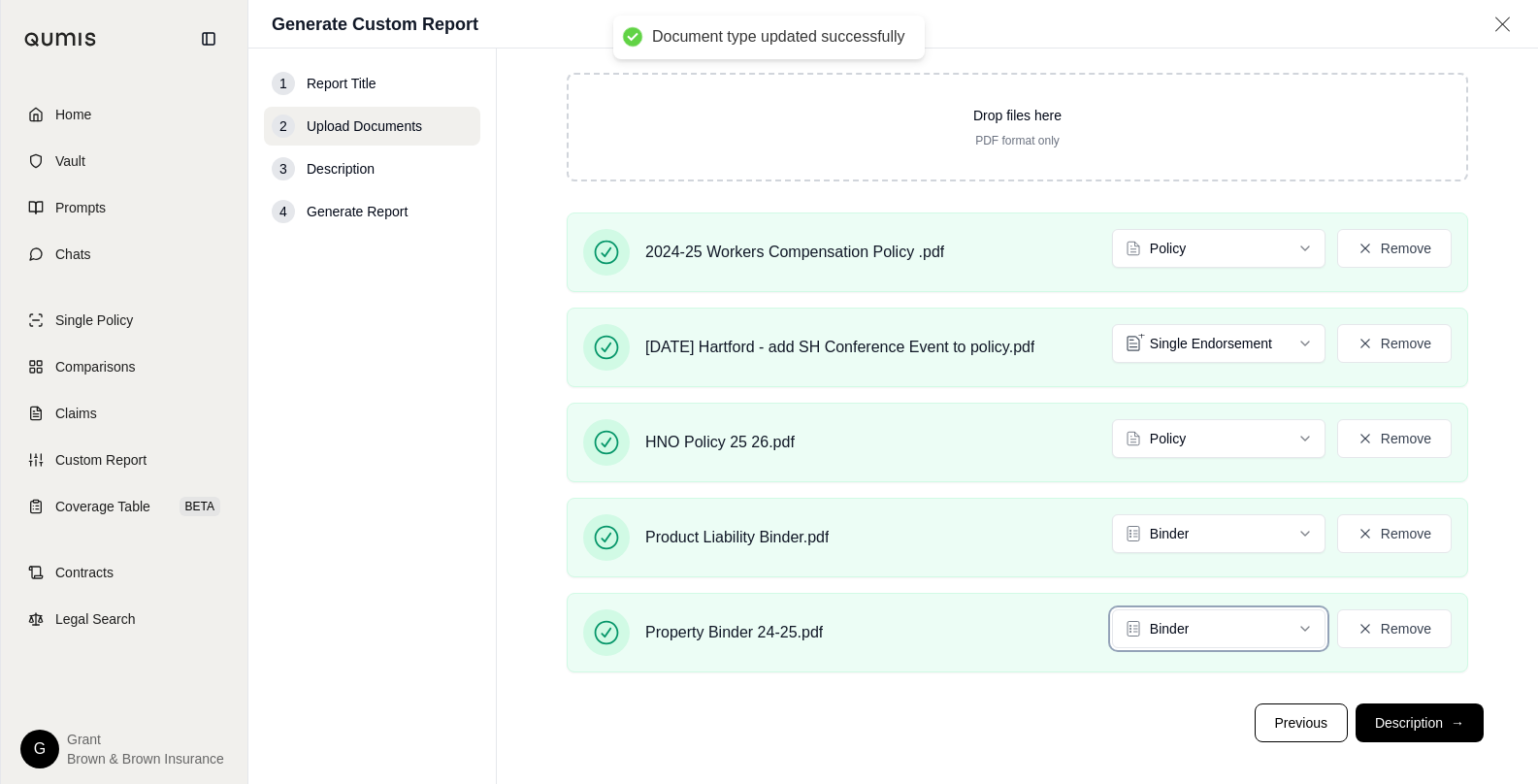 scroll, scrollTop: 206, scrollLeft: 0, axis: vertical 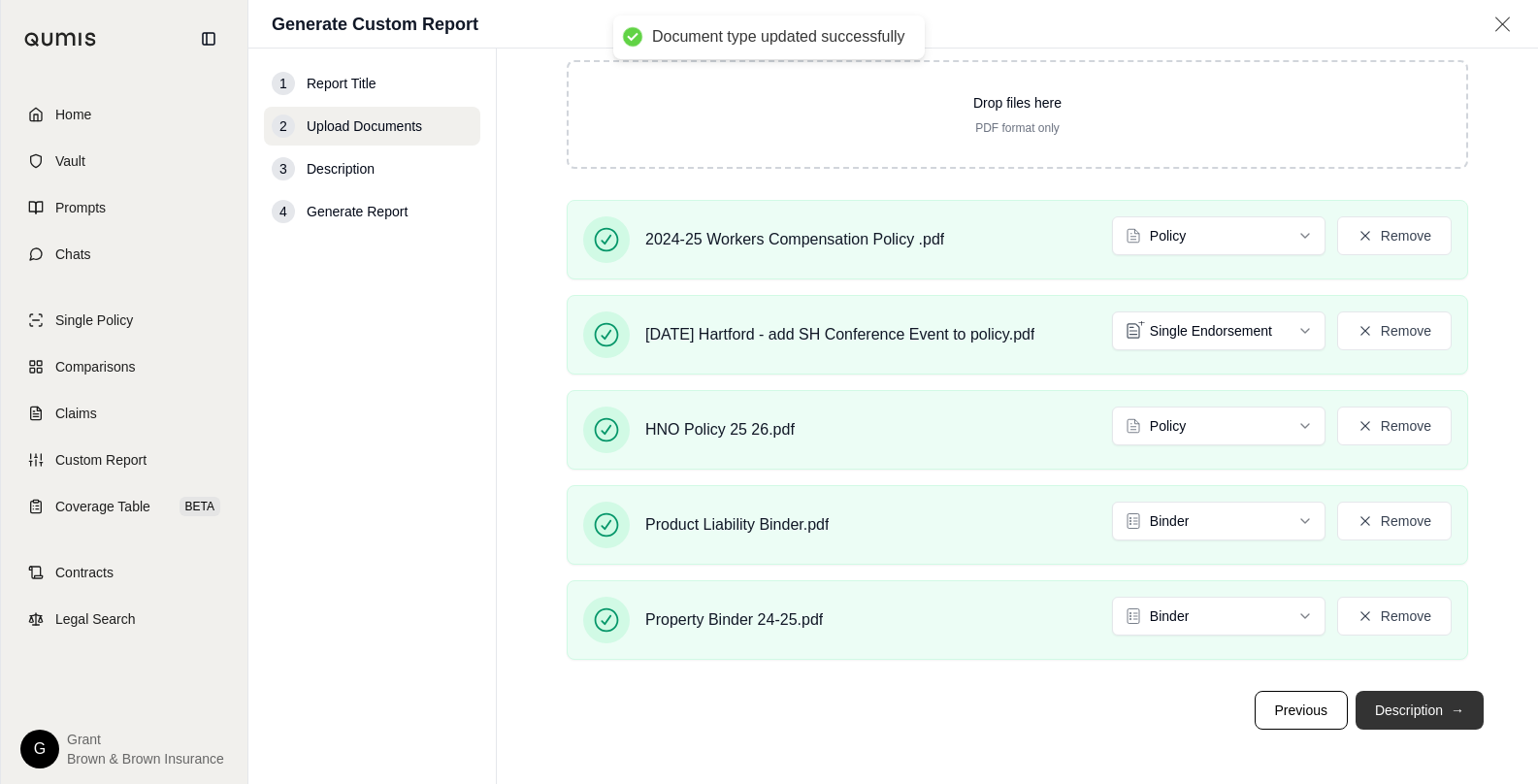 click on "Description →" at bounding box center (1420, 710) 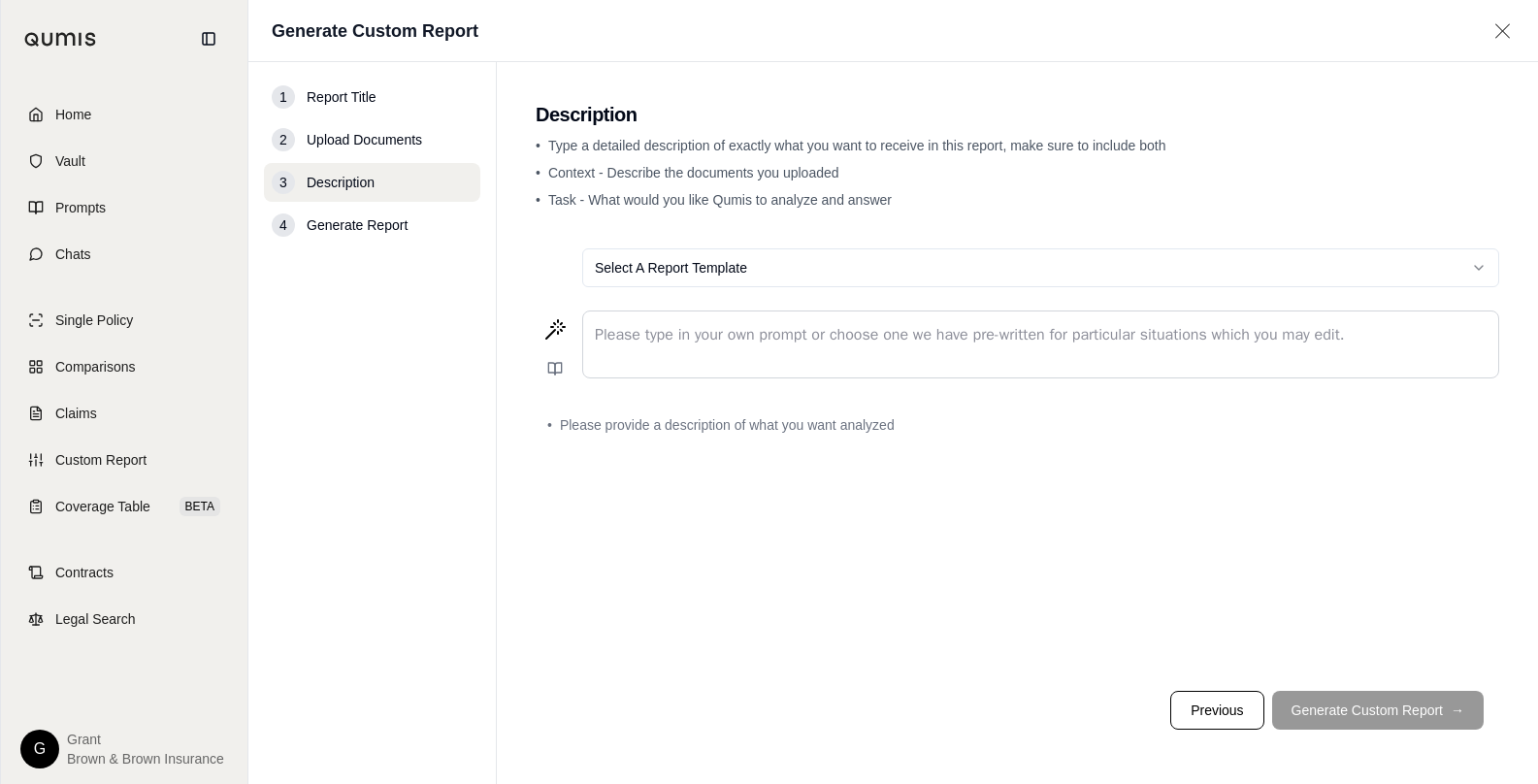 scroll, scrollTop: 0, scrollLeft: 0, axis: both 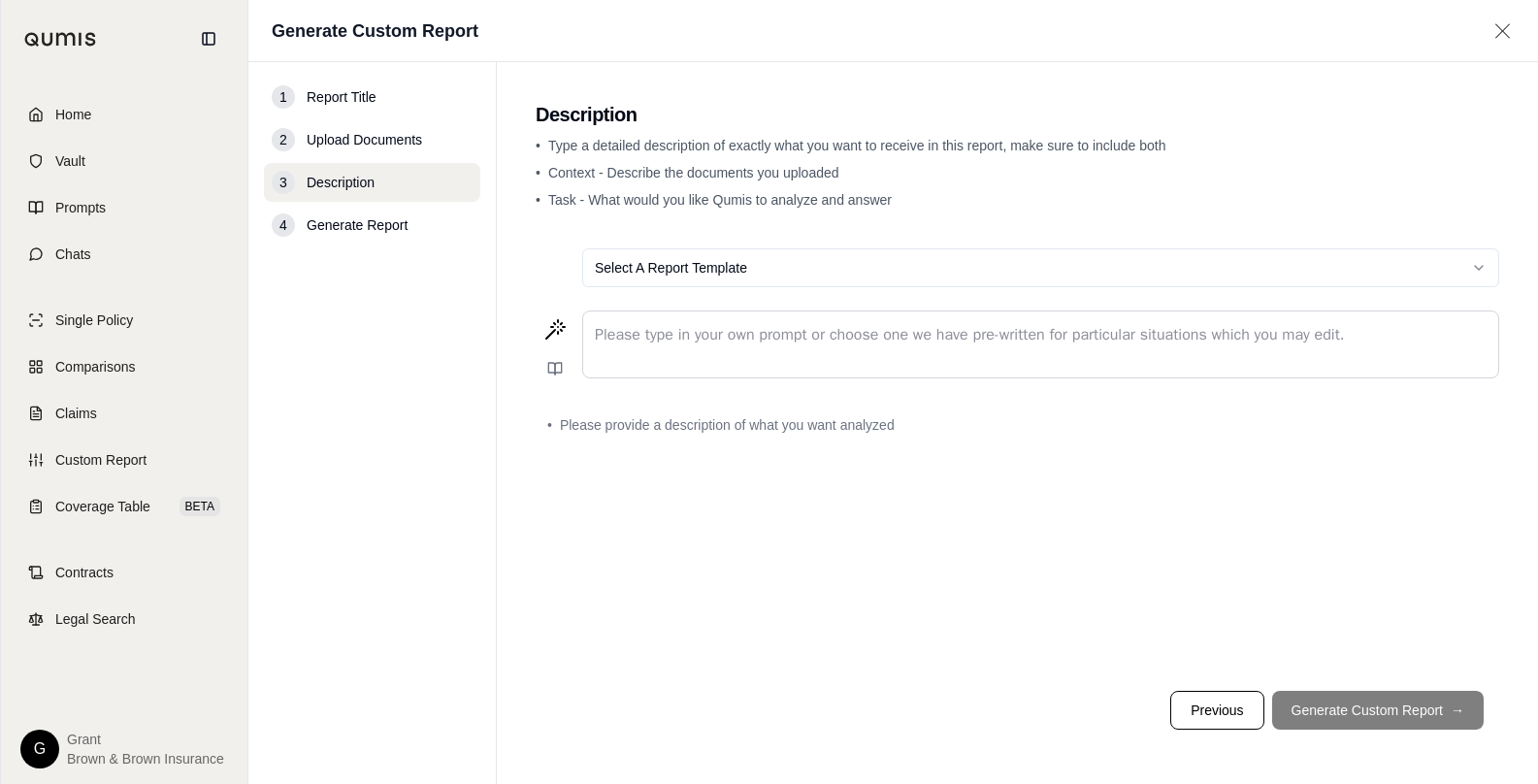 click at bounding box center [1040, 344] 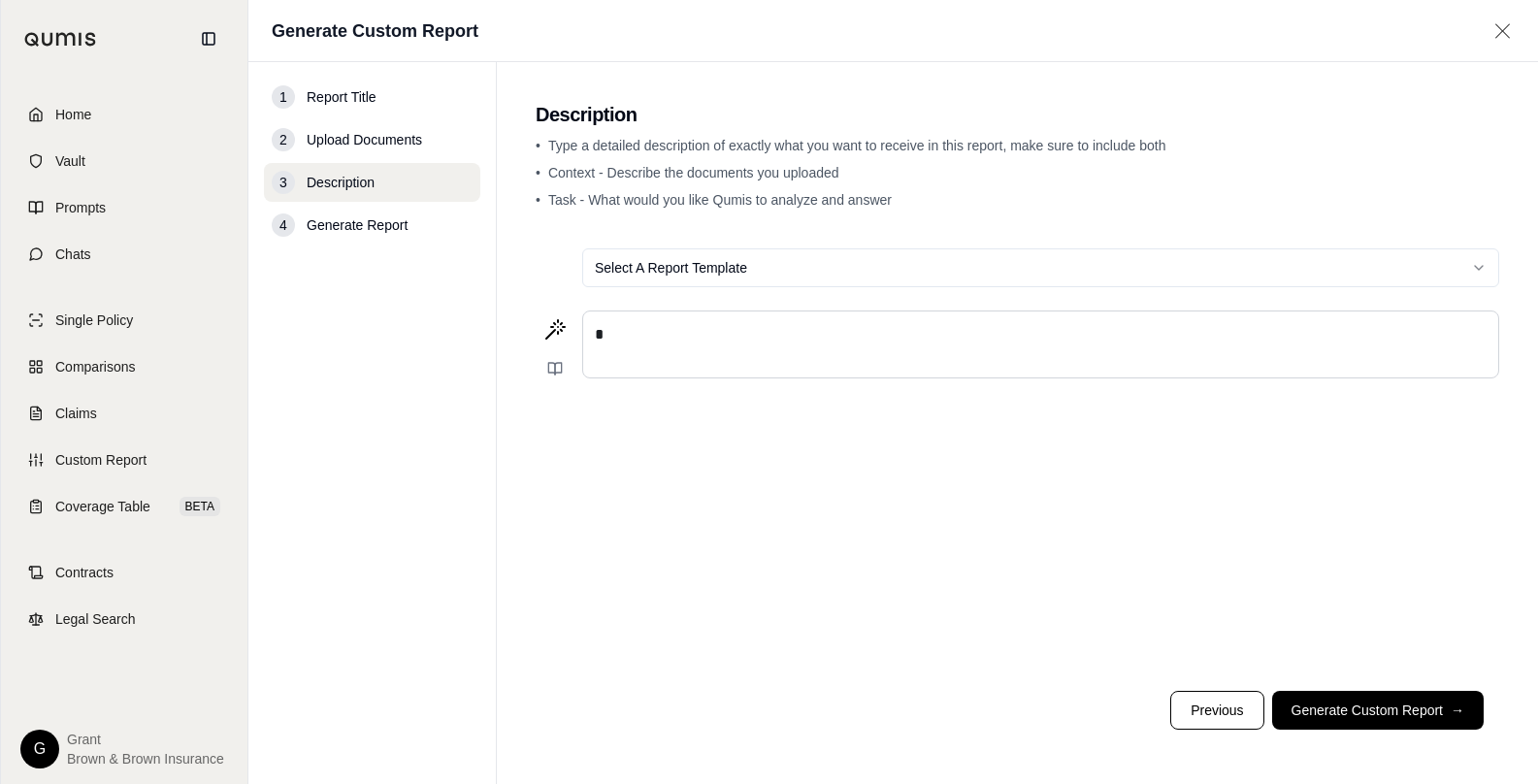 type 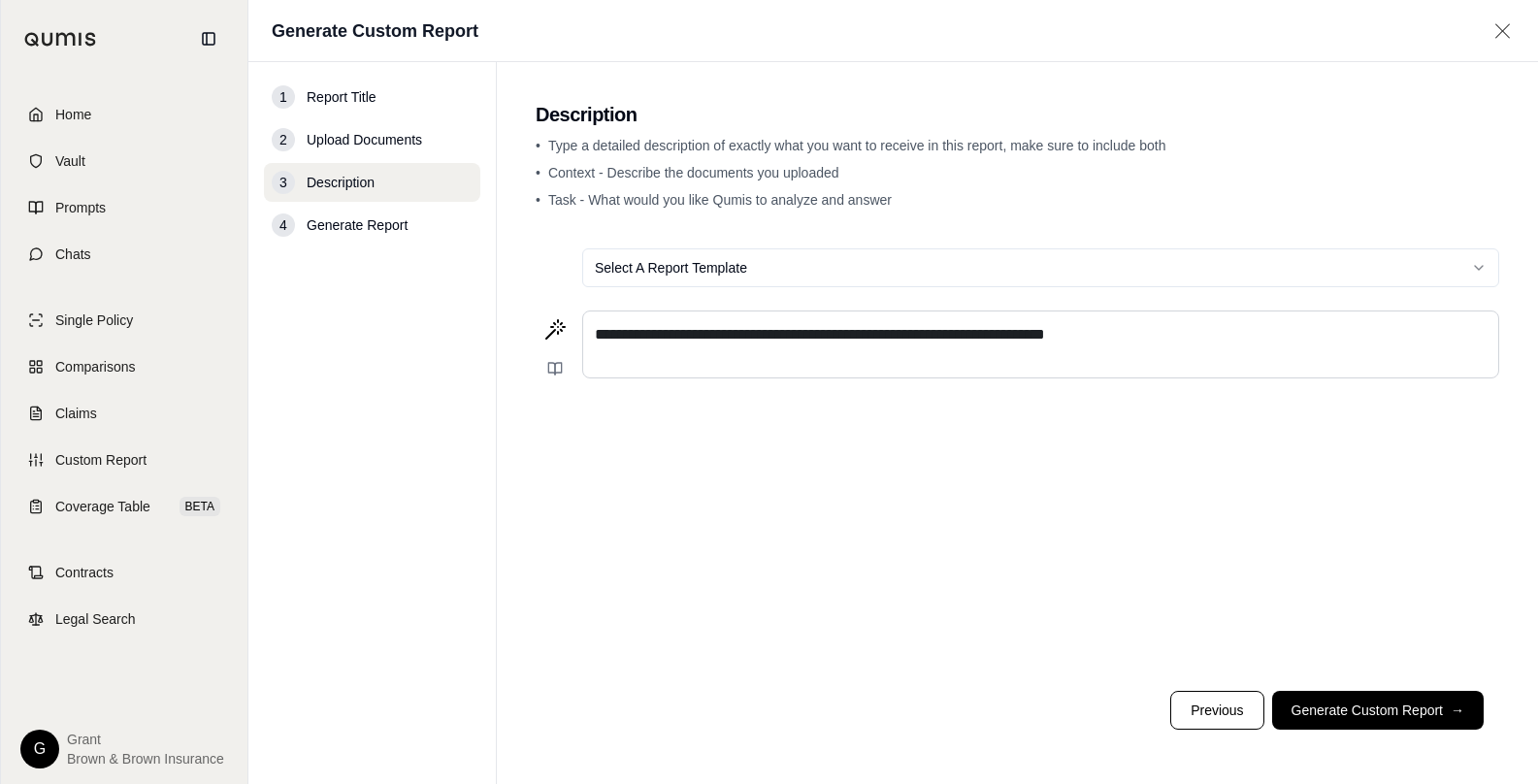 click on "**********" at bounding box center (769, 392) 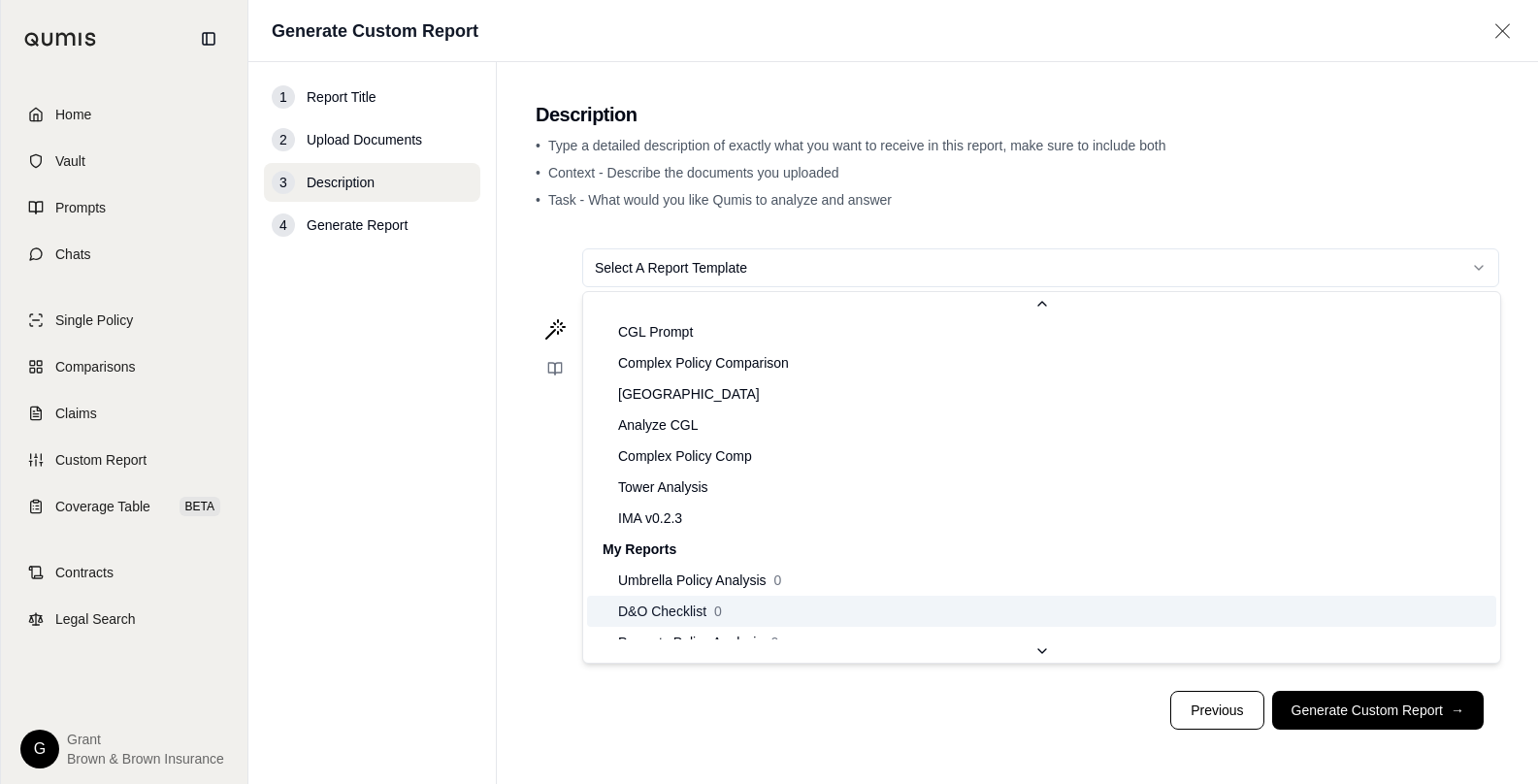scroll, scrollTop: 0, scrollLeft: 0, axis: both 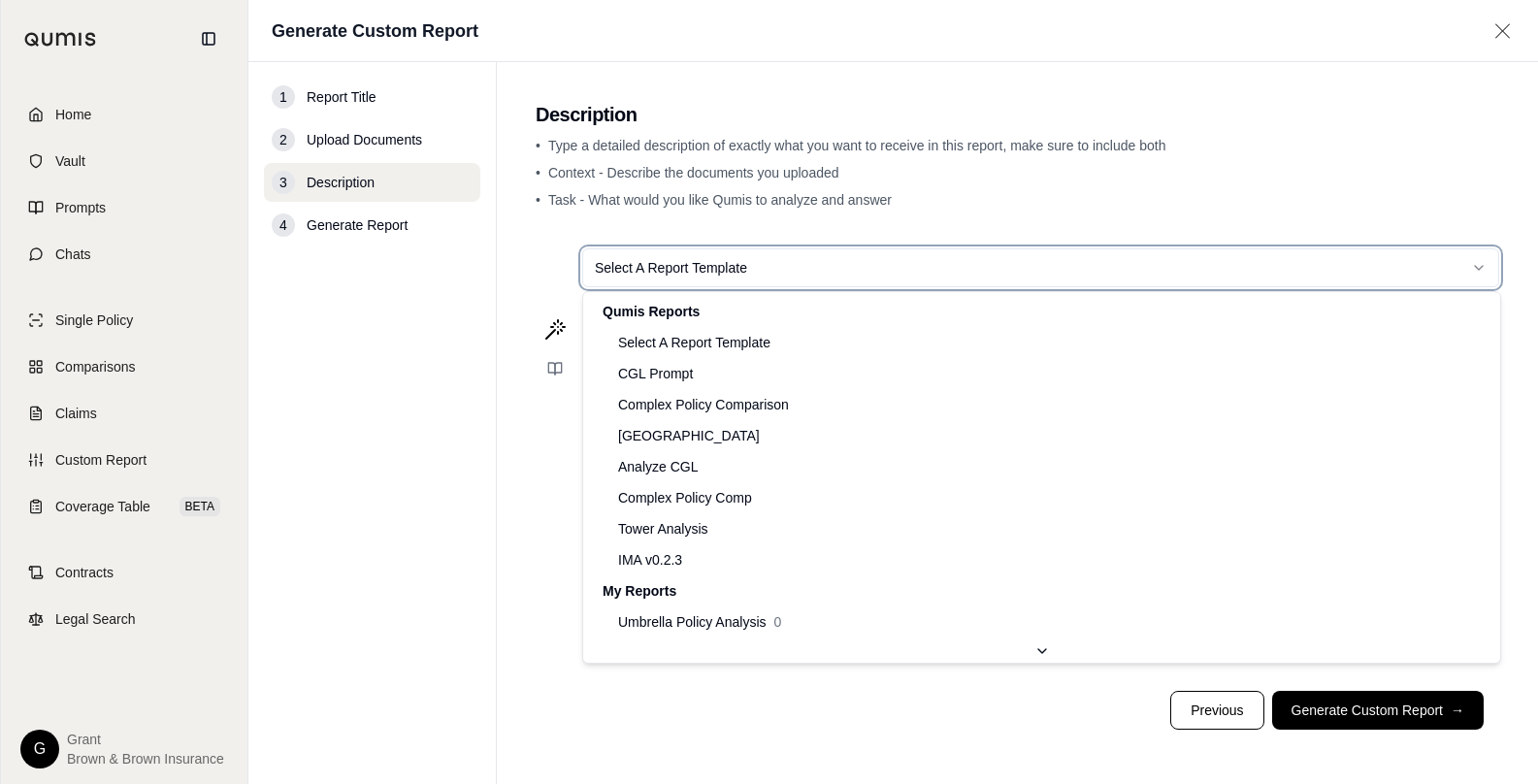 click on "**********" at bounding box center (769, 392) 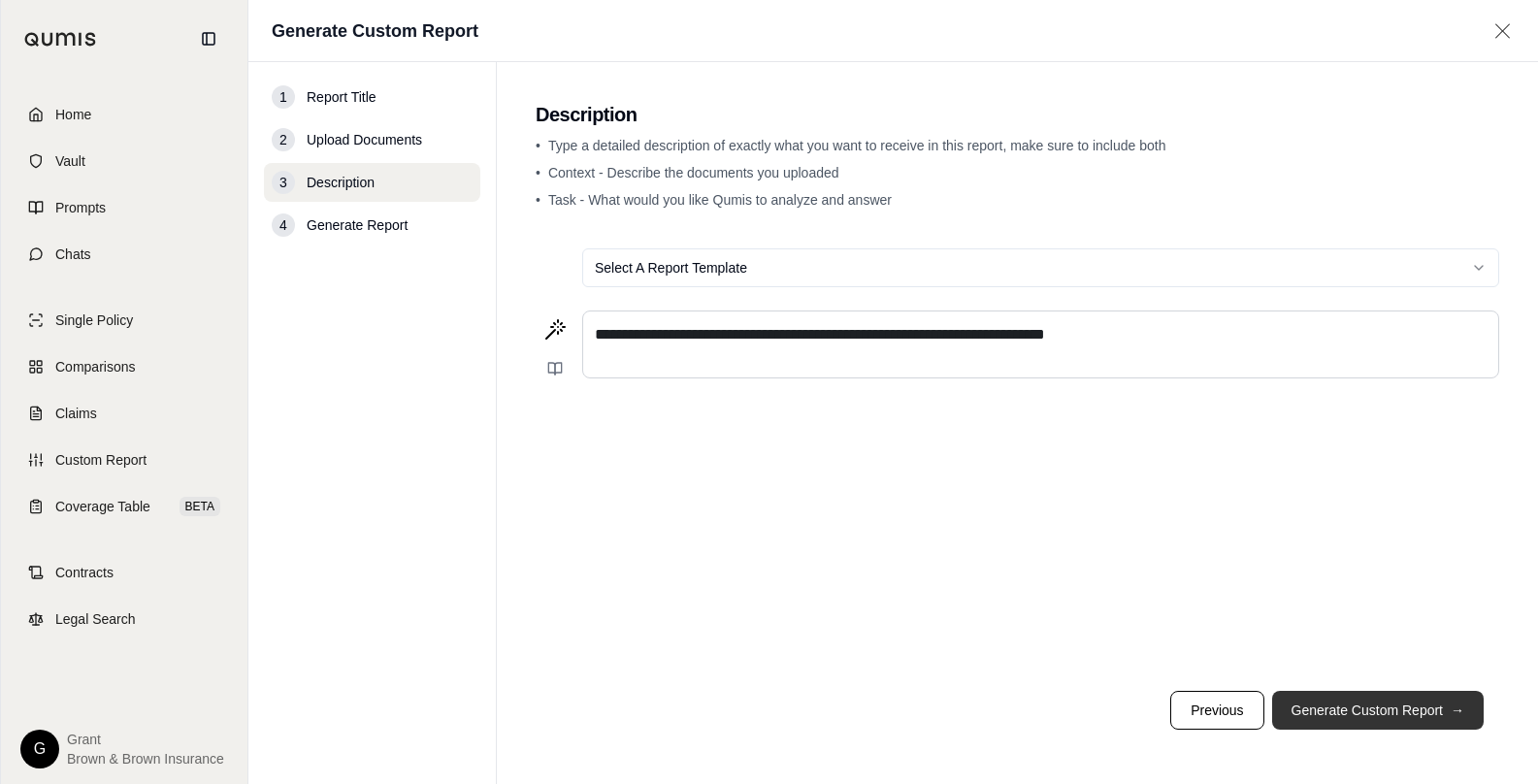 click on "Generate Custom Report →" at bounding box center [1378, 710] 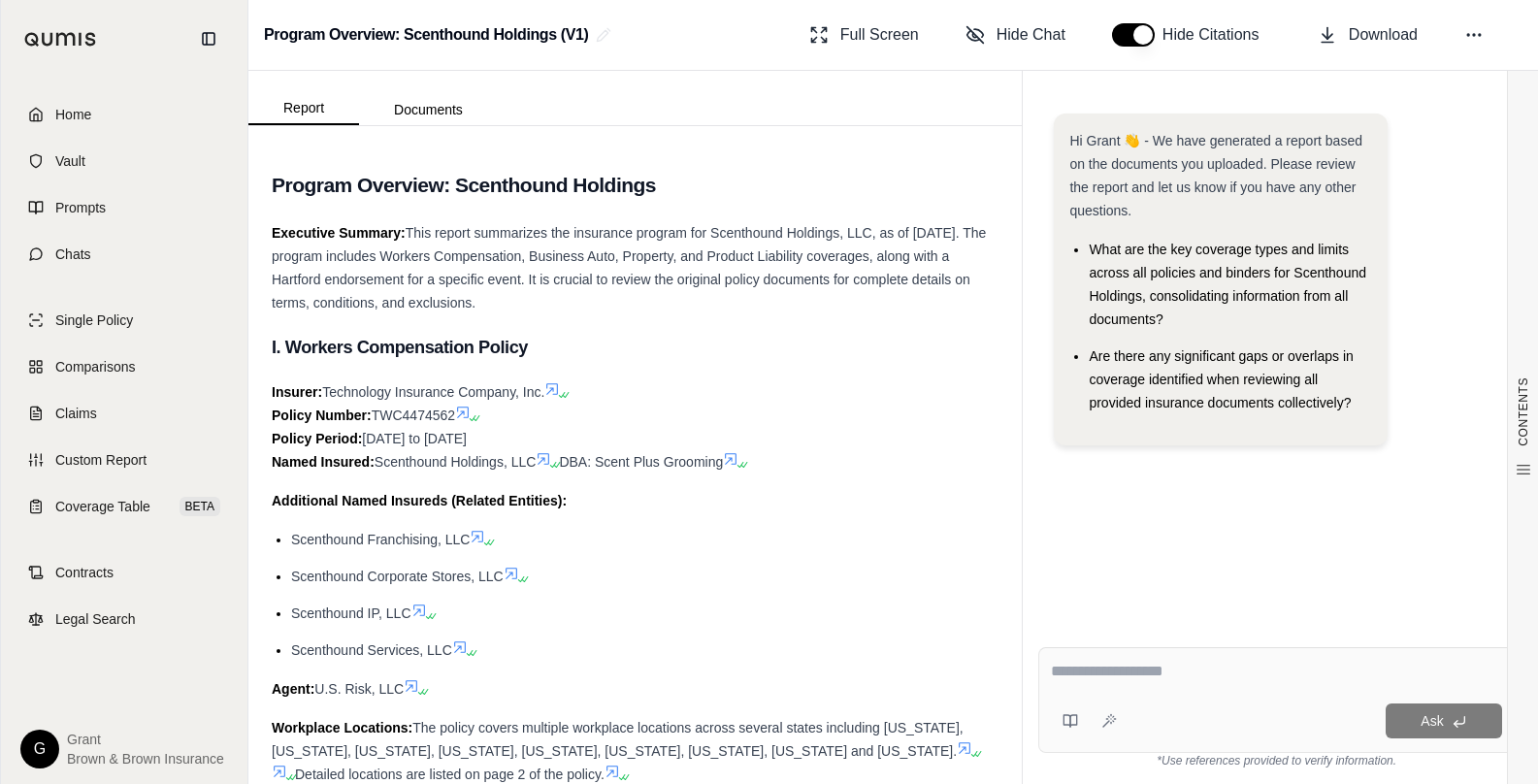 scroll, scrollTop: 0, scrollLeft: 0, axis: both 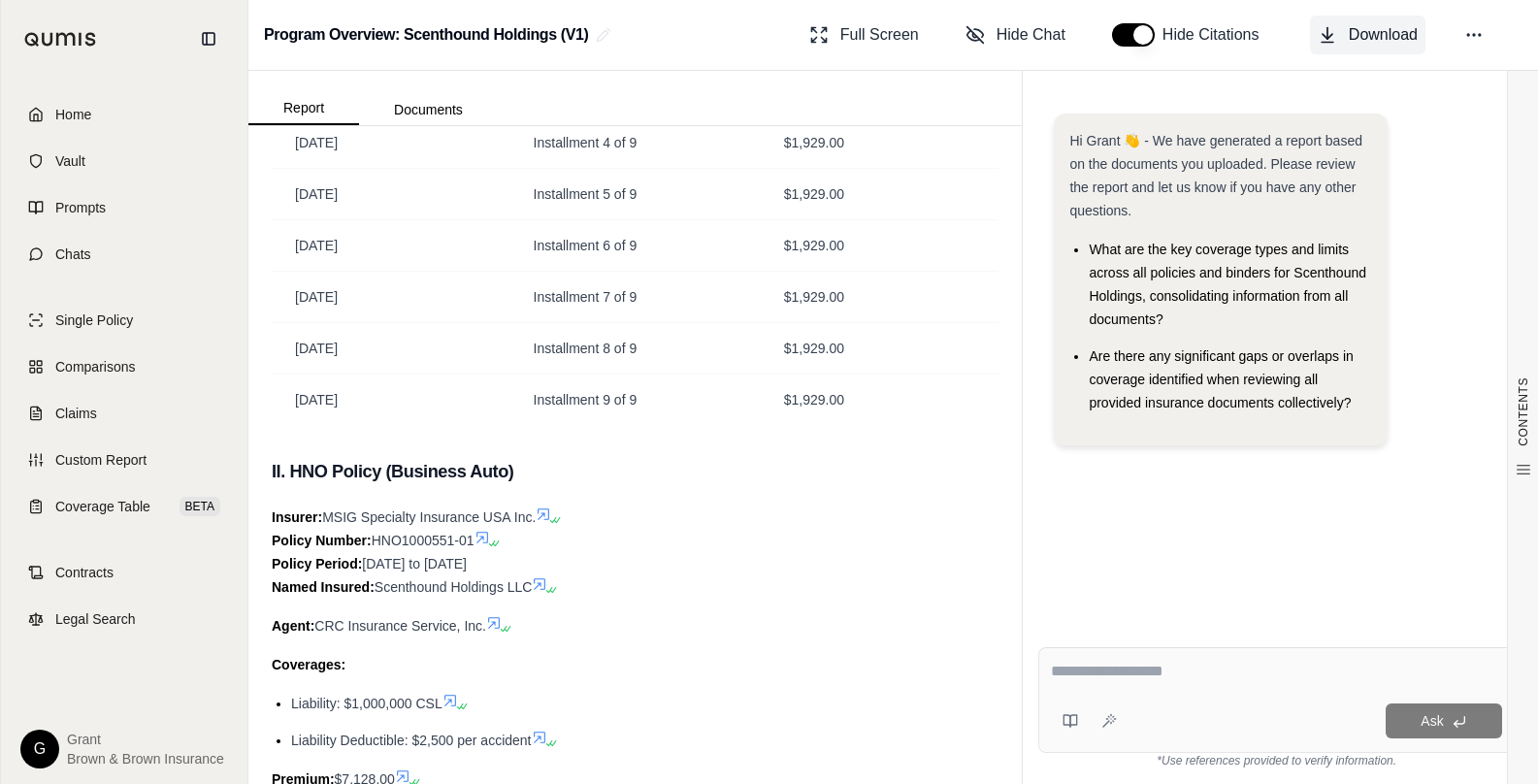 click 